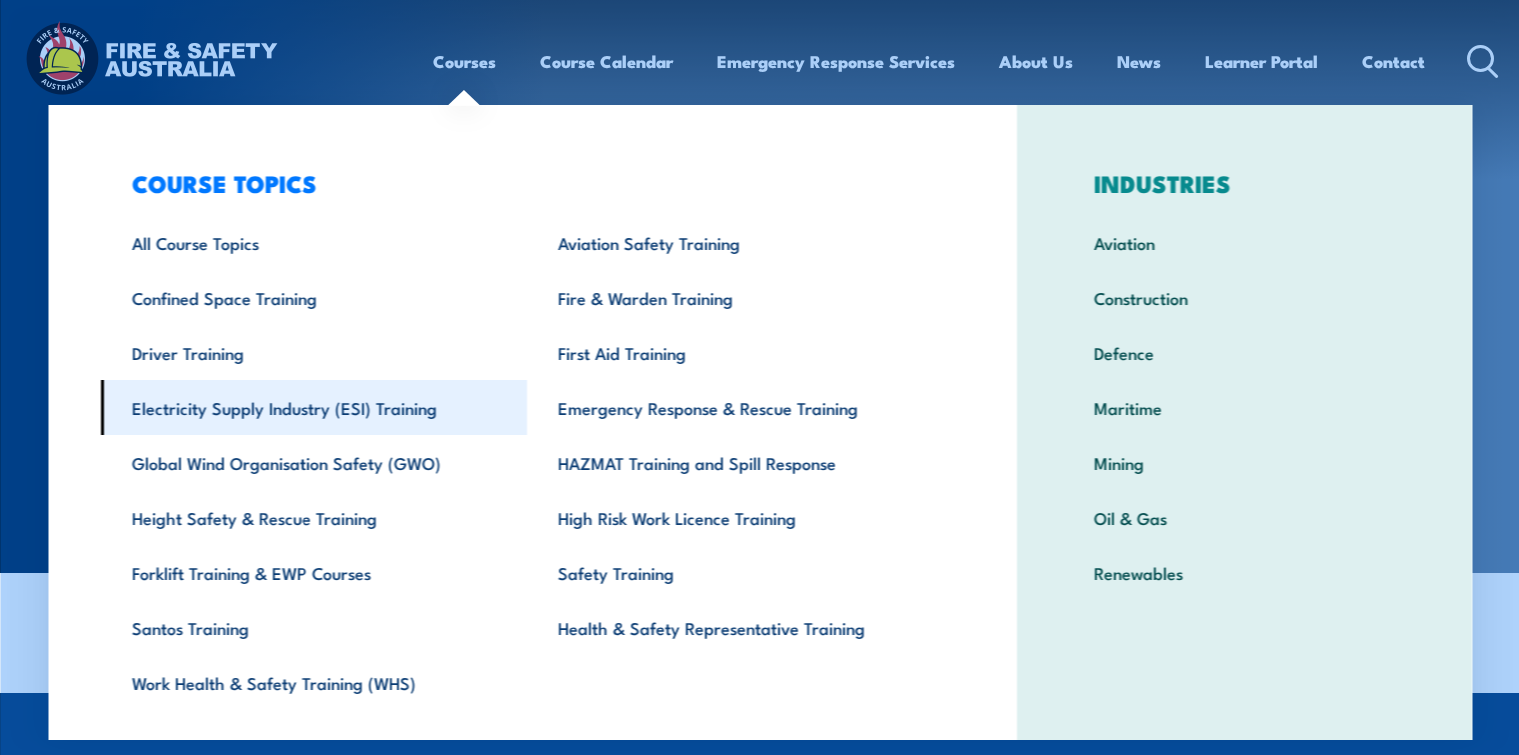 scroll, scrollTop: 0, scrollLeft: 0, axis: both 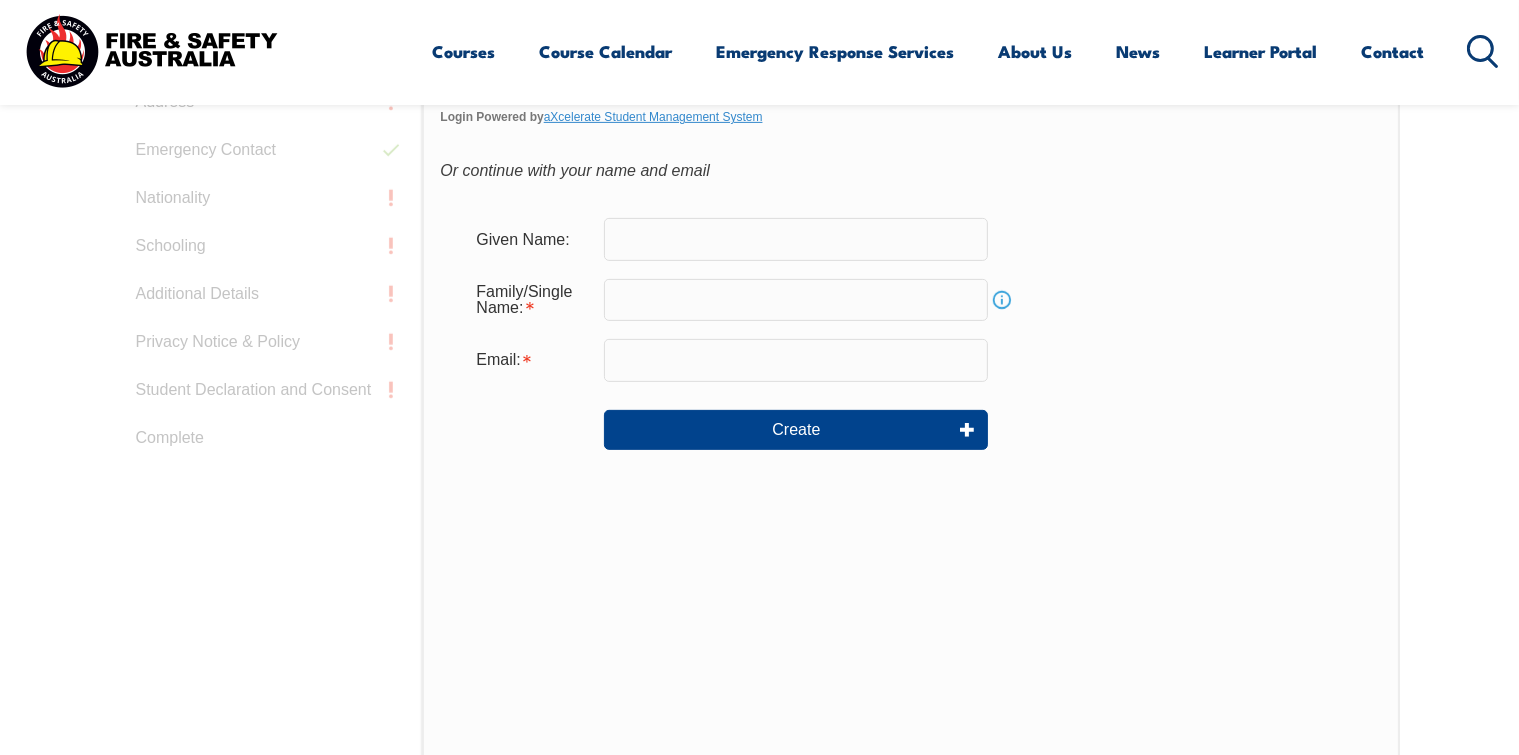 click at bounding box center [796, 239] 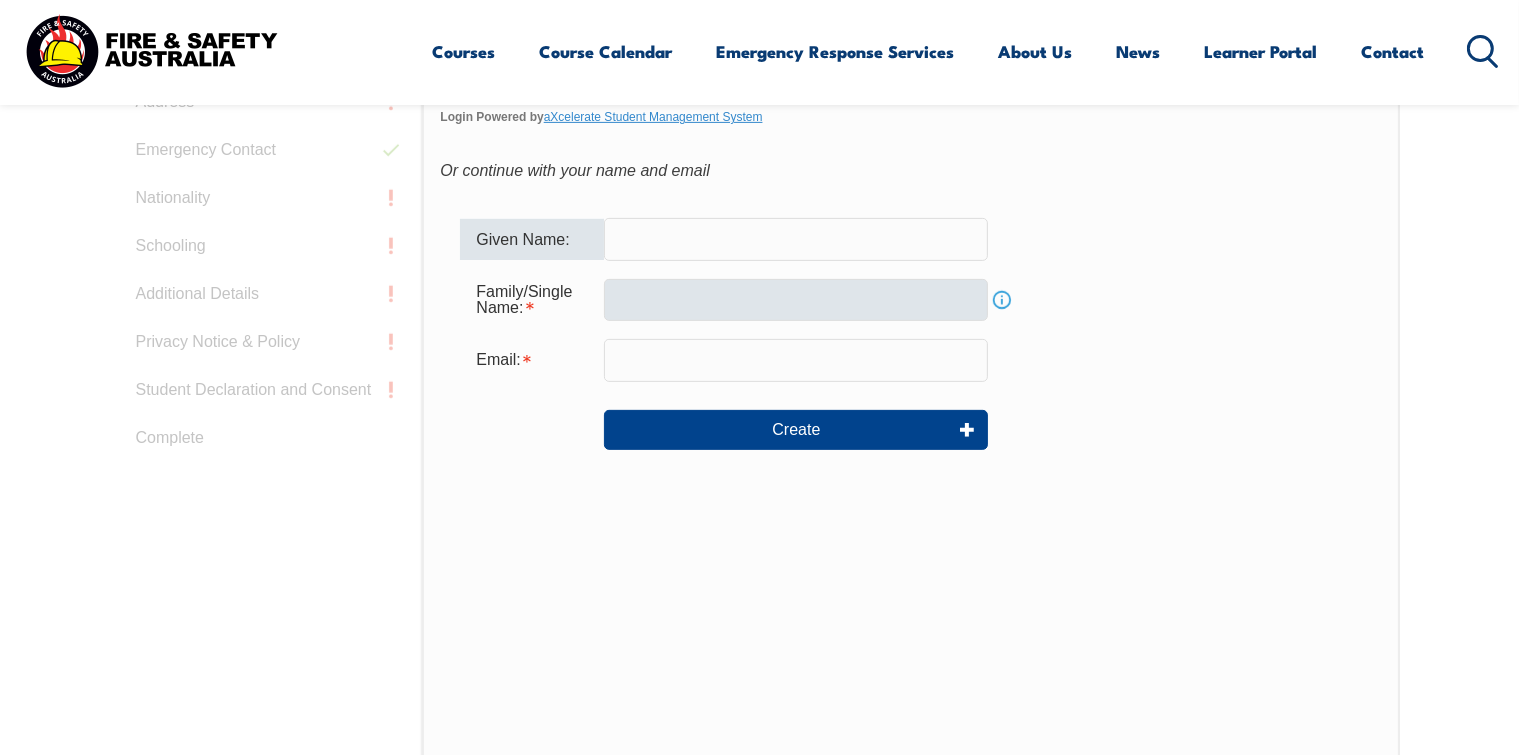 type on "KISHORE" 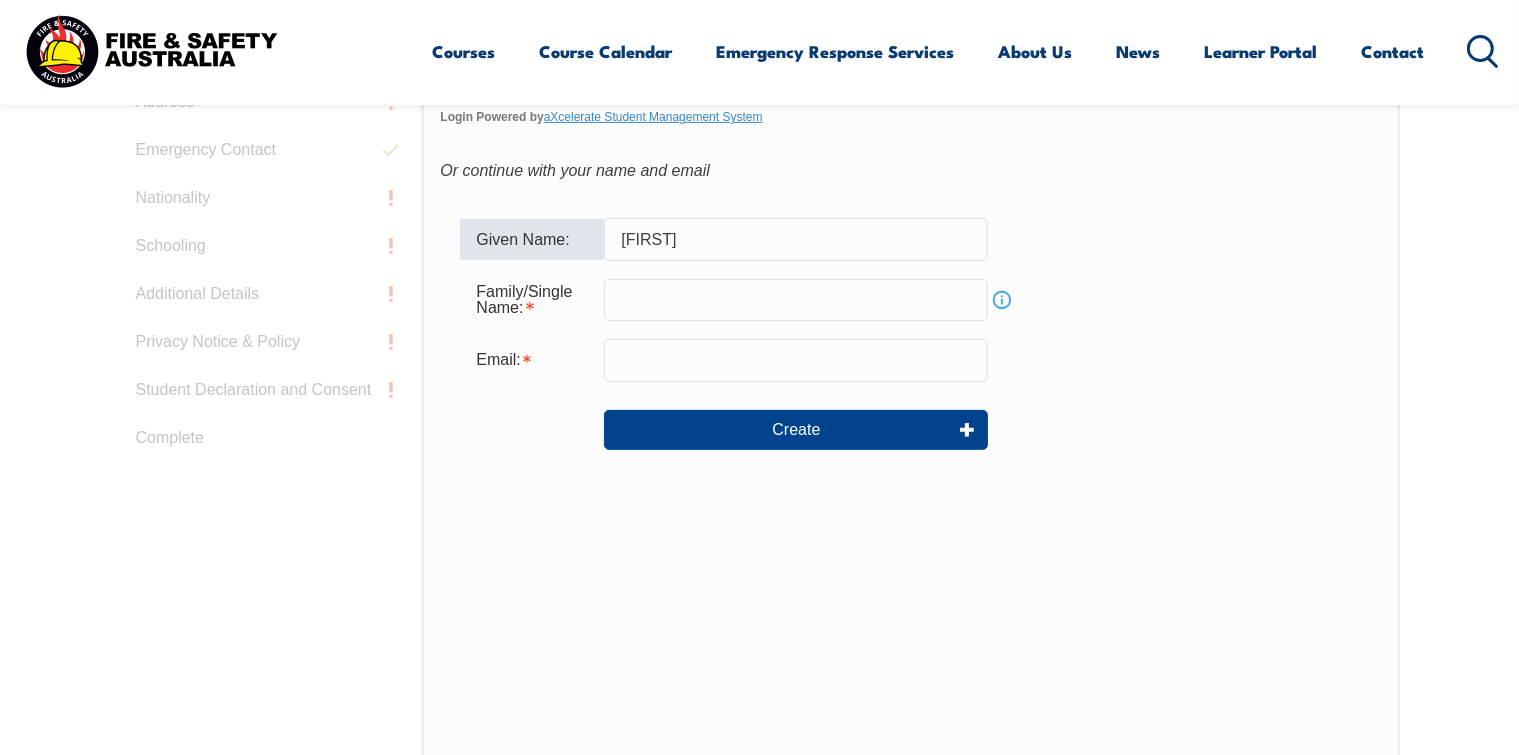type on "MANDAVA" 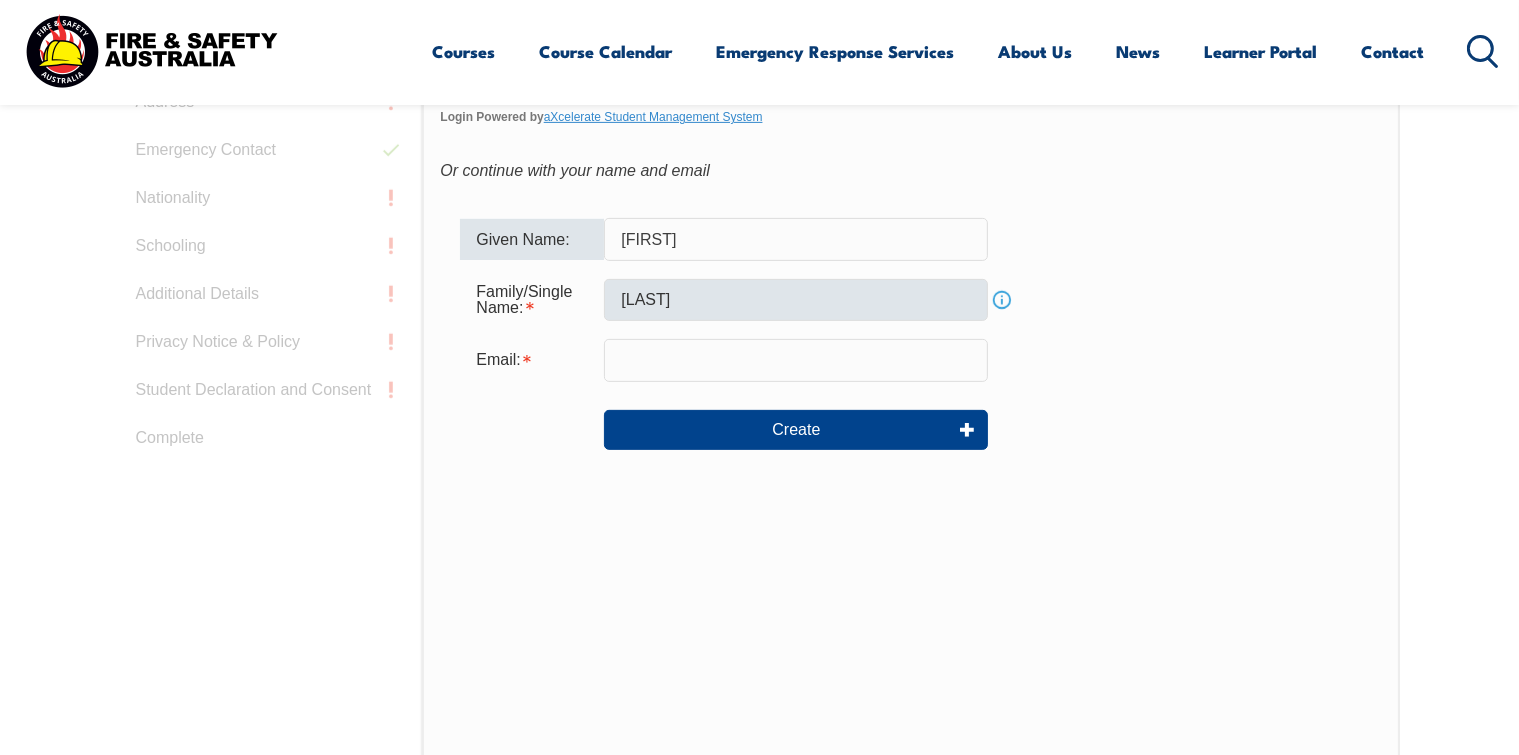 type on "[FIRST] [LAST]@[DOMAIN]" 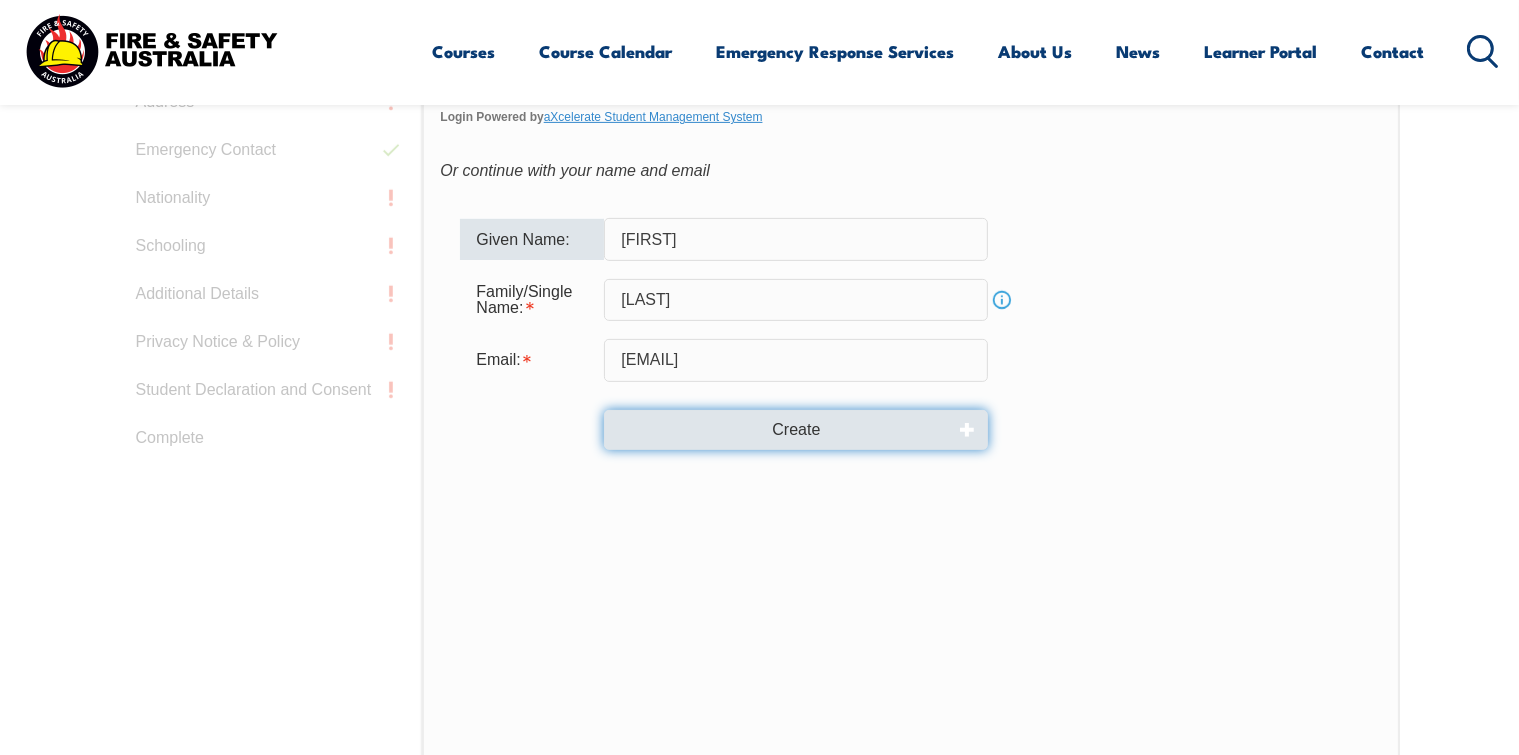 click on "Create" at bounding box center (796, 430) 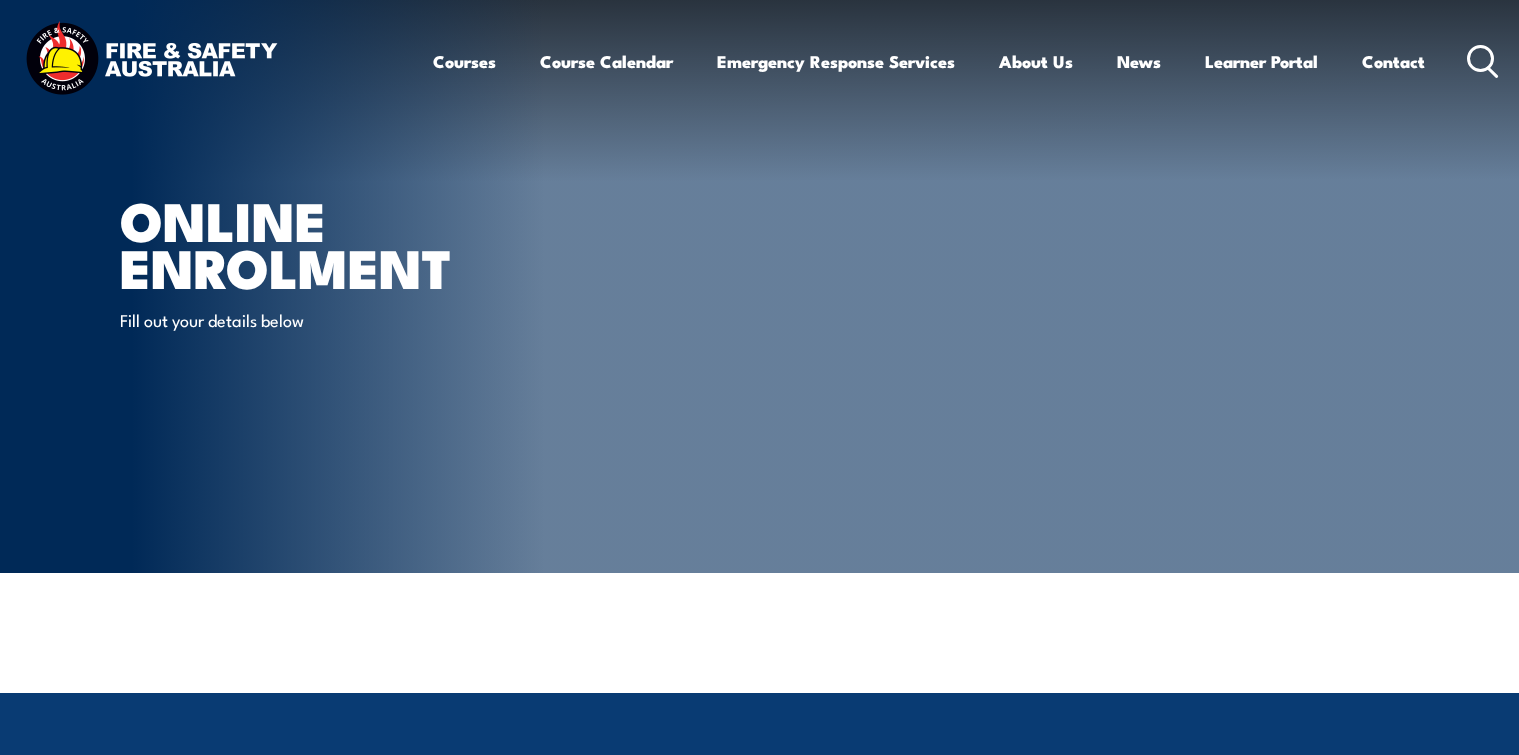 scroll, scrollTop: 0, scrollLeft: 0, axis: both 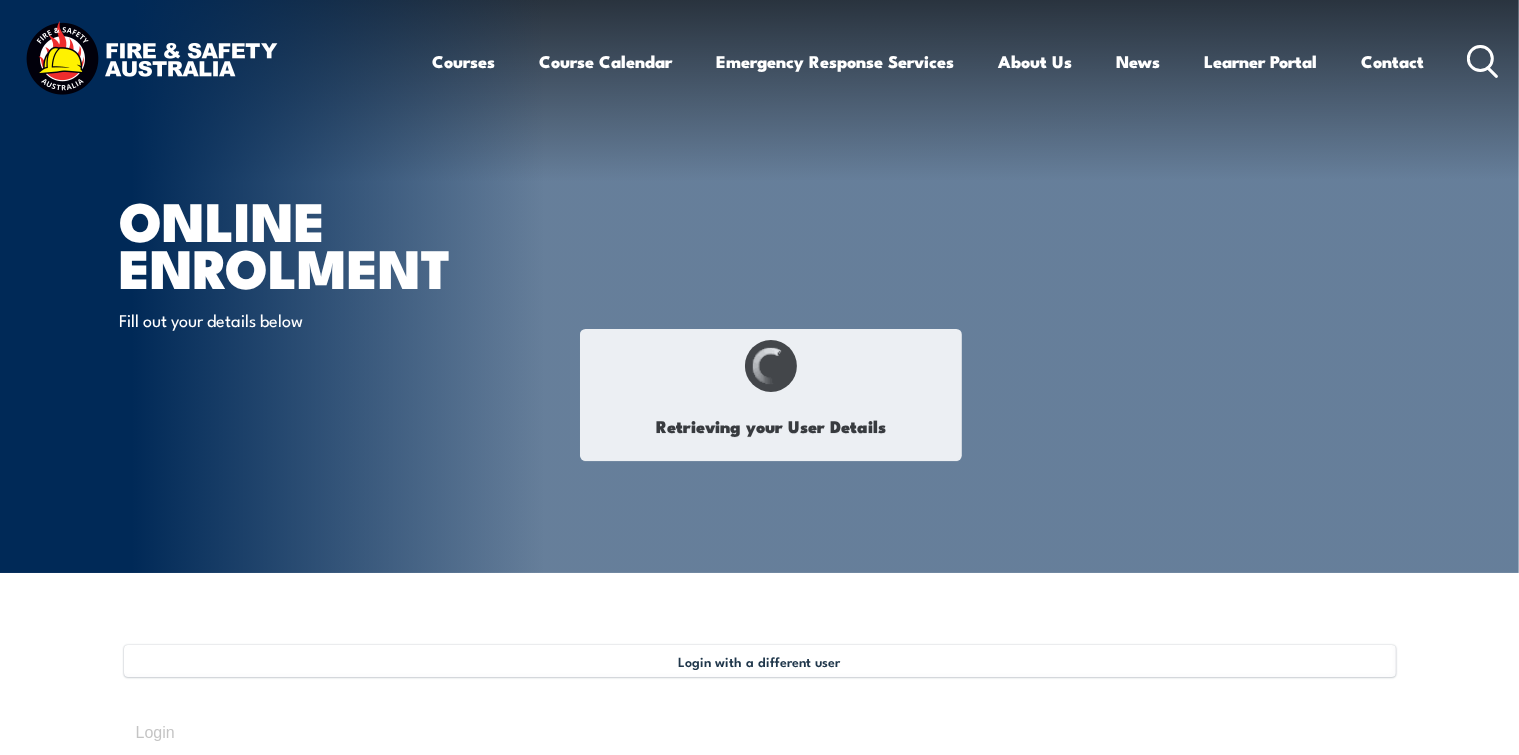 type on "[FIRST]" 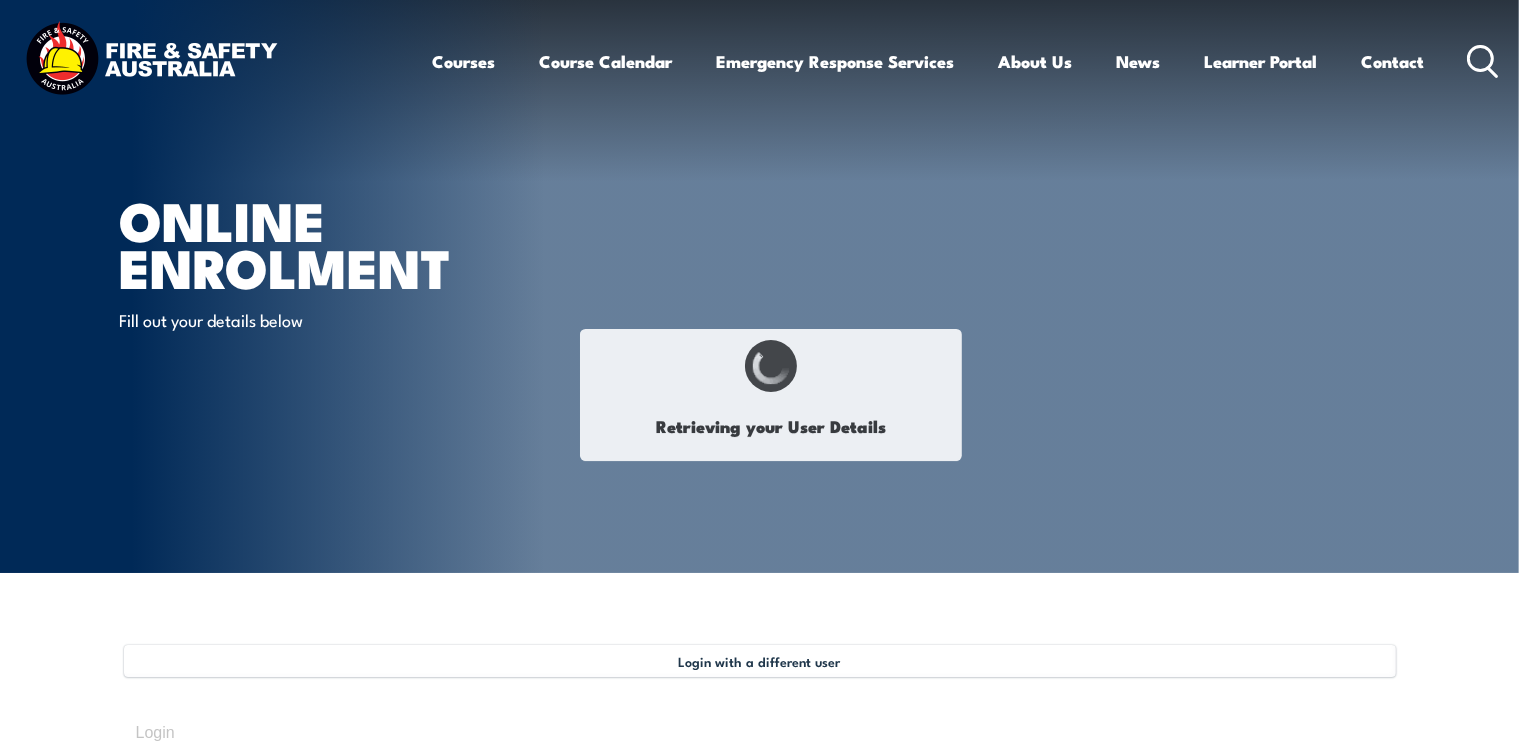 type on "[LAST]" 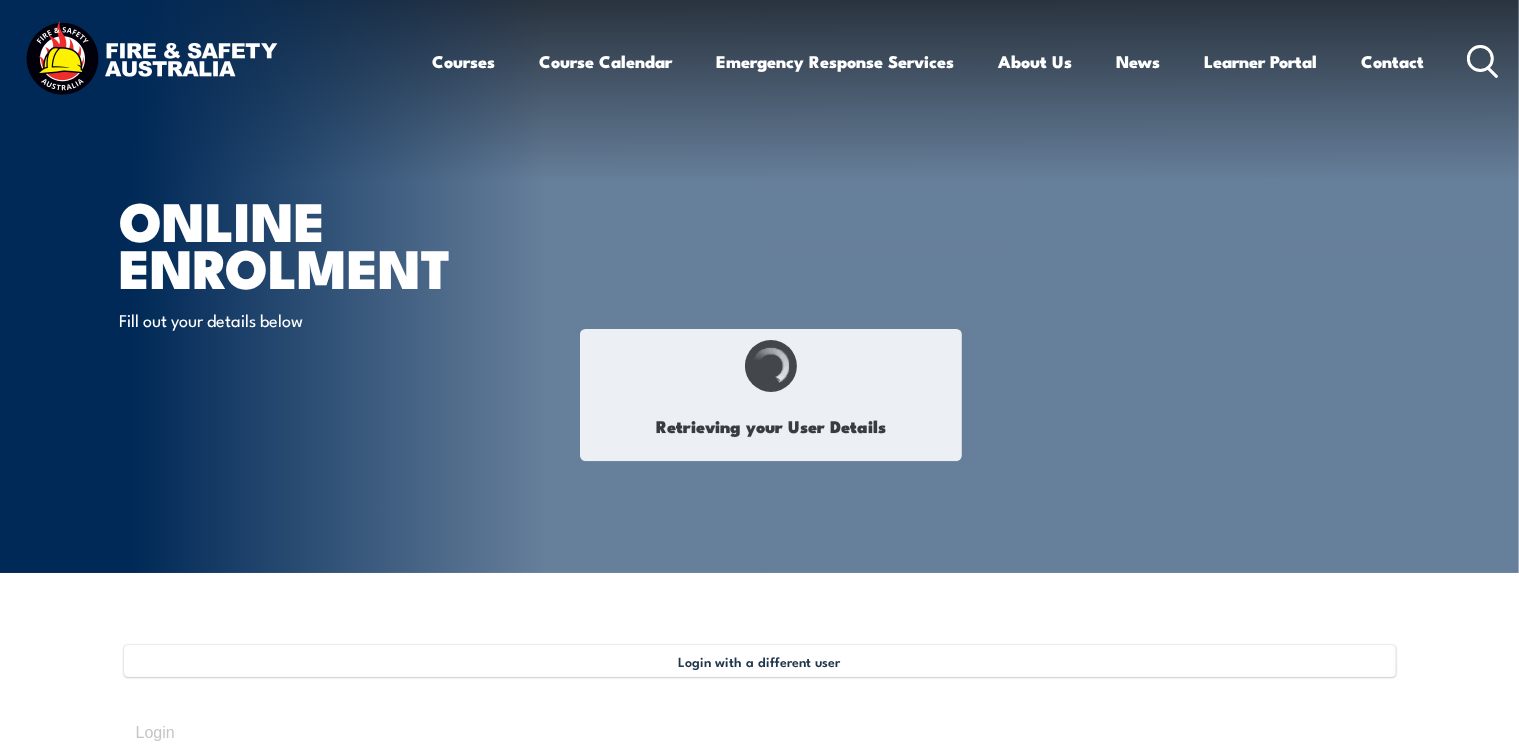 type on "[ID]" 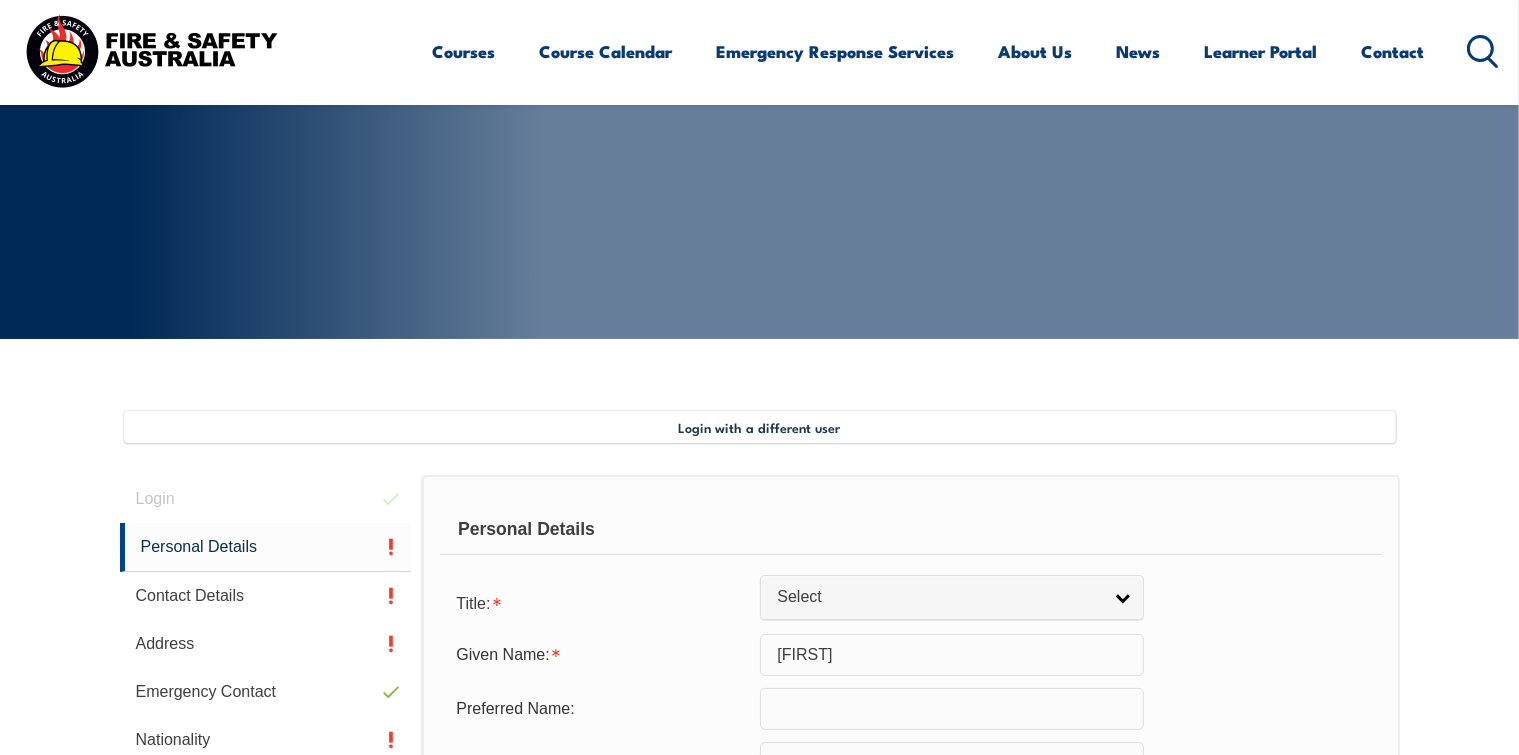 scroll, scrollTop: 544, scrollLeft: 0, axis: vertical 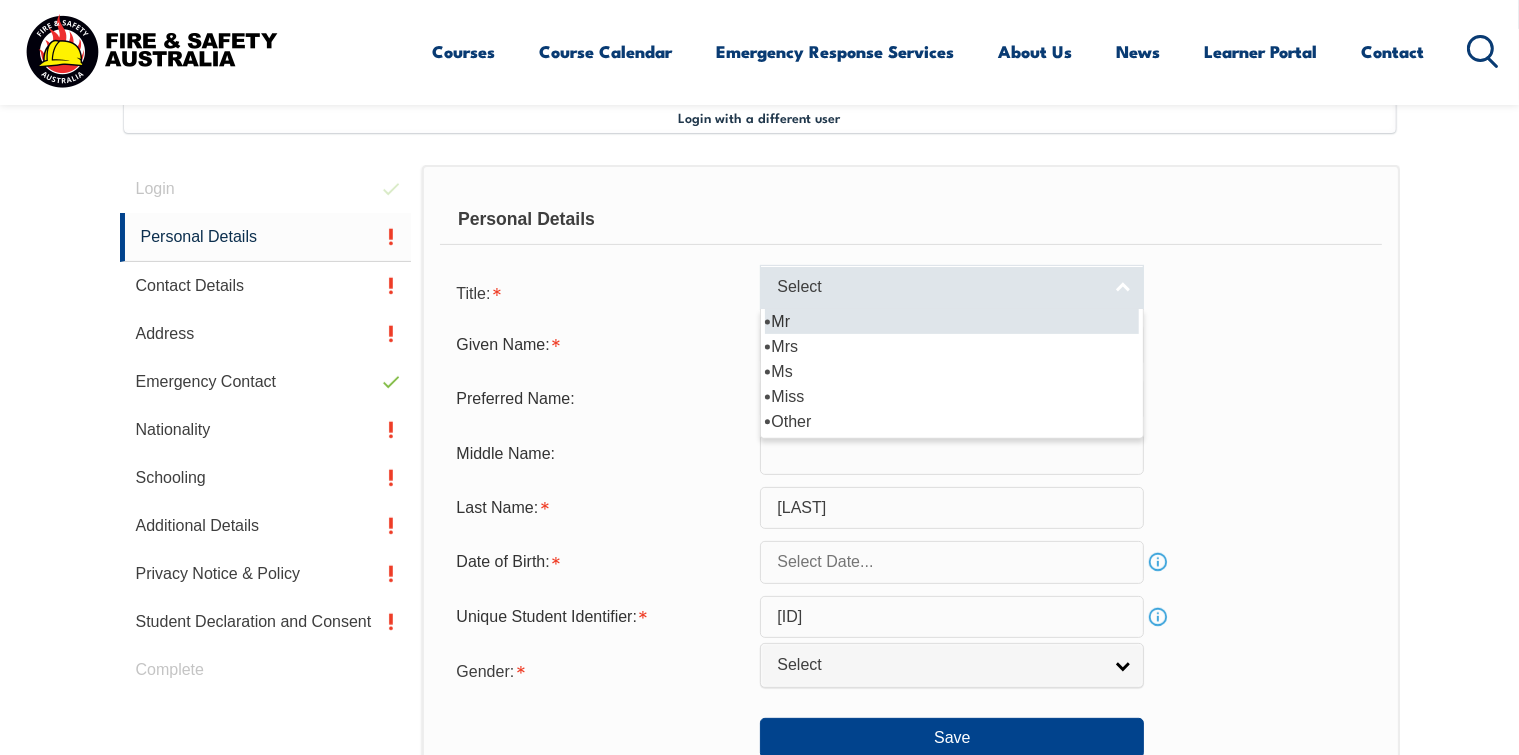 click on "Select" at bounding box center (952, 287) 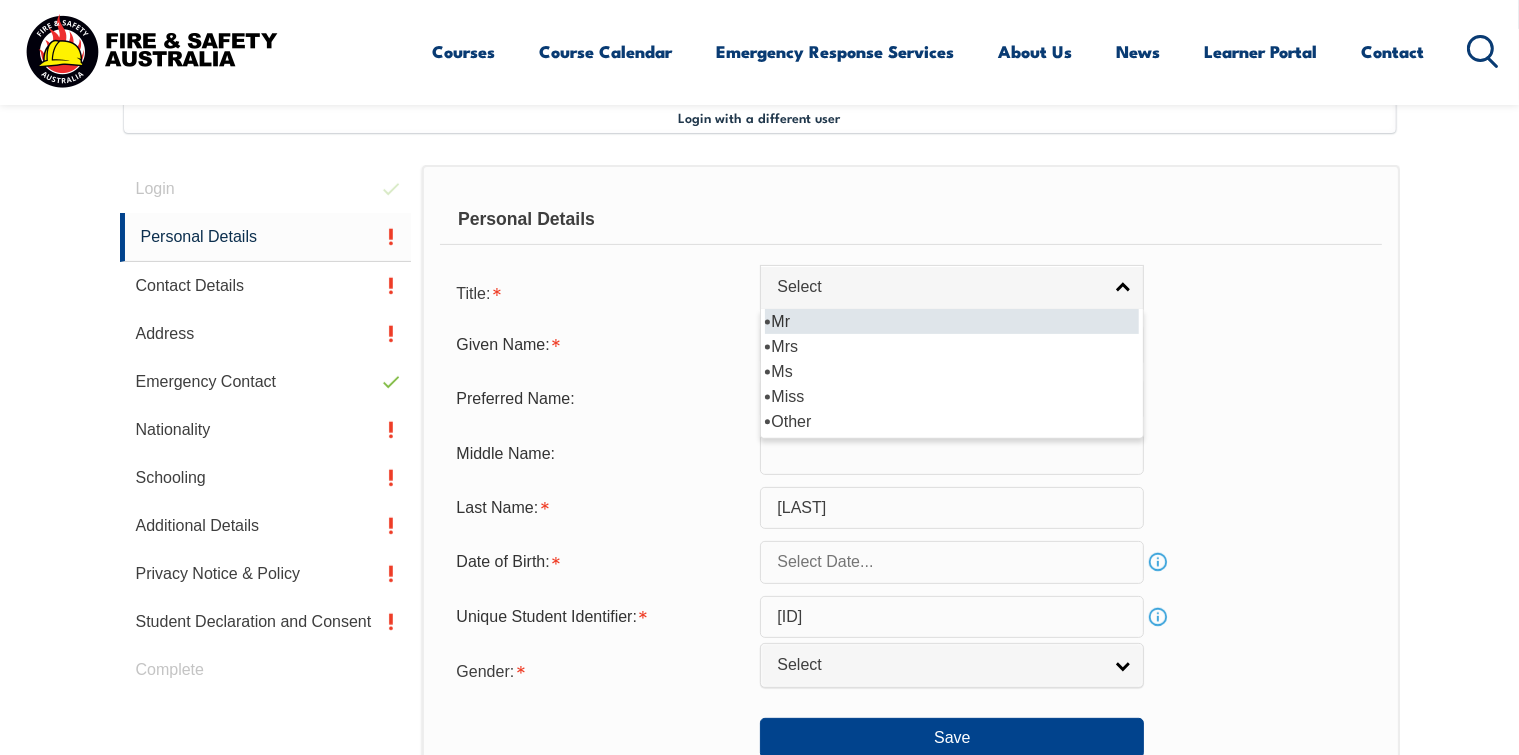 click on "Mr" at bounding box center [952, 321] 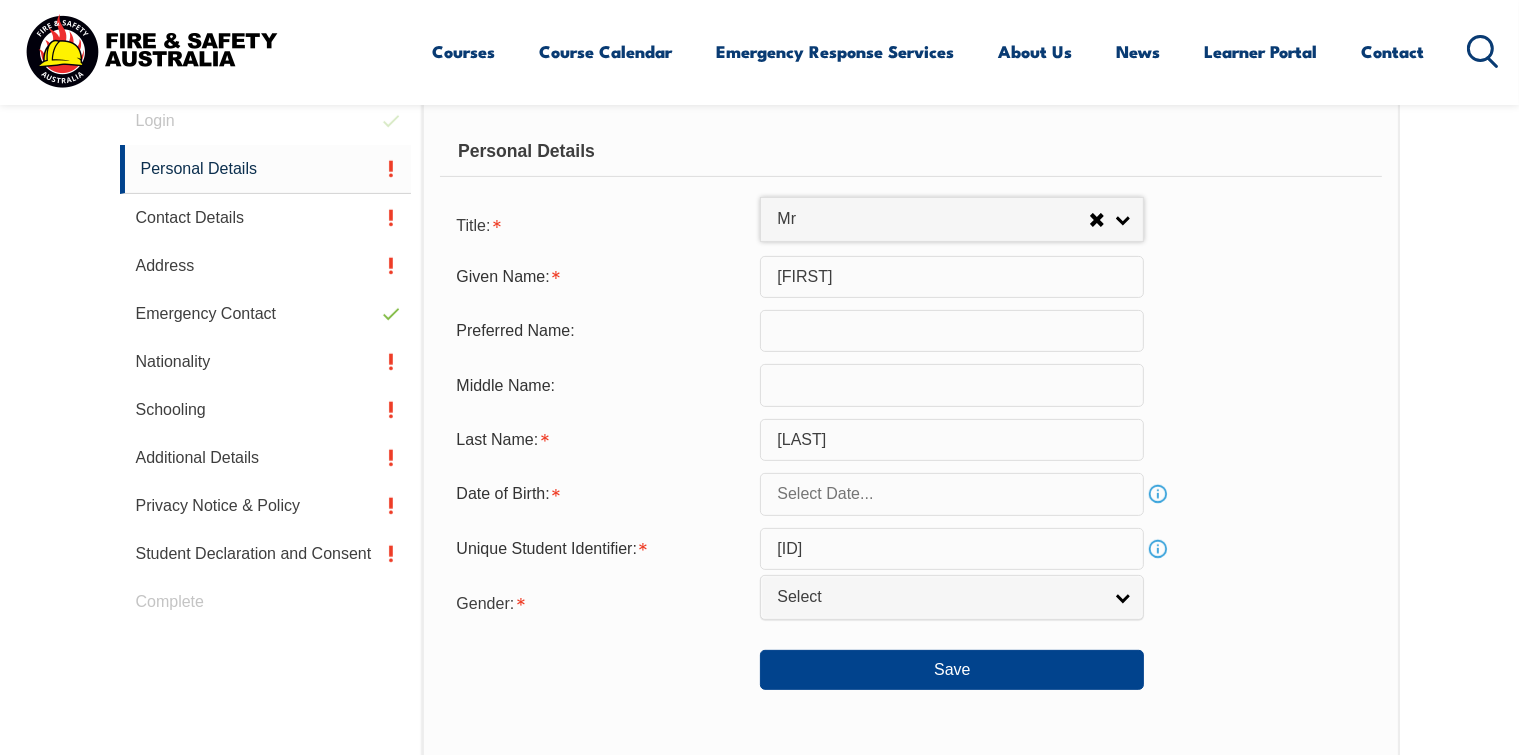 scroll, scrollTop: 744, scrollLeft: 0, axis: vertical 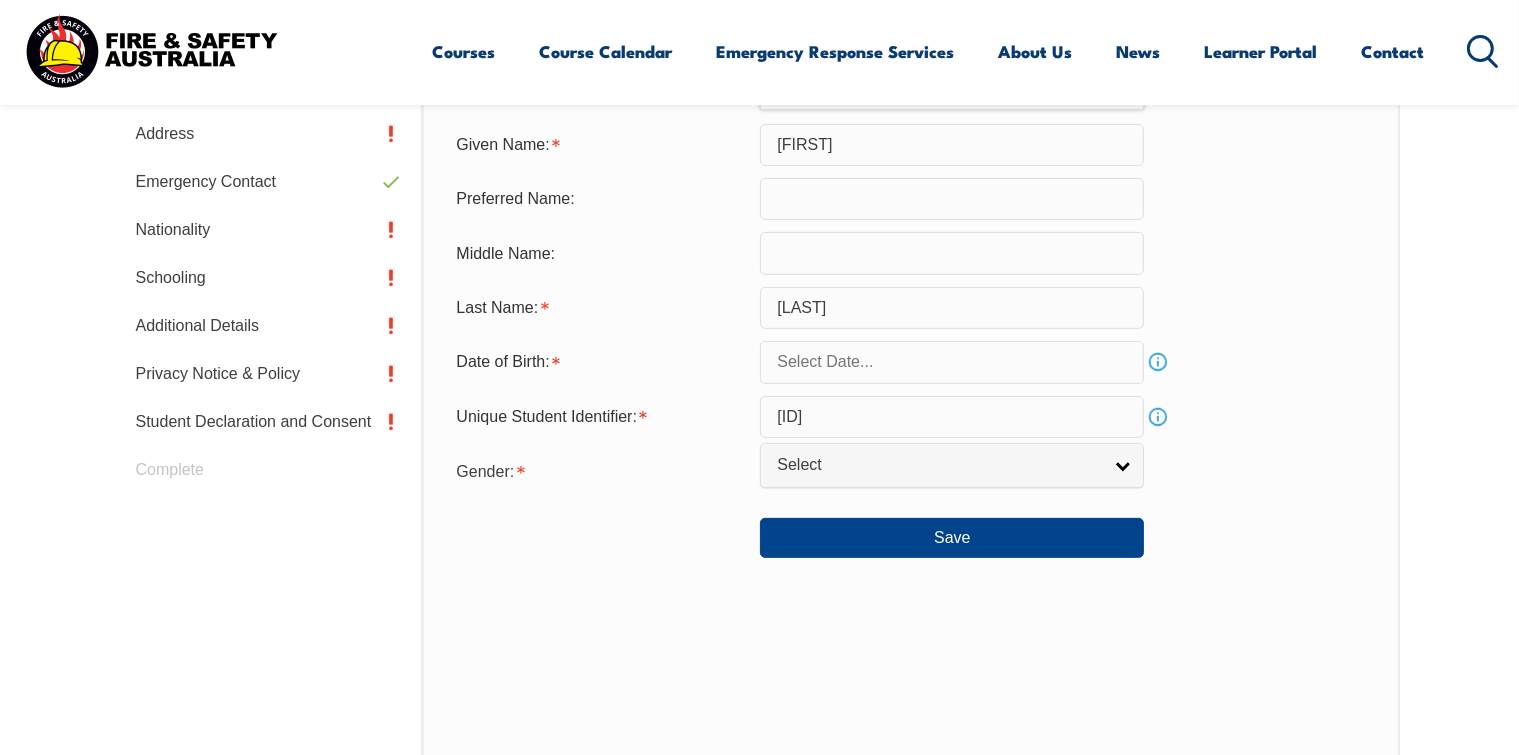 click on "Courses
Course Calendar
Emergency Response Services
Services Overview
Emergency Response Solutions
Paramedic & Medical Solutions
Industrial Security Solutions
Emergency Response Vehicles
Safety Advisers
About Us
About FSA
Our promise
Careers
News
Learner Portal
Contact
Home
Course Finder
All Courses
Aviation Safety Training Courses
Confined Space Courses
Electricity Supply Industry (ESI) Courses
Emergency Response Training & Rescue Courses
Fire Safety Training Courses
First Aid Training Courses
Global Wind Organisation (GWO) Courses
HAZMAT Courses
Health & Safety Representative Courses HSR Training
Height Safety & Rescue Courses
High Risk Work Licence Courses" at bounding box center (759, -367) 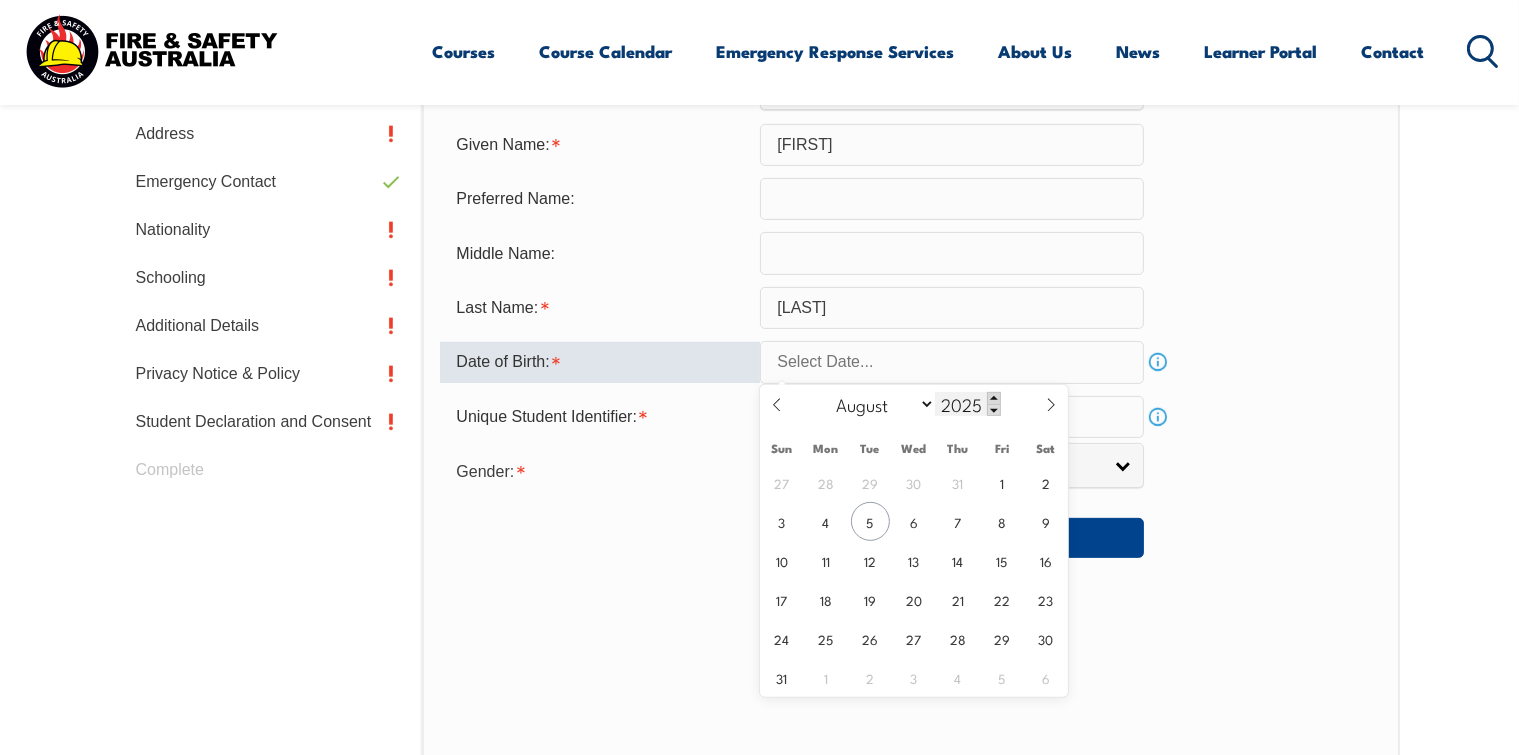 click at bounding box center (994, 398) 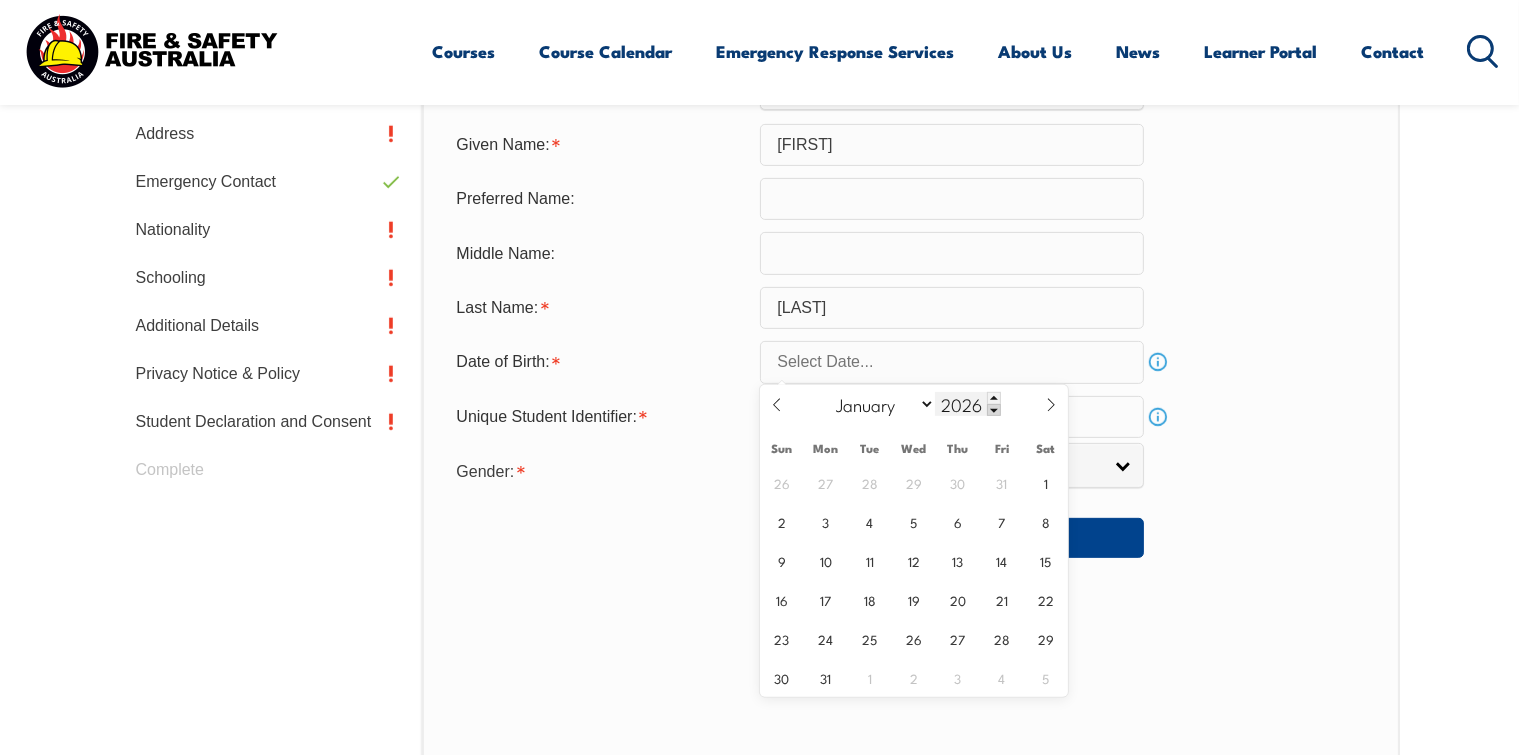 click at bounding box center [994, 410] 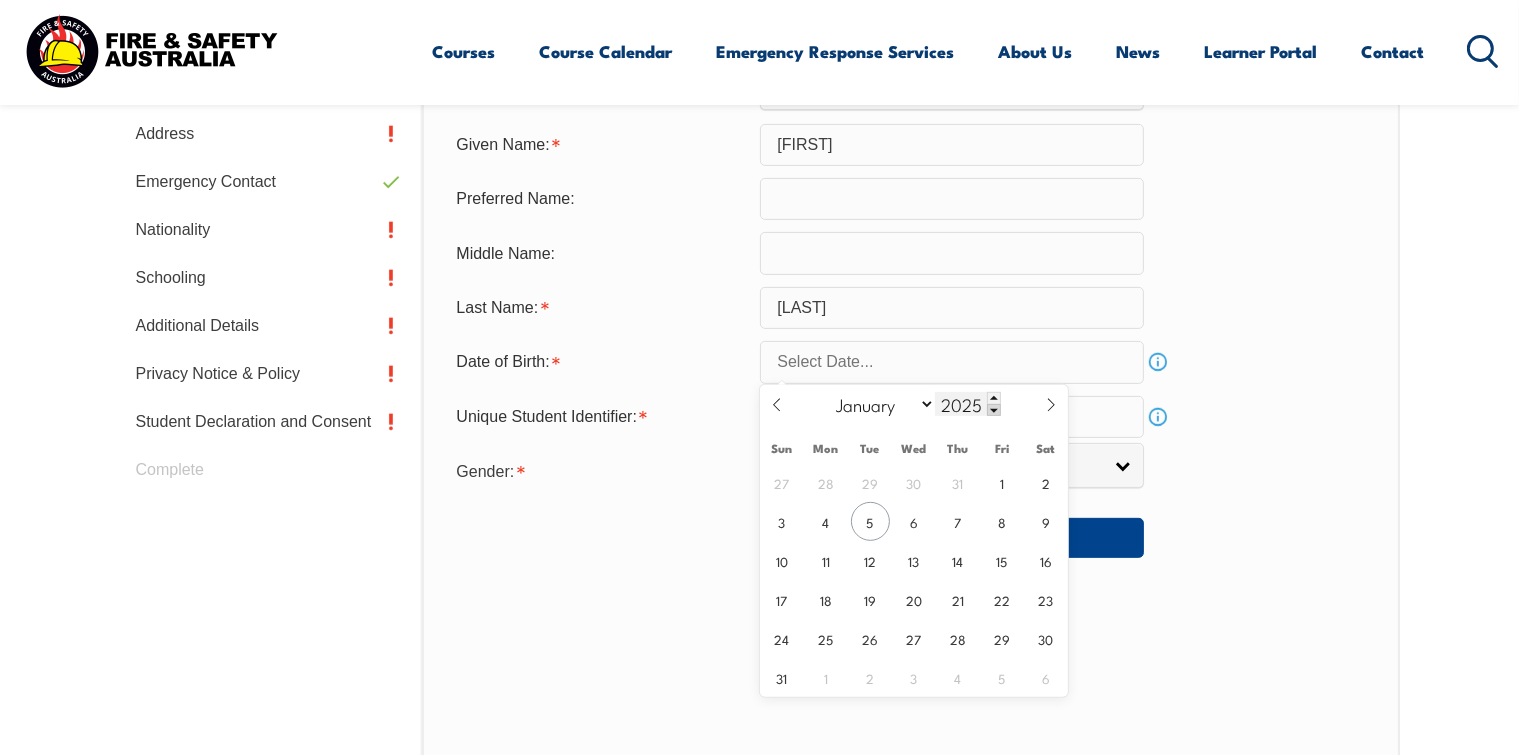 click at bounding box center (994, 410) 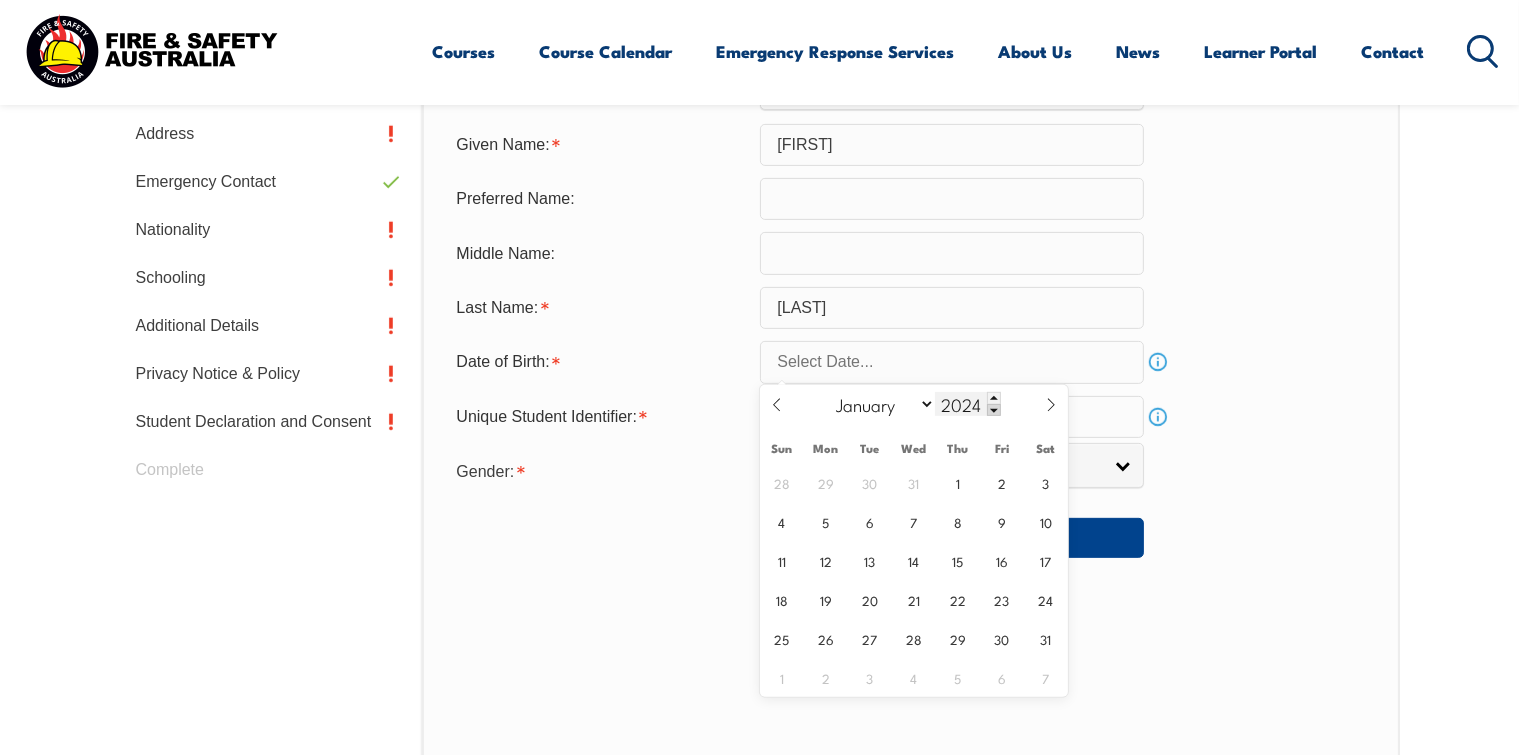 click at bounding box center [994, 410] 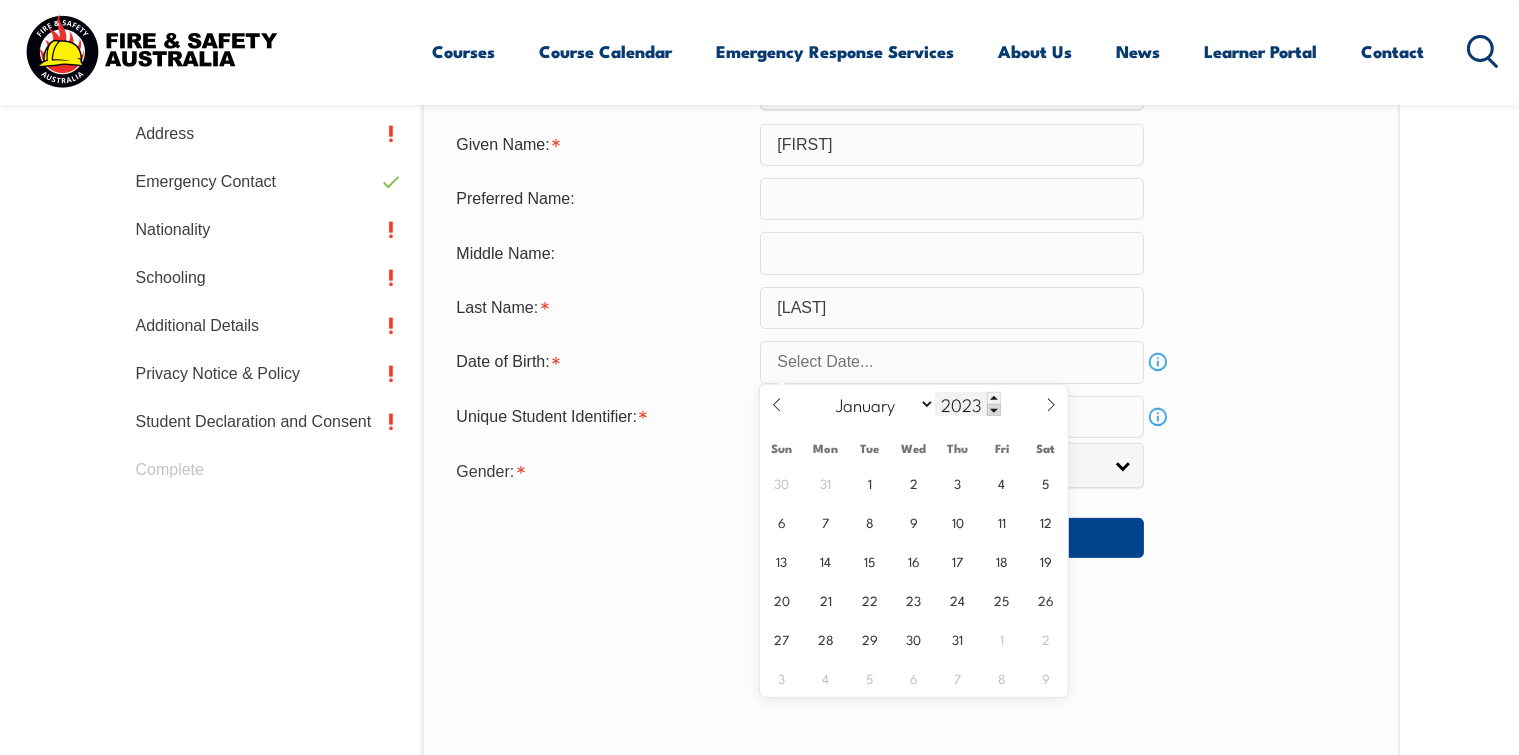 click at bounding box center (994, 410) 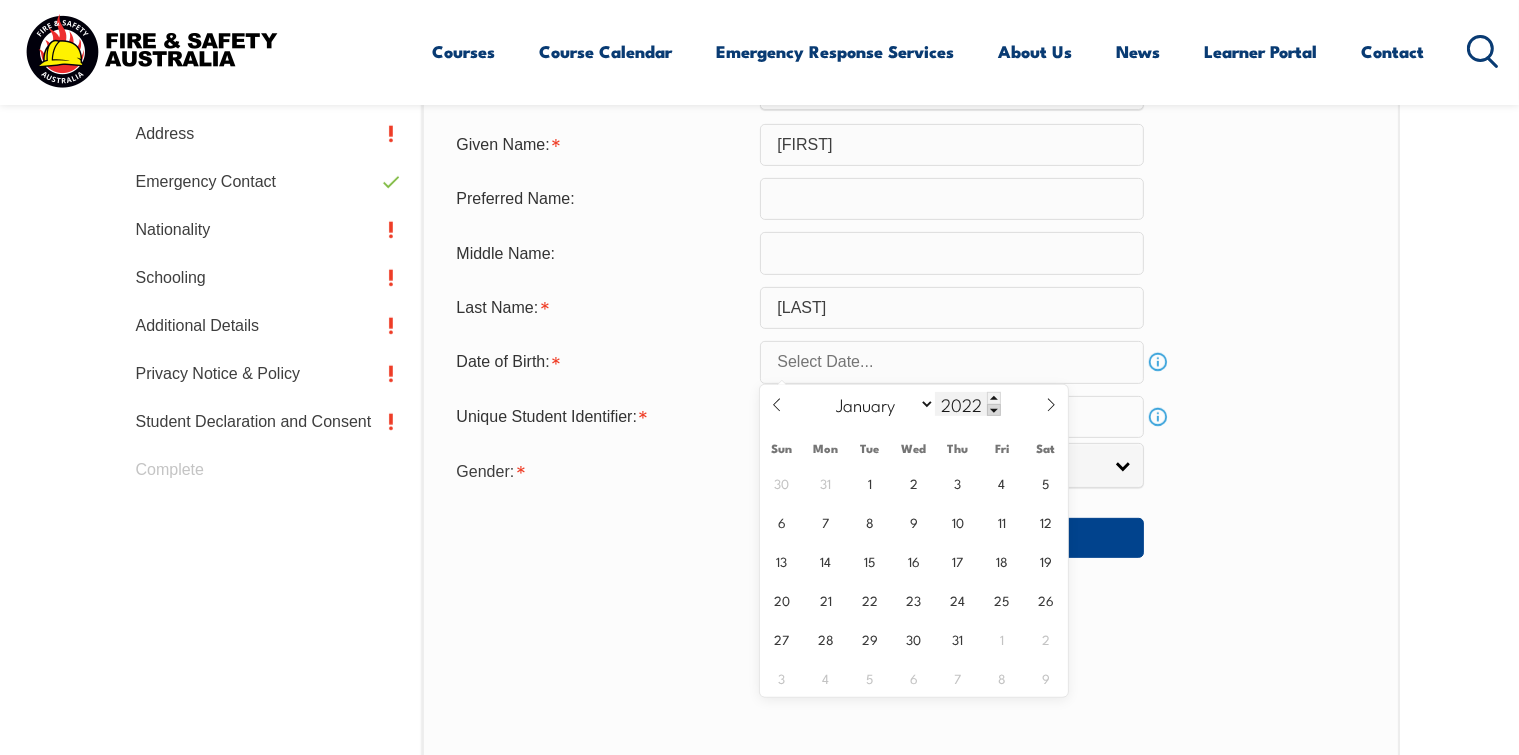 click at bounding box center (994, 410) 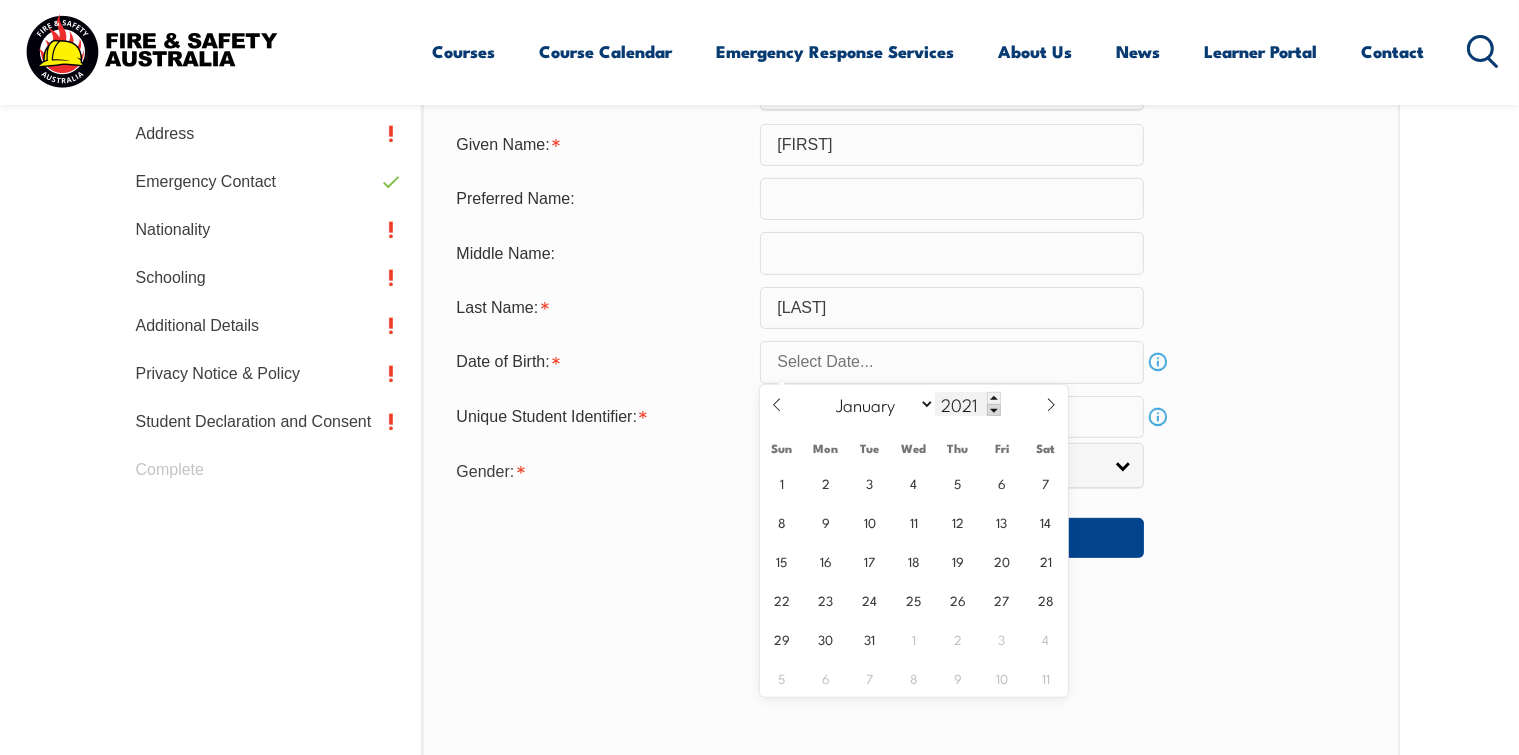 click at bounding box center [994, 410] 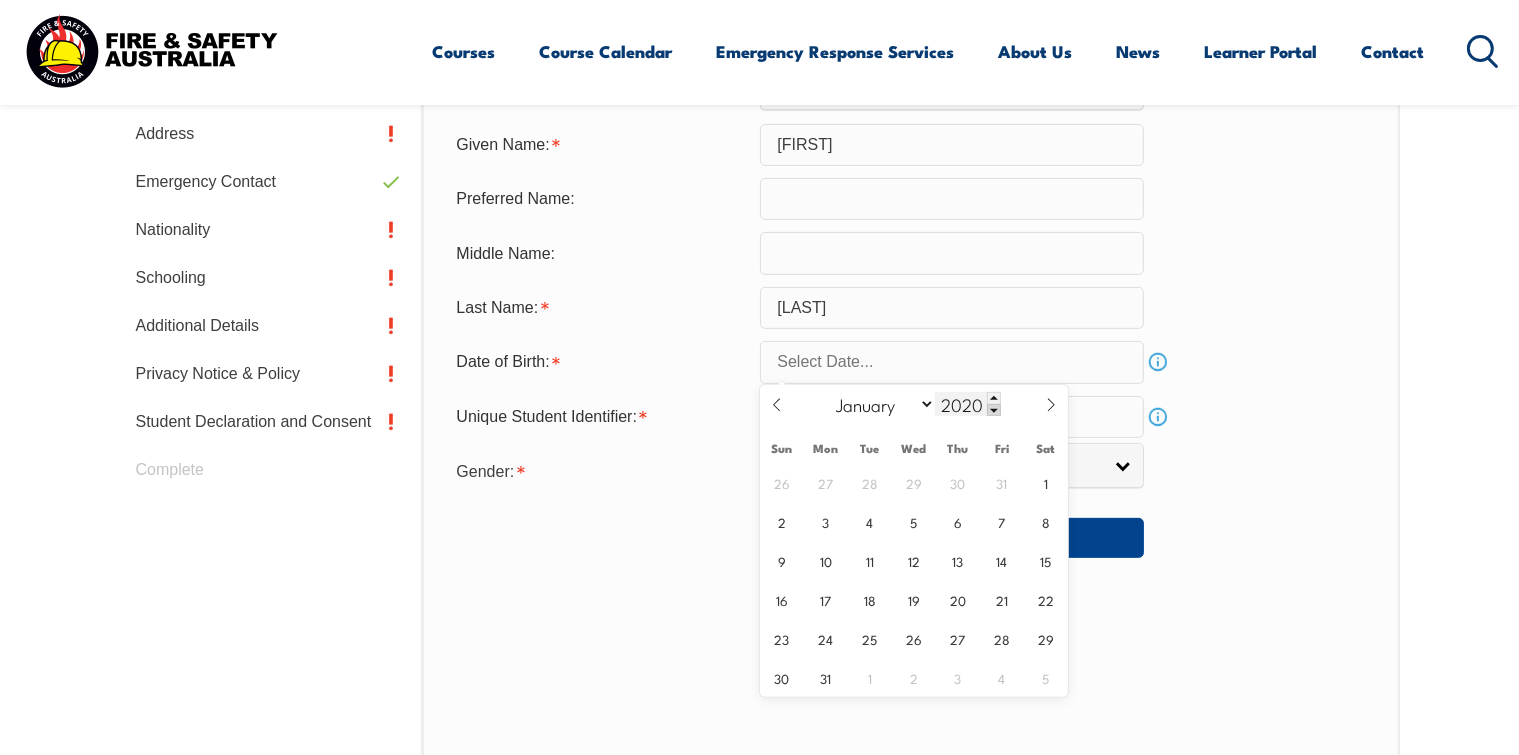 click at bounding box center [994, 410] 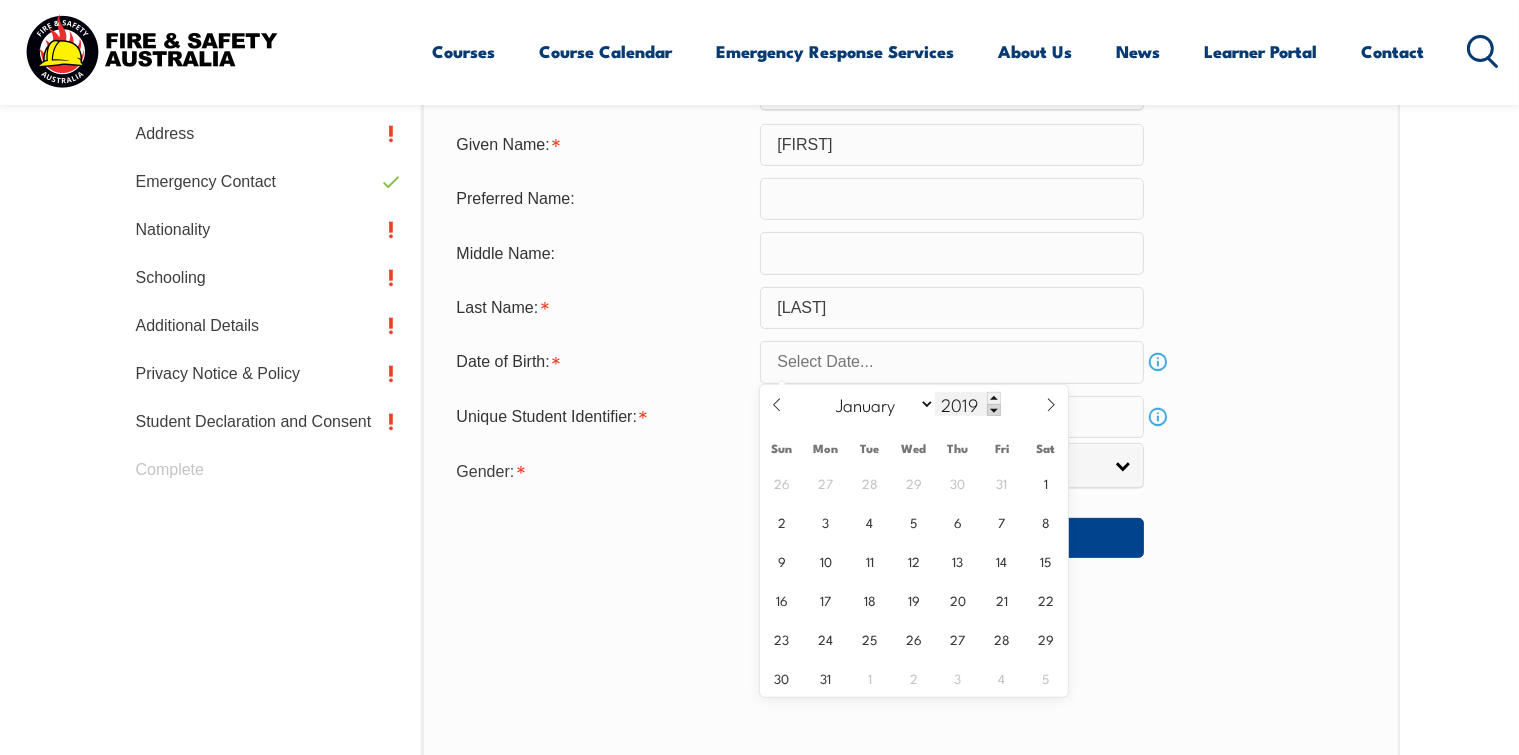 click at bounding box center [994, 410] 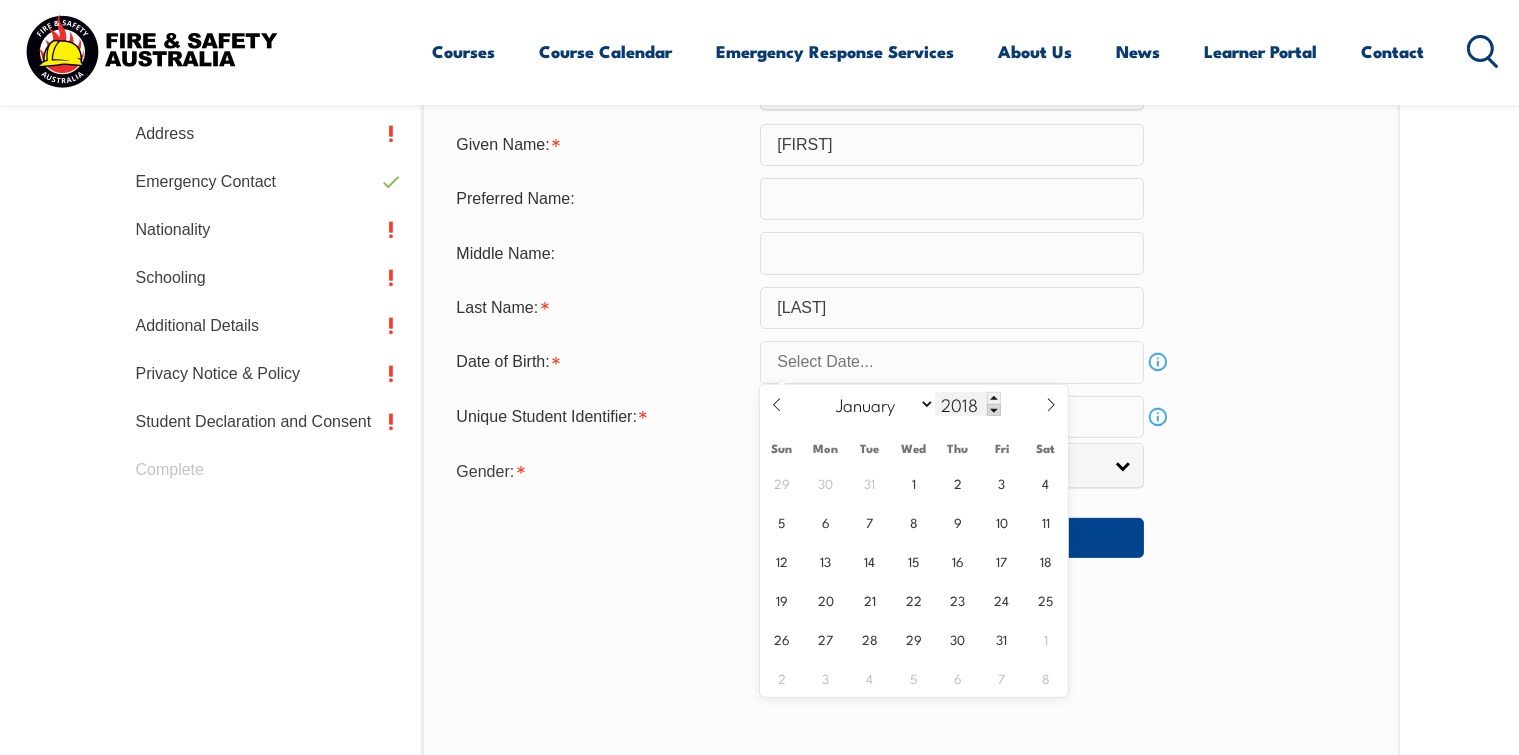 click at bounding box center (994, 410) 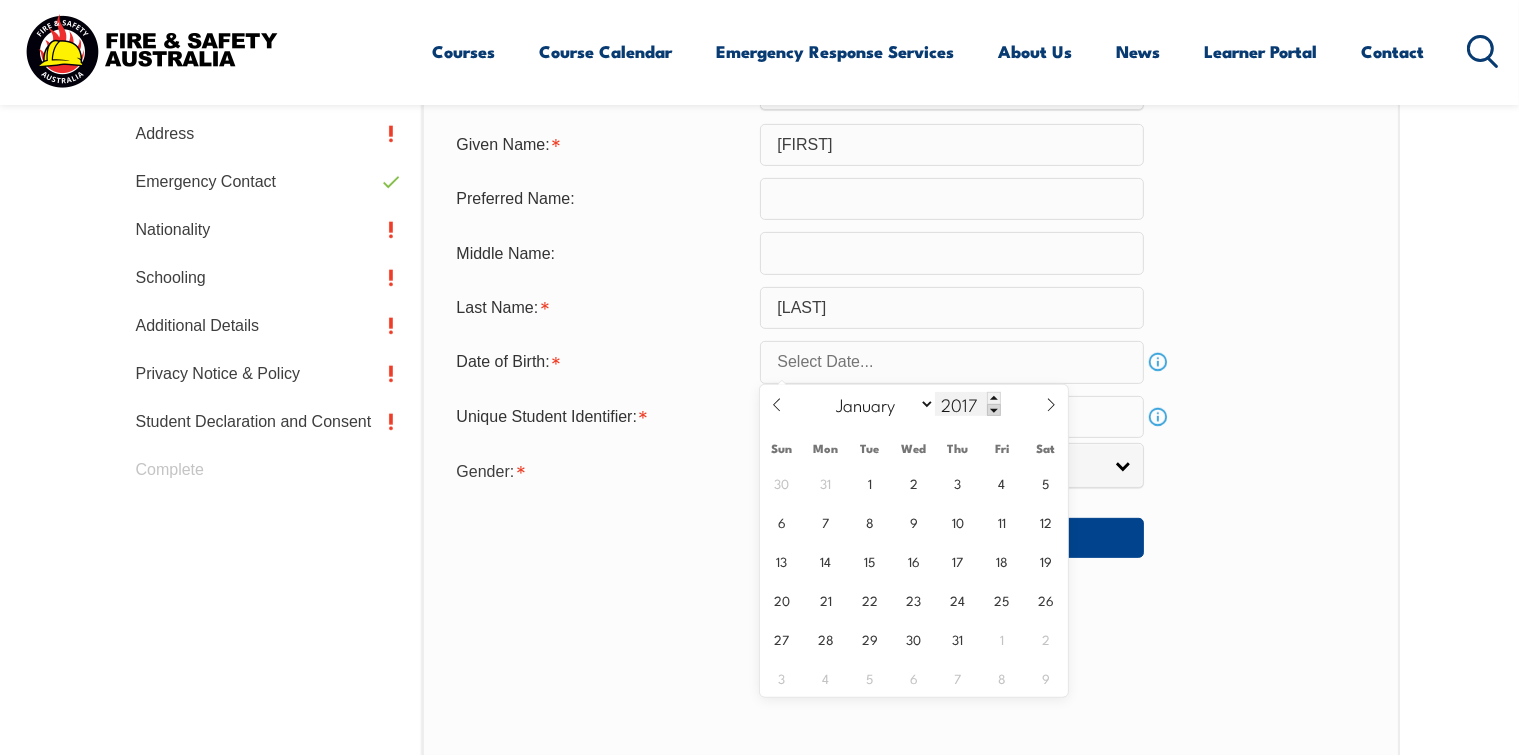 click at bounding box center [994, 410] 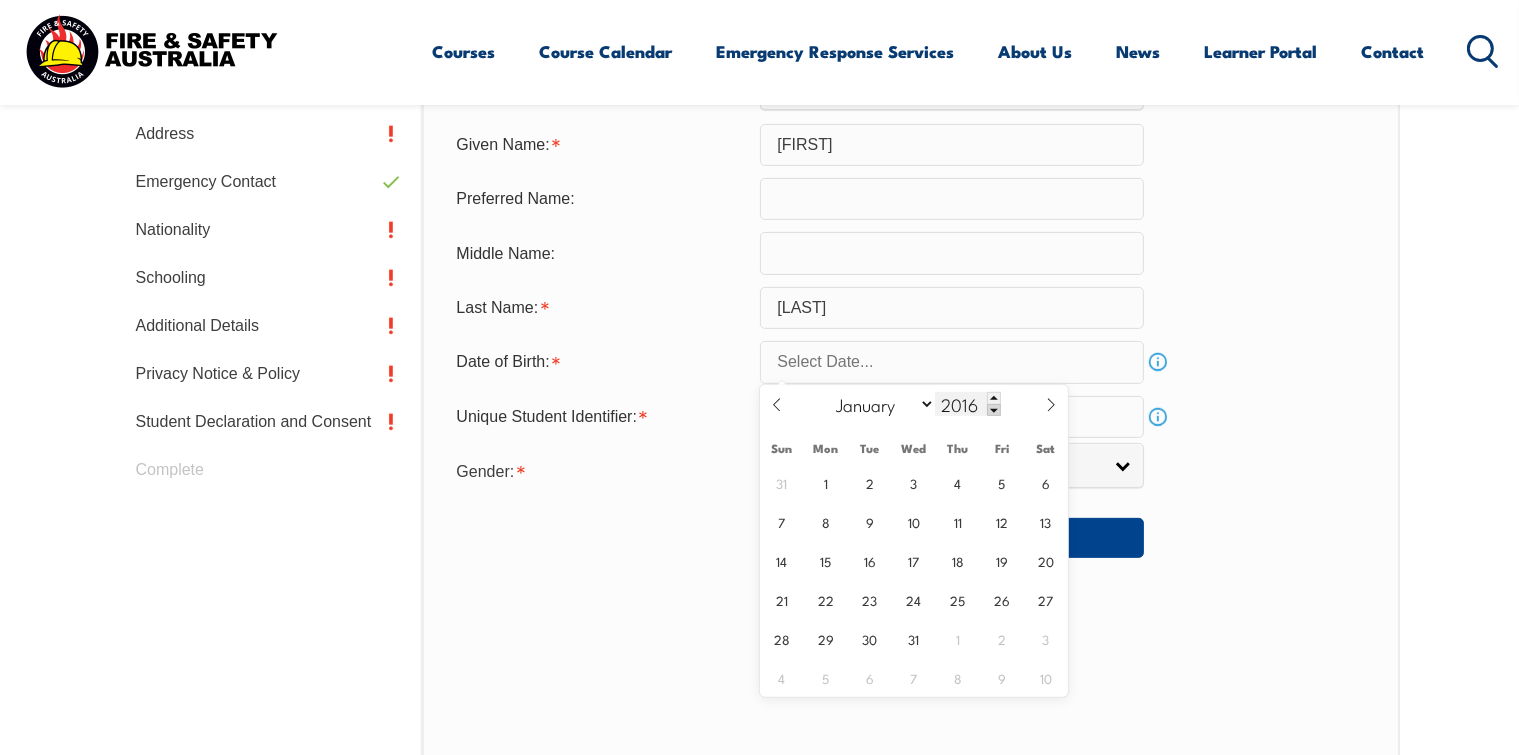click at bounding box center [994, 410] 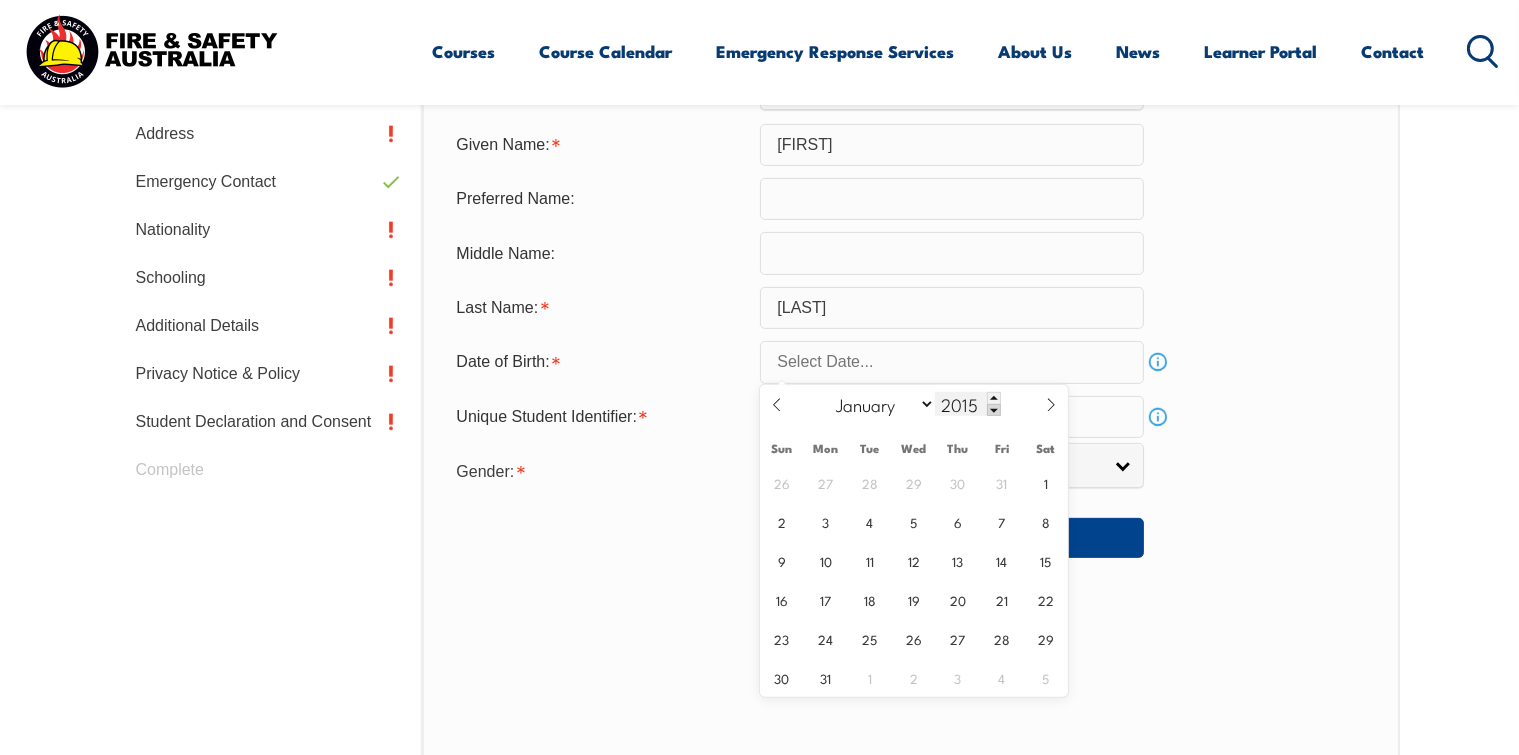 click at bounding box center [994, 410] 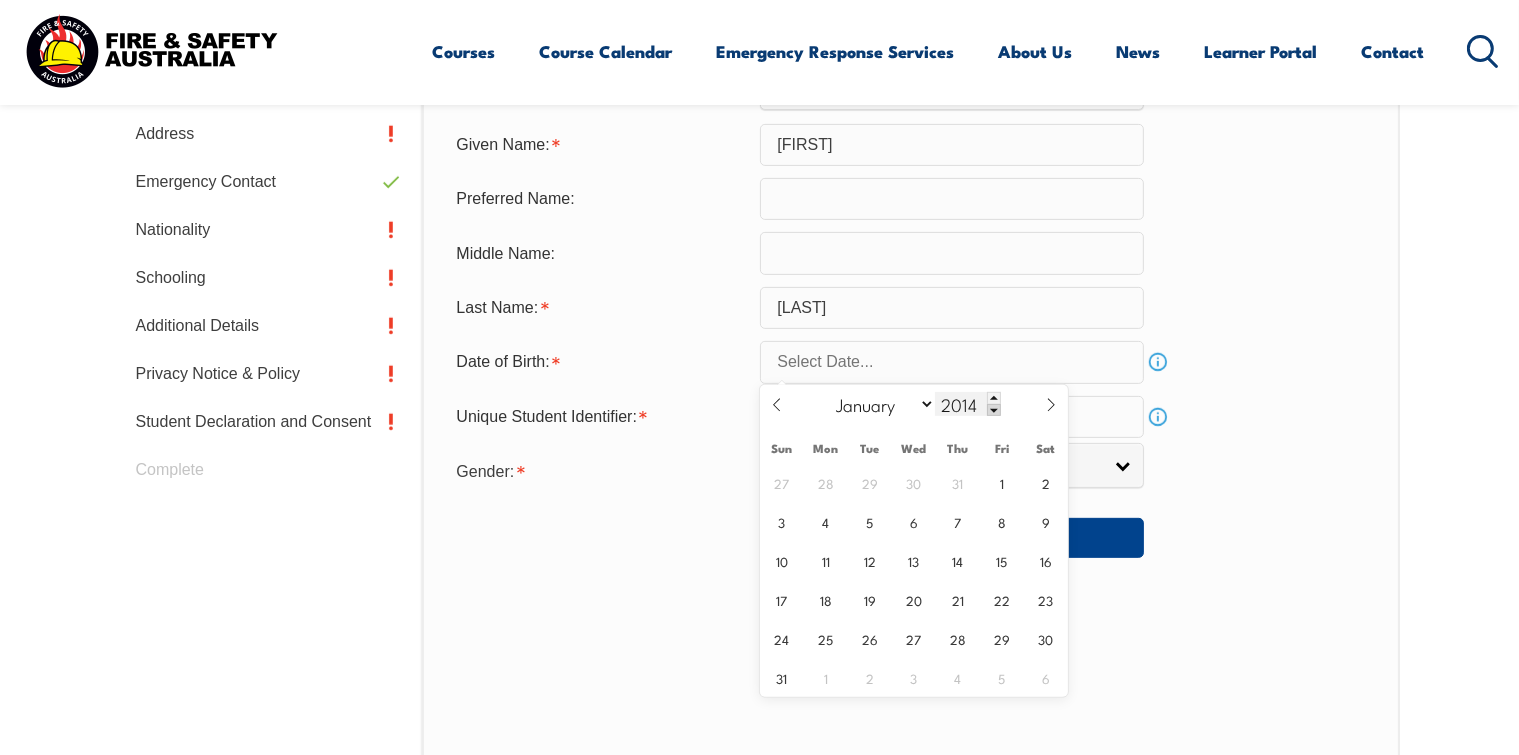 click at bounding box center [994, 410] 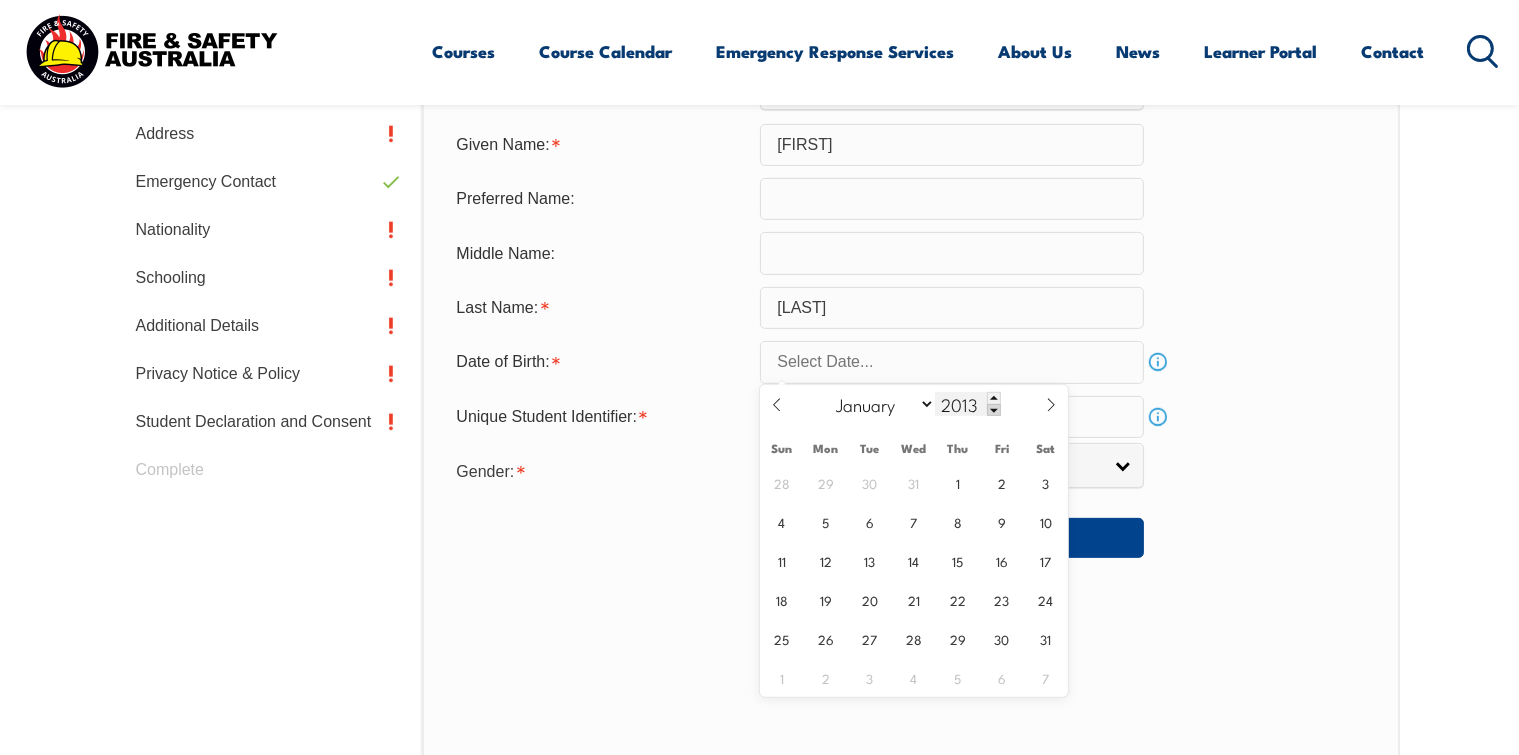 click at bounding box center (994, 410) 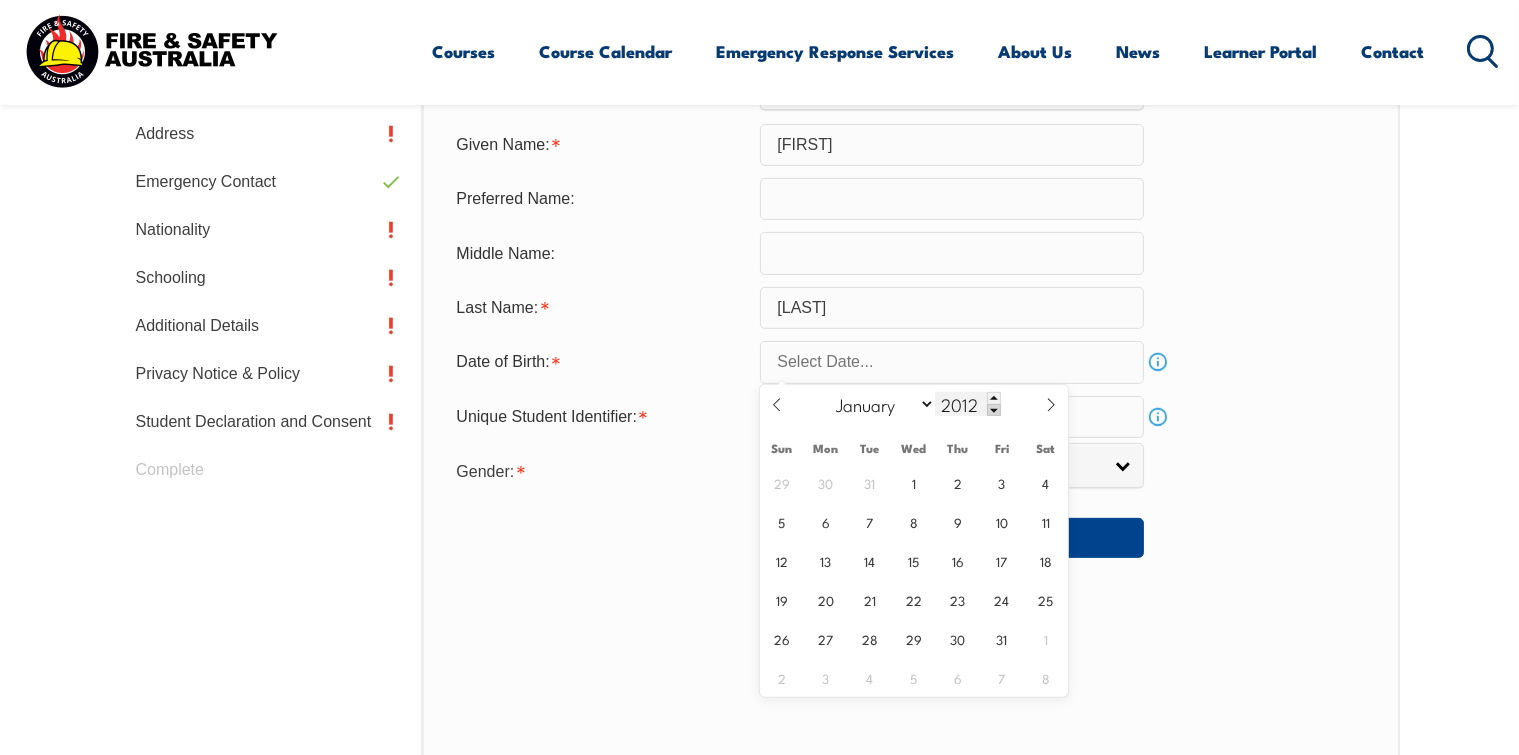 click at bounding box center [994, 410] 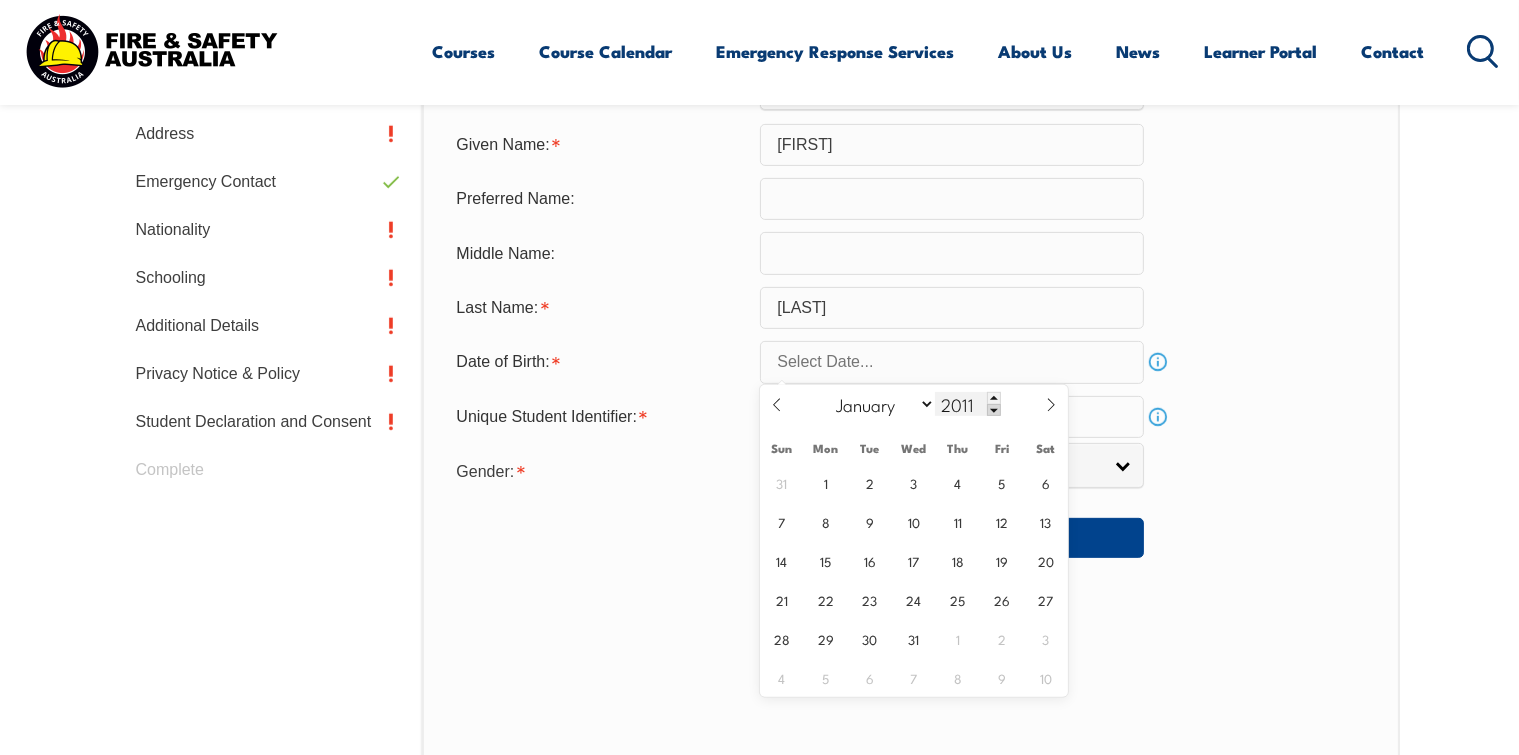 click at bounding box center (994, 410) 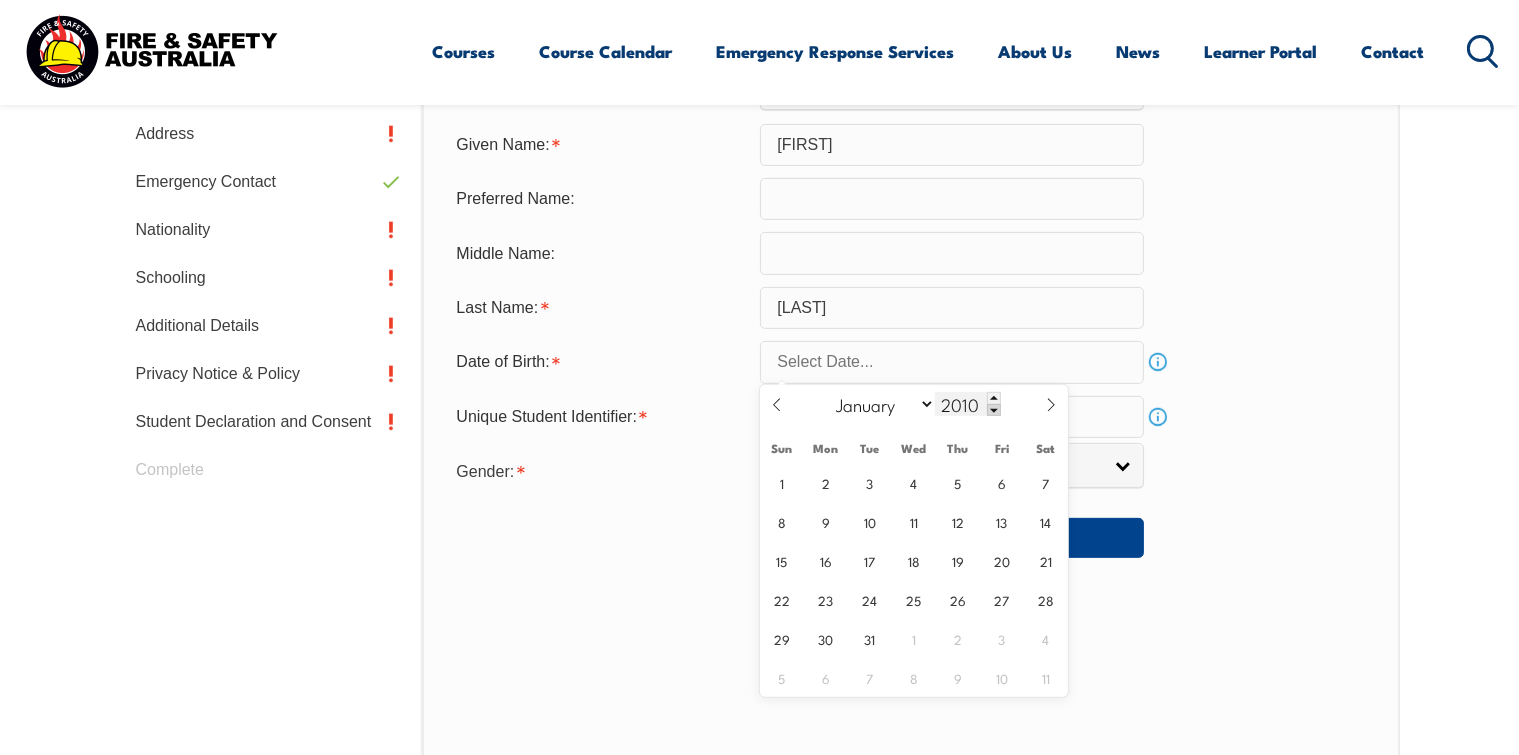 click at bounding box center [994, 410] 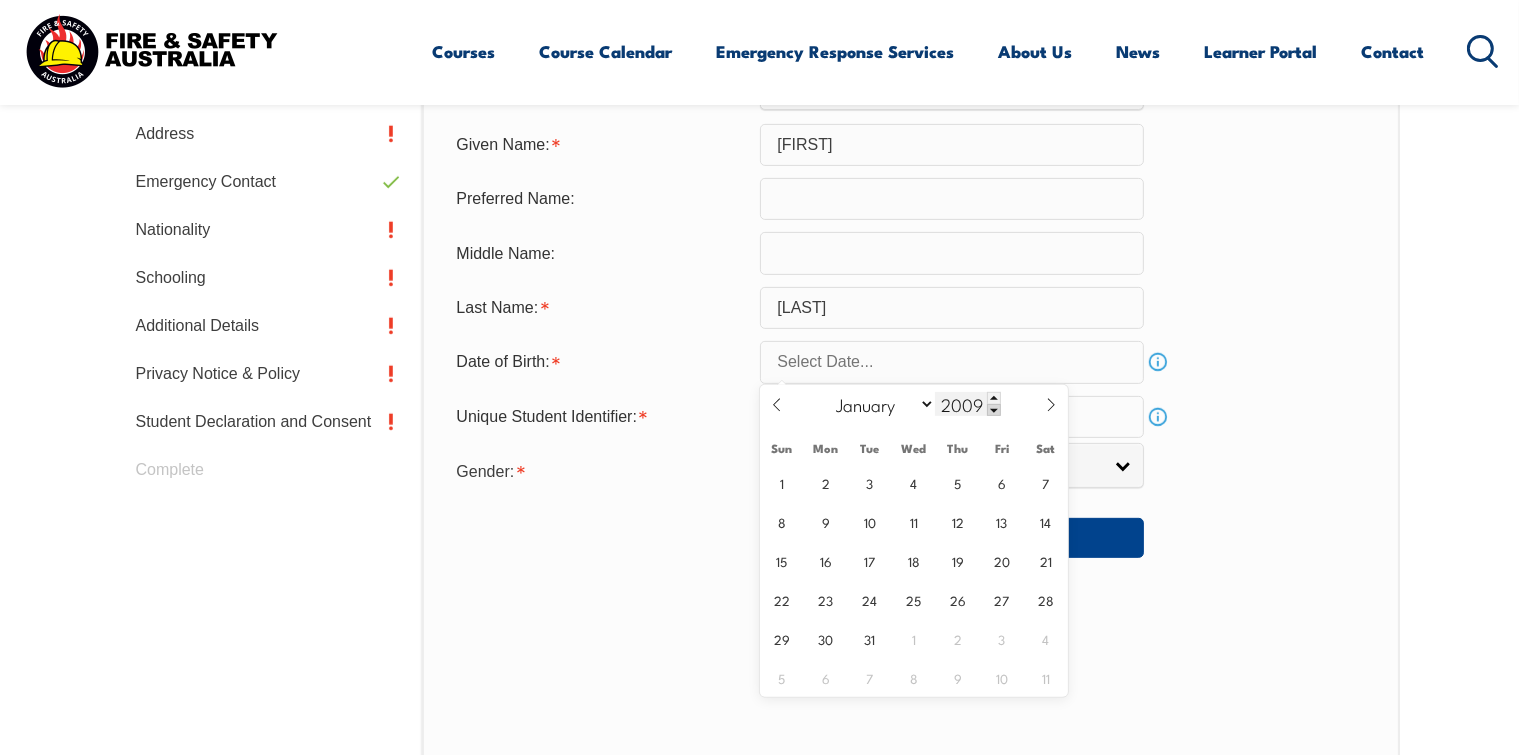 click at bounding box center (994, 410) 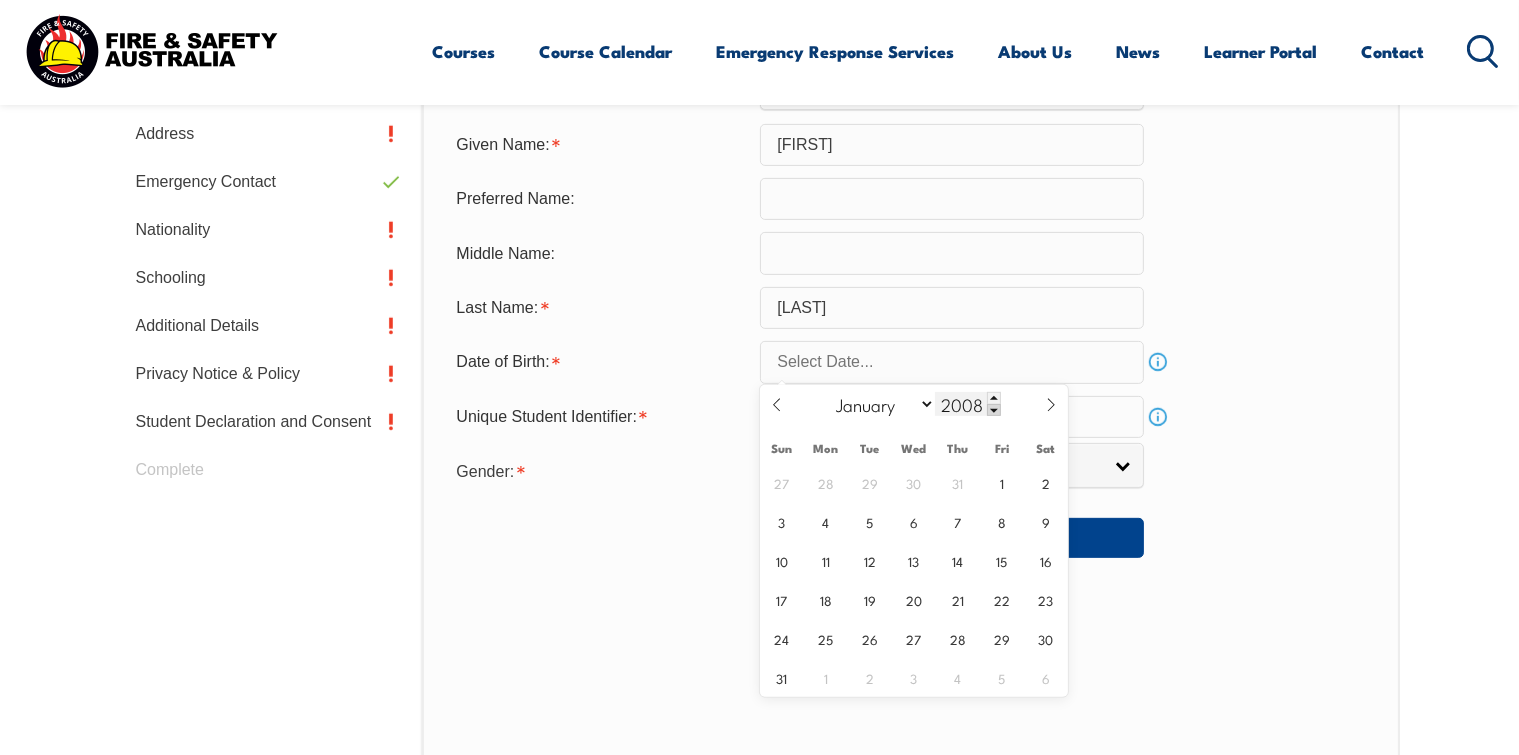 click at bounding box center (994, 410) 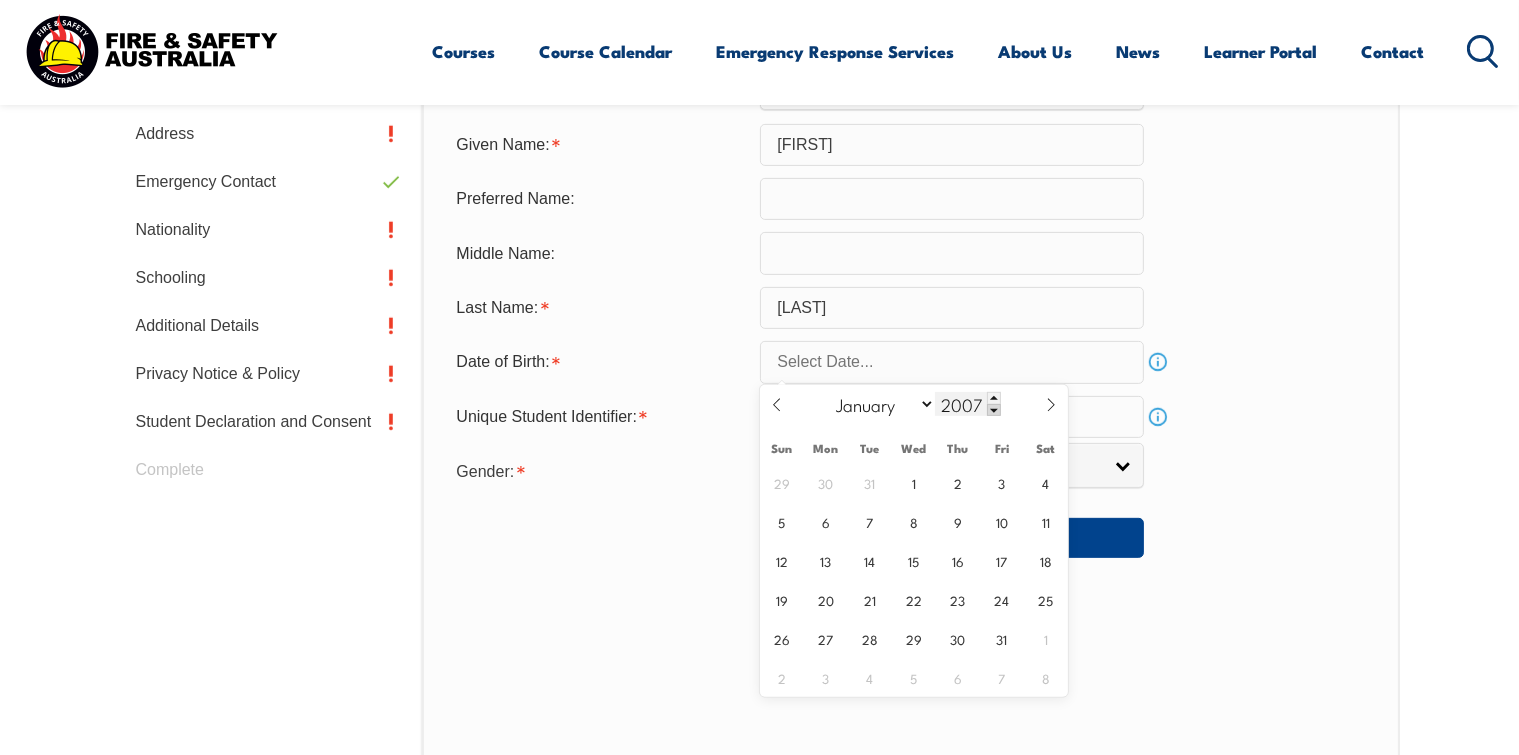 click at bounding box center [994, 410] 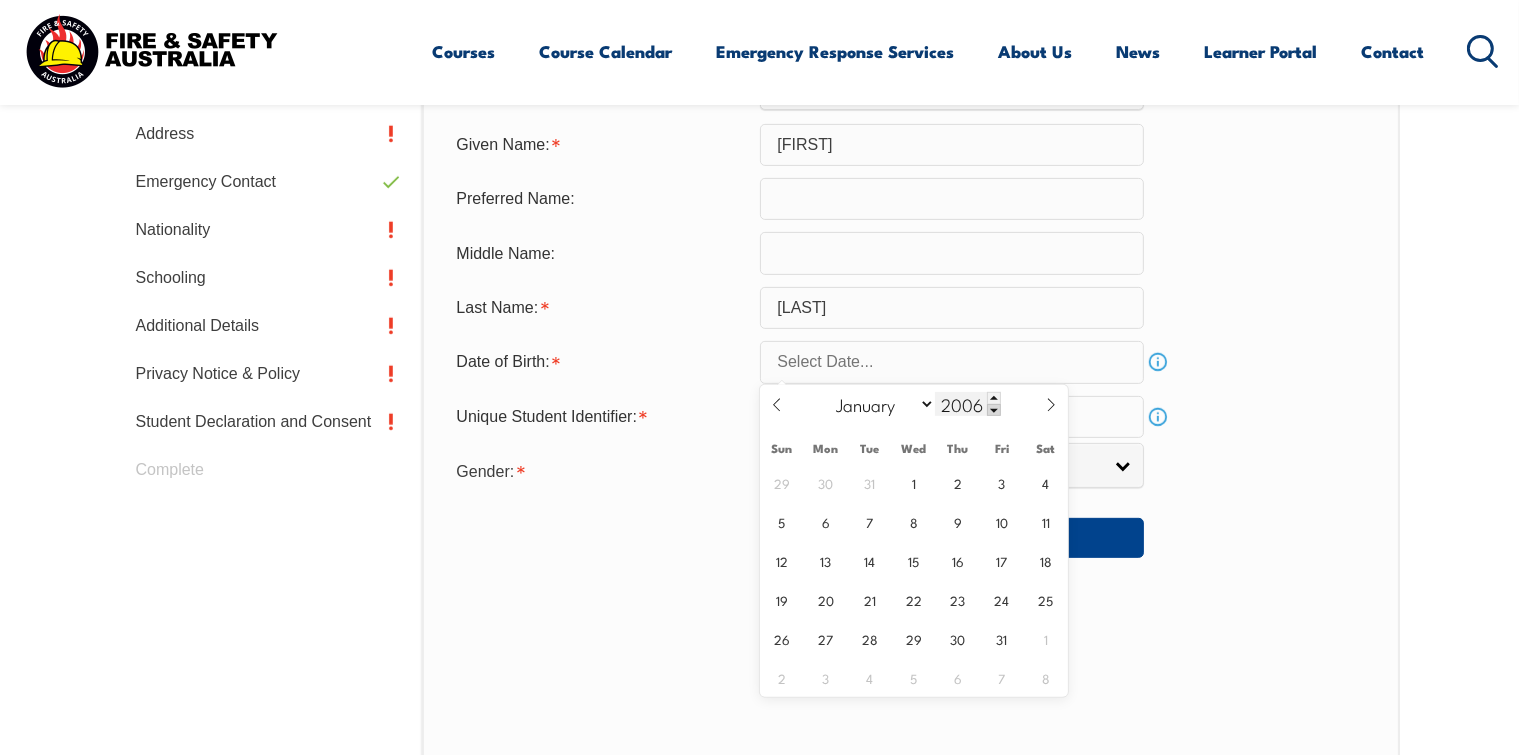 click at bounding box center (994, 410) 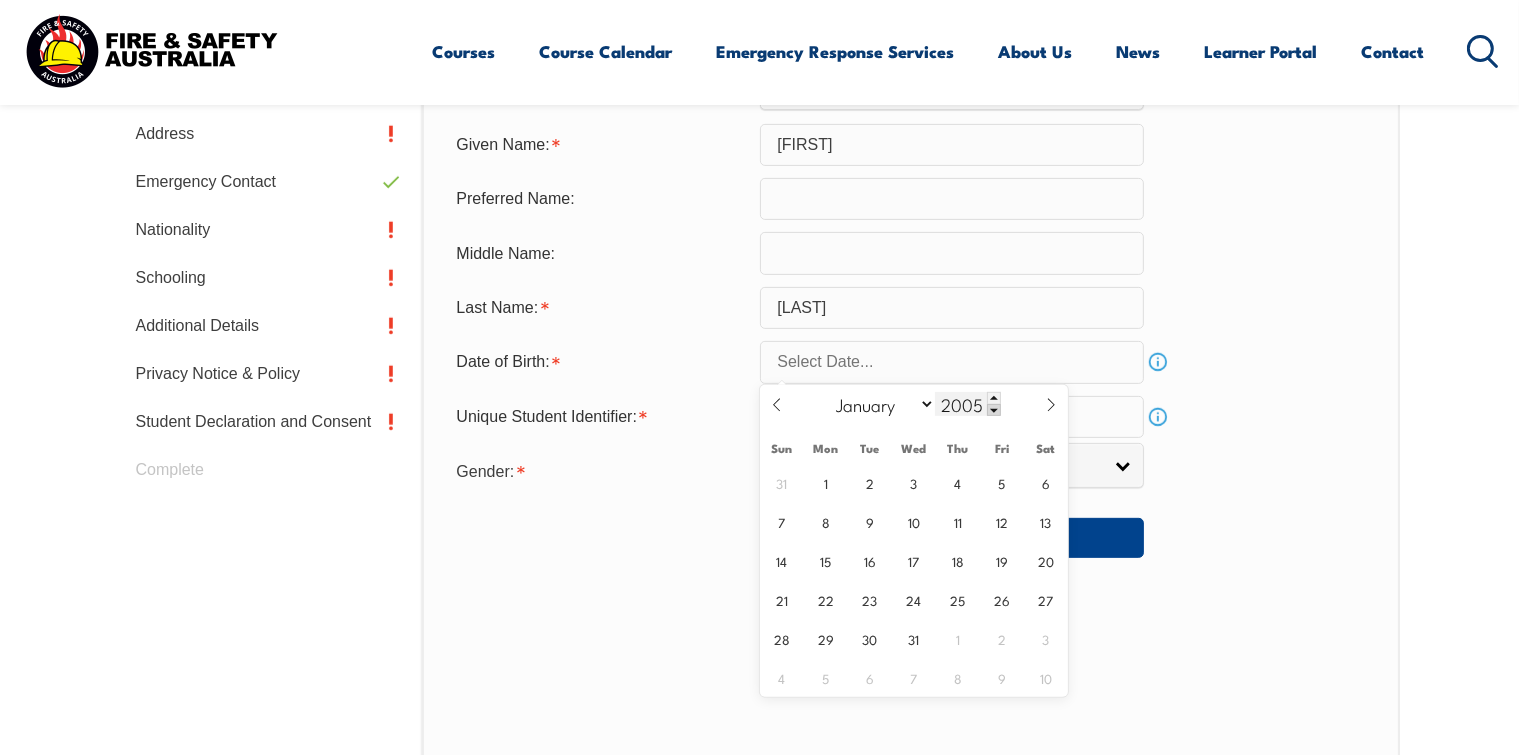 click at bounding box center [994, 410] 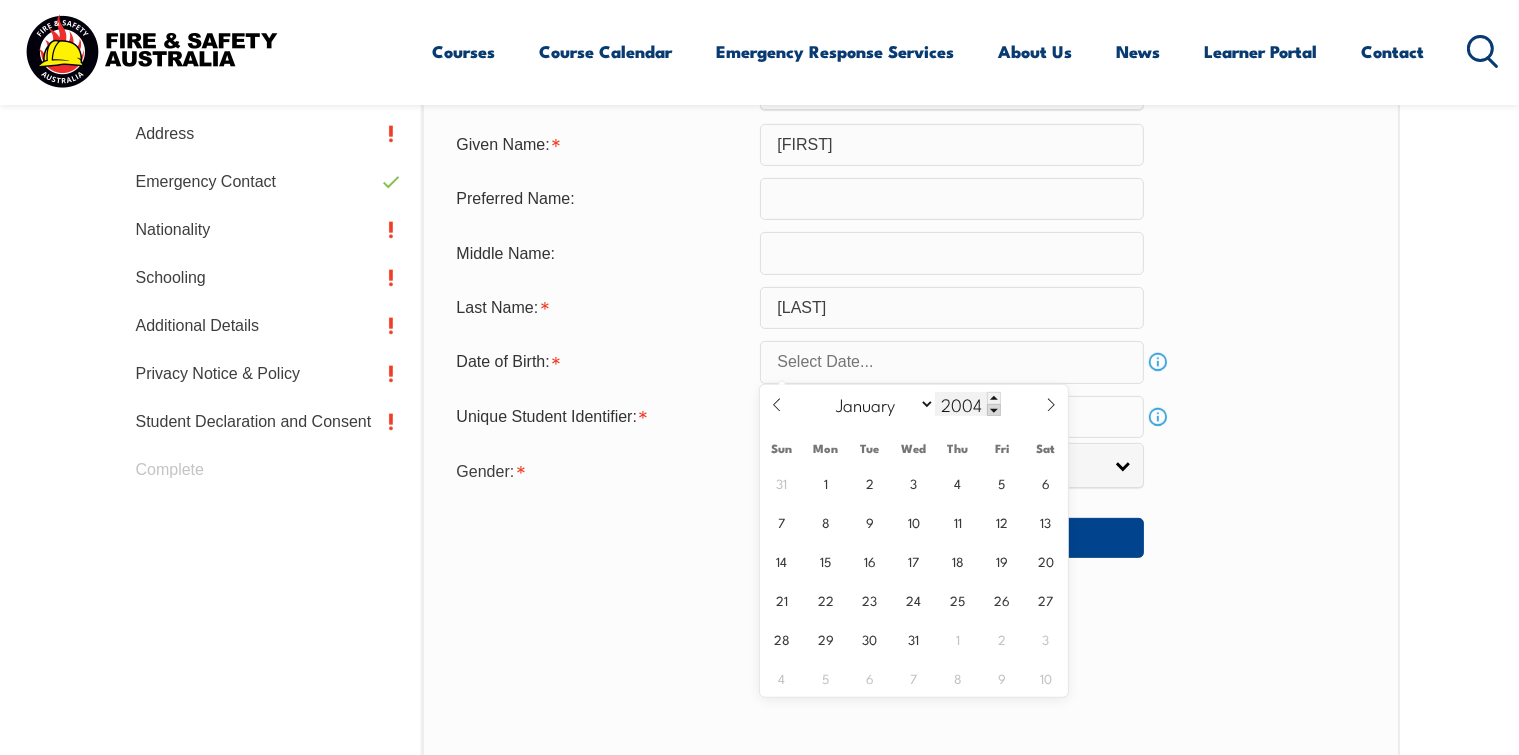 click at bounding box center [994, 410] 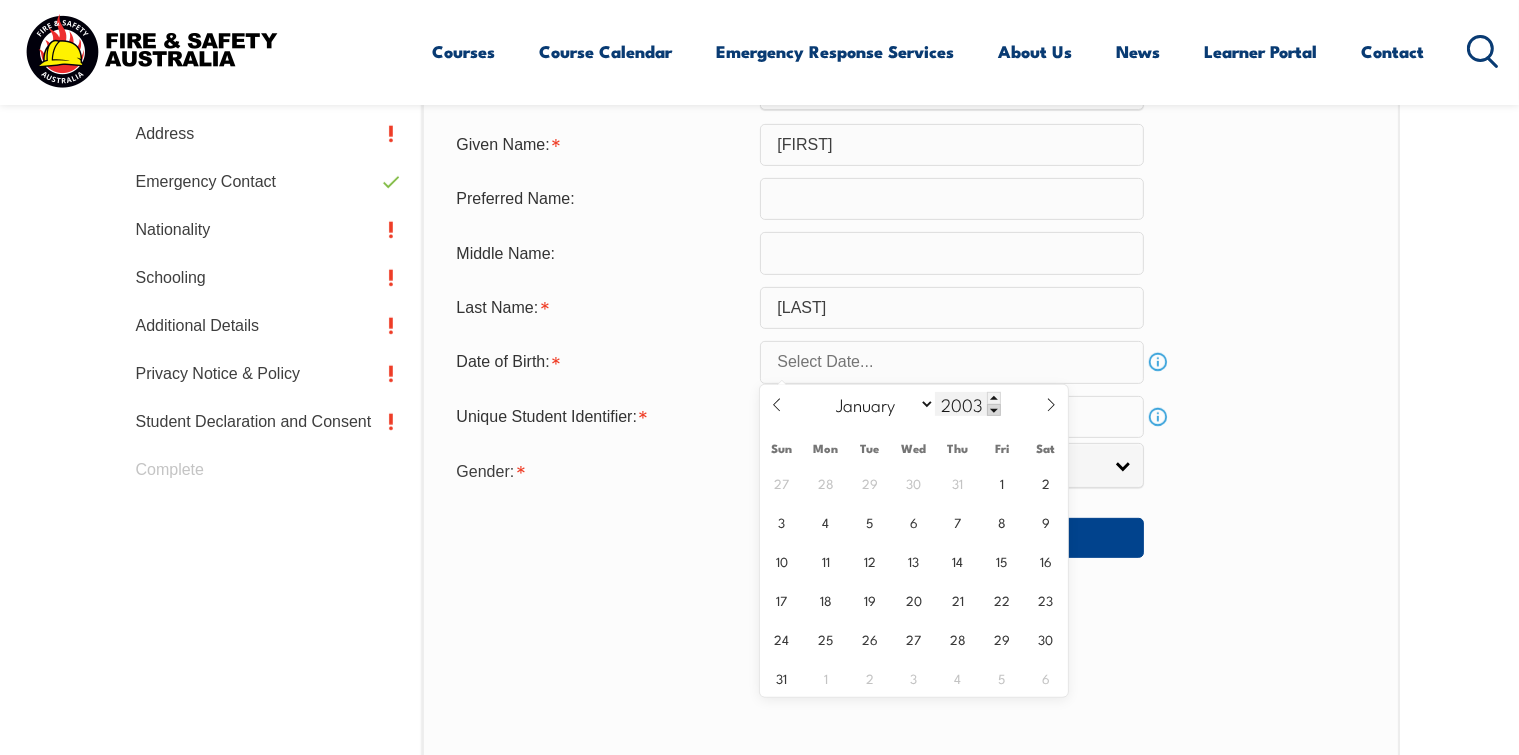 click at bounding box center [994, 410] 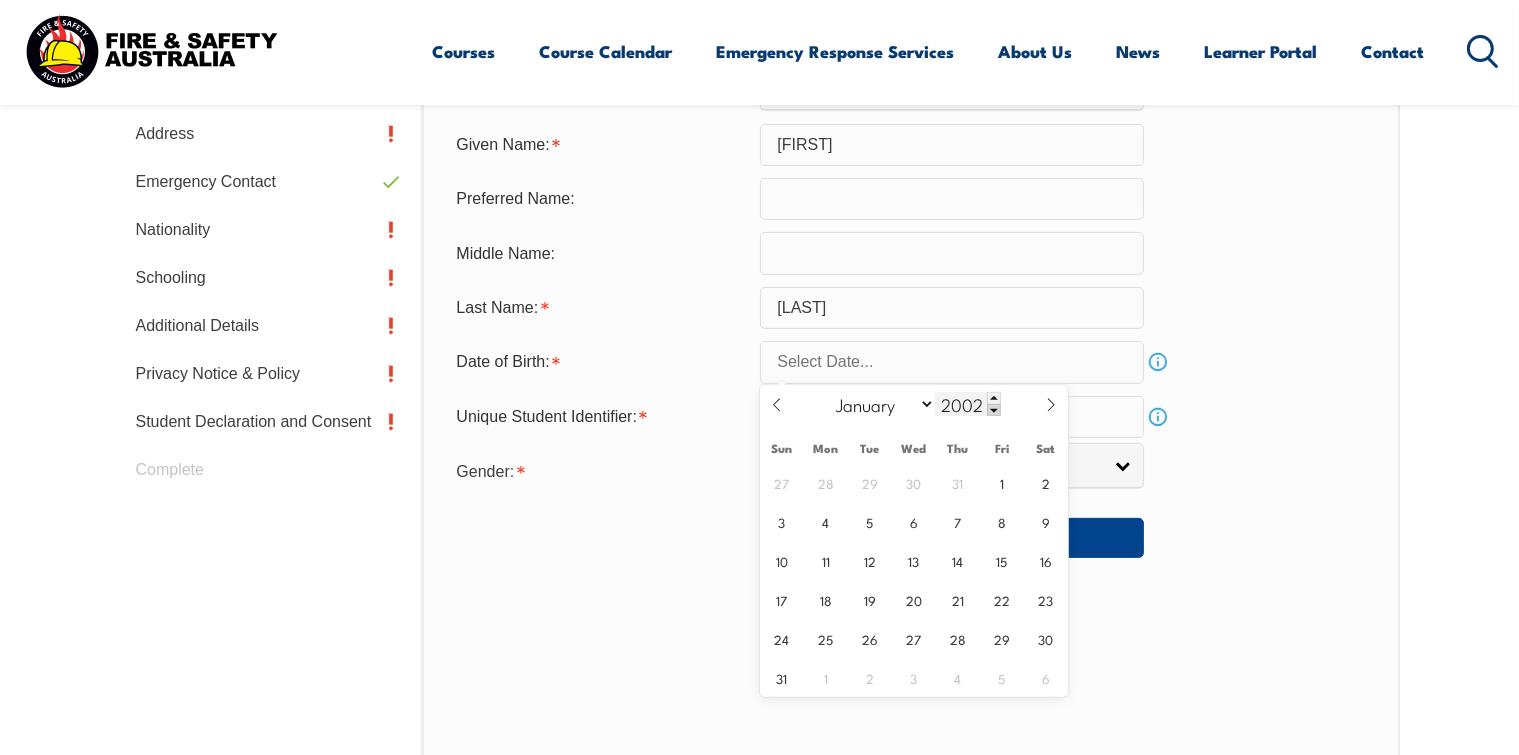 click at bounding box center [994, 410] 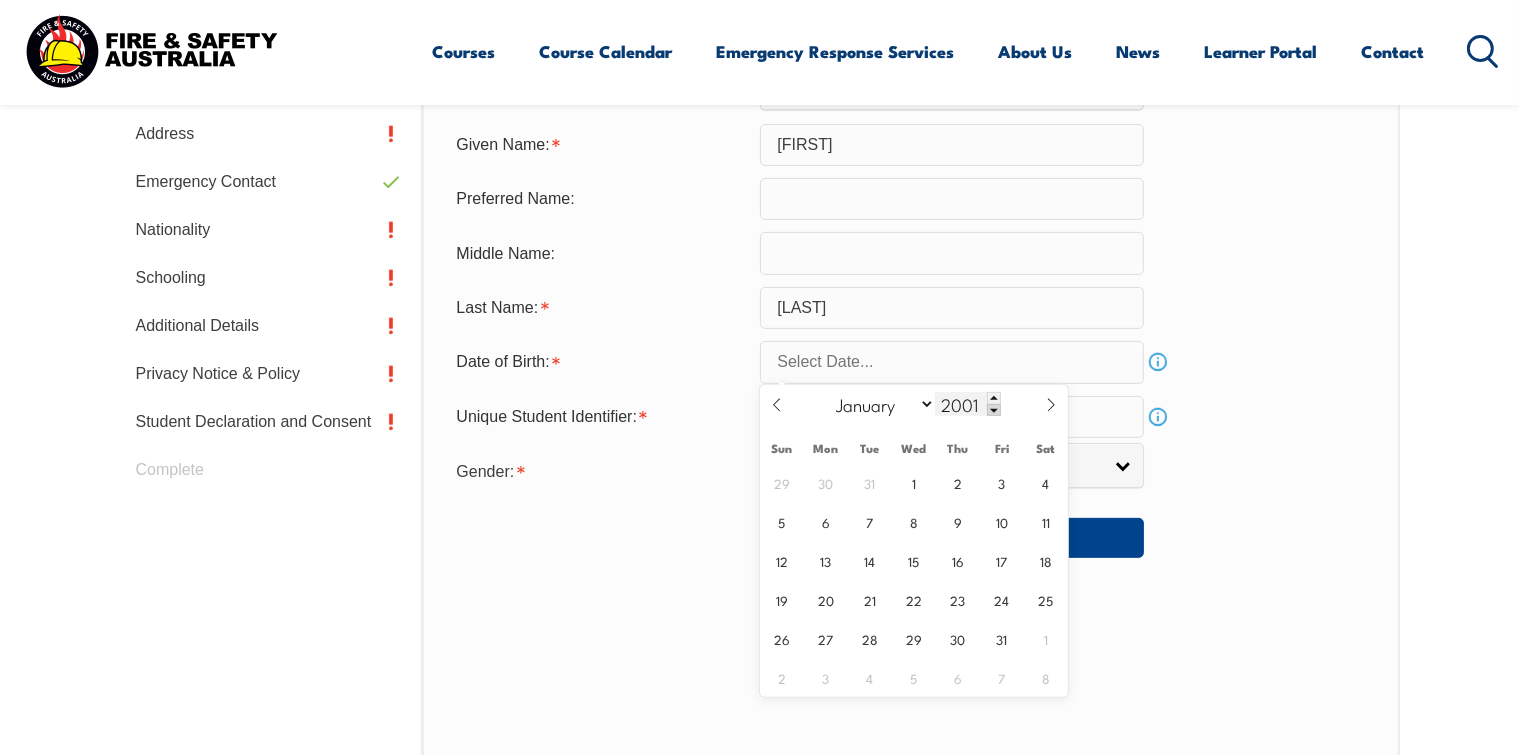 click at bounding box center (994, 410) 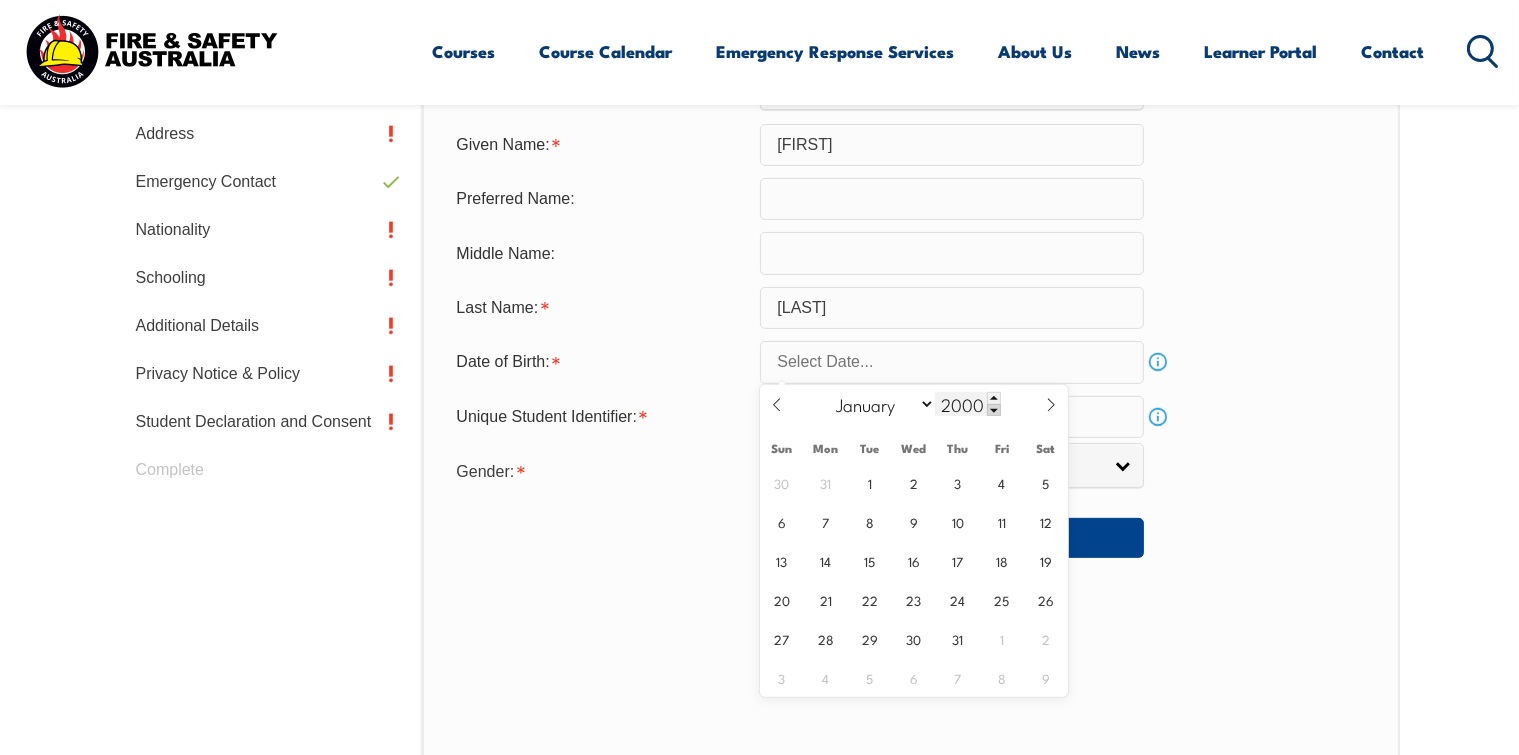 click at bounding box center [994, 410] 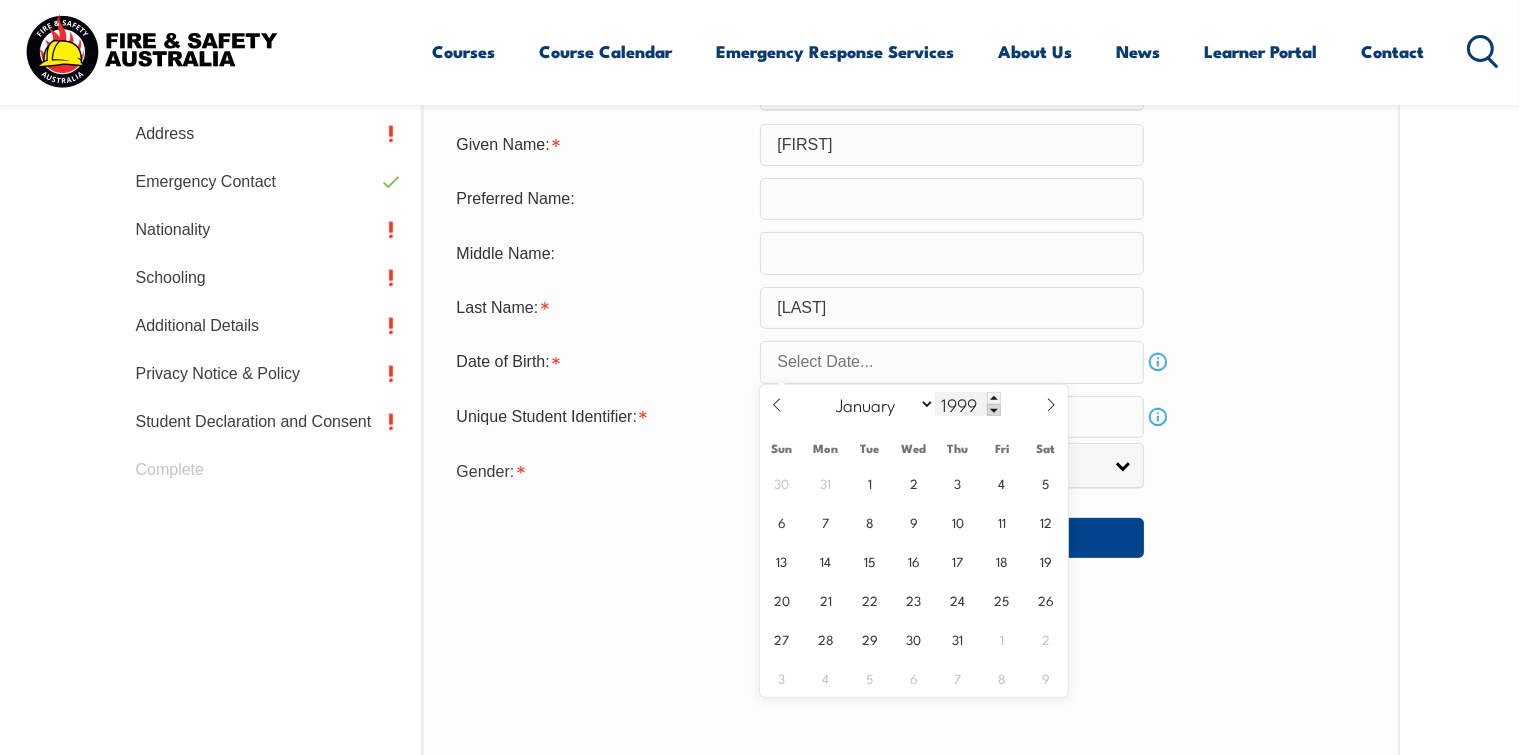 click at bounding box center [994, 410] 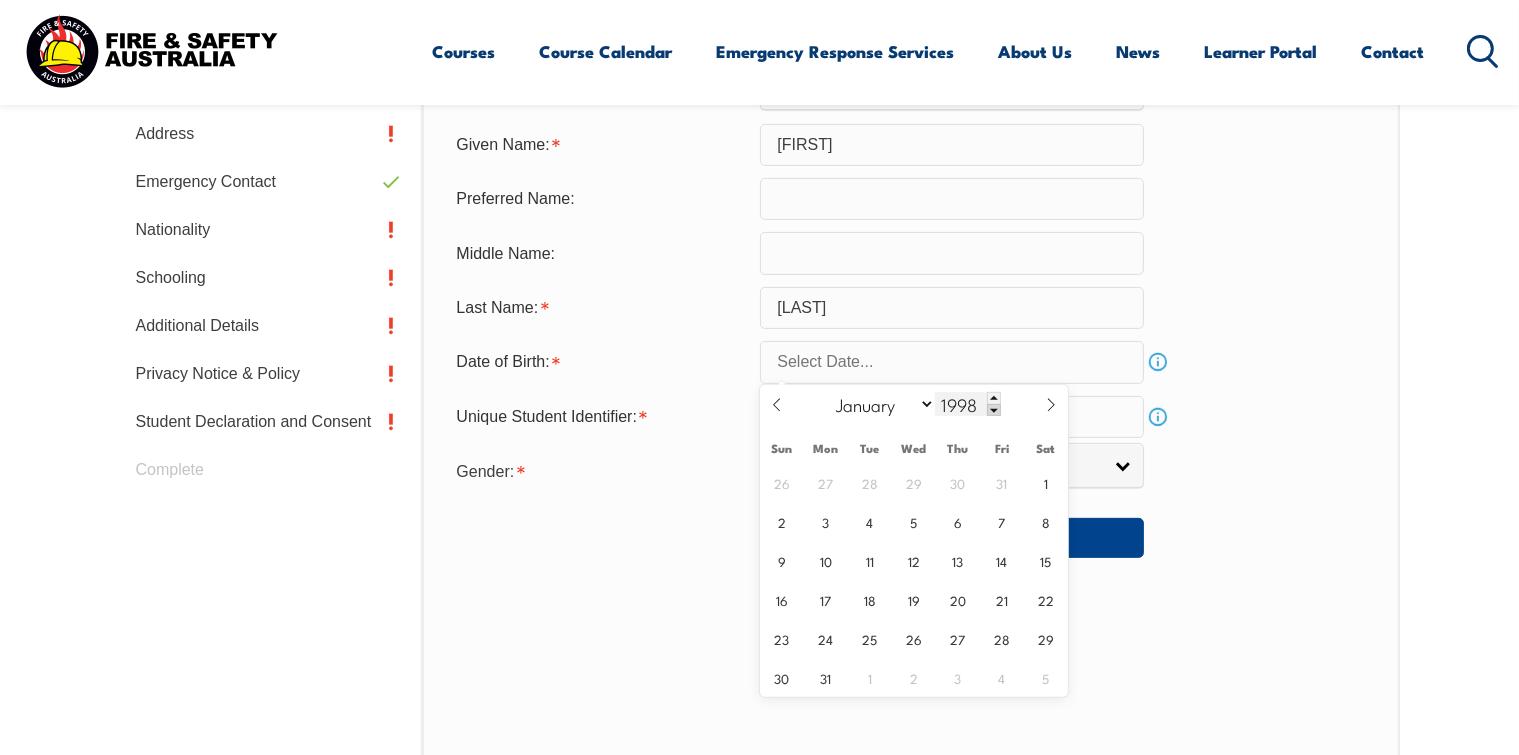 click at bounding box center (994, 410) 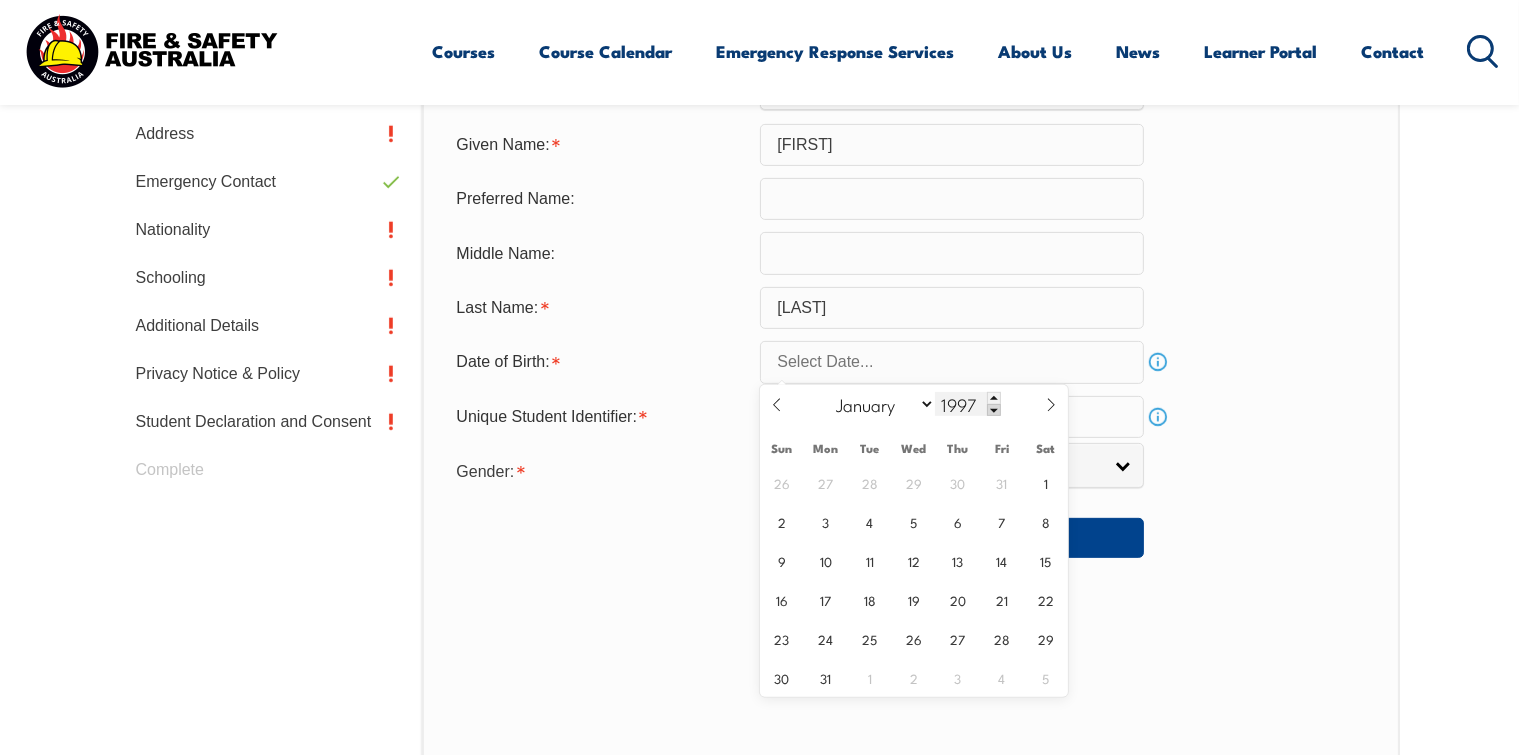 click at bounding box center (994, 410) 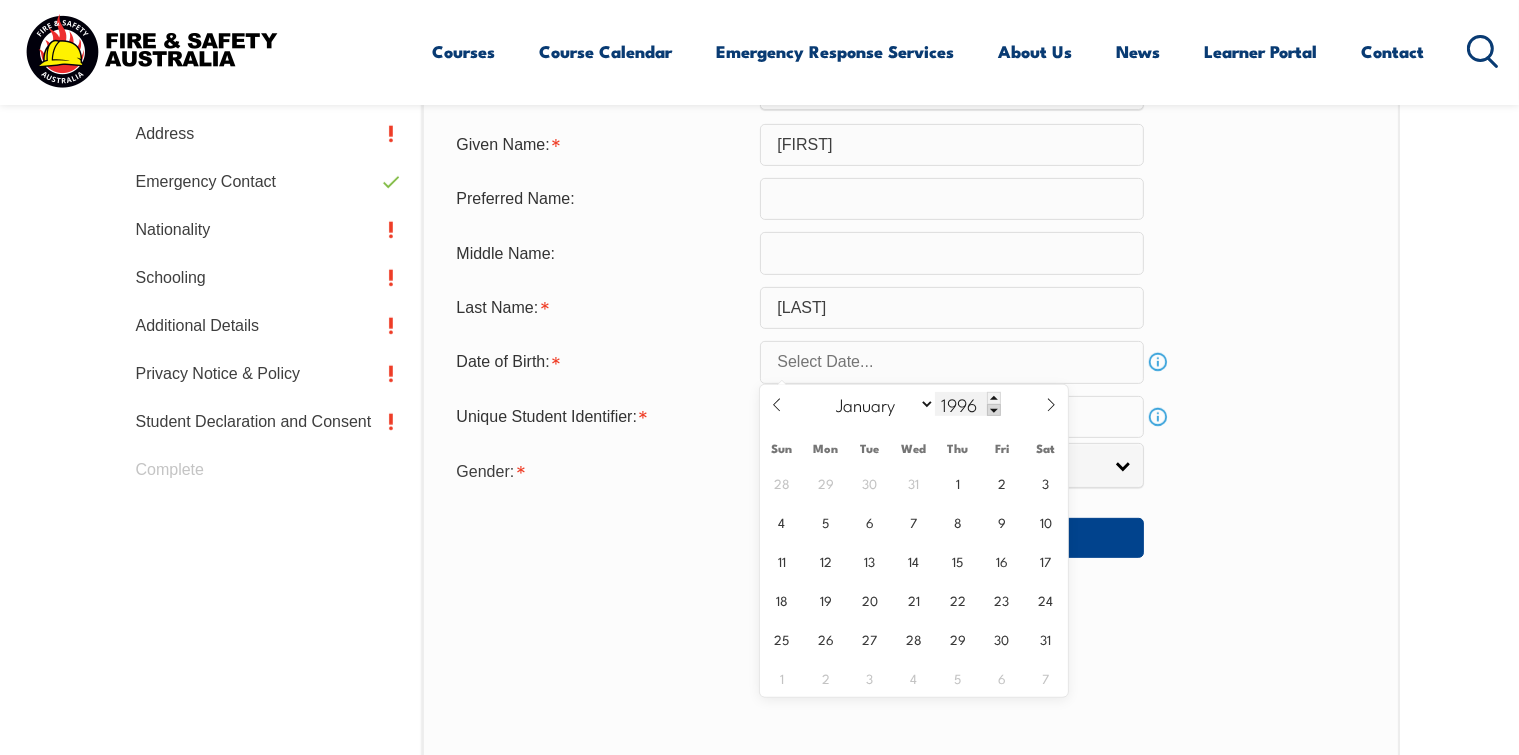 click at bounding box center (994, 410) 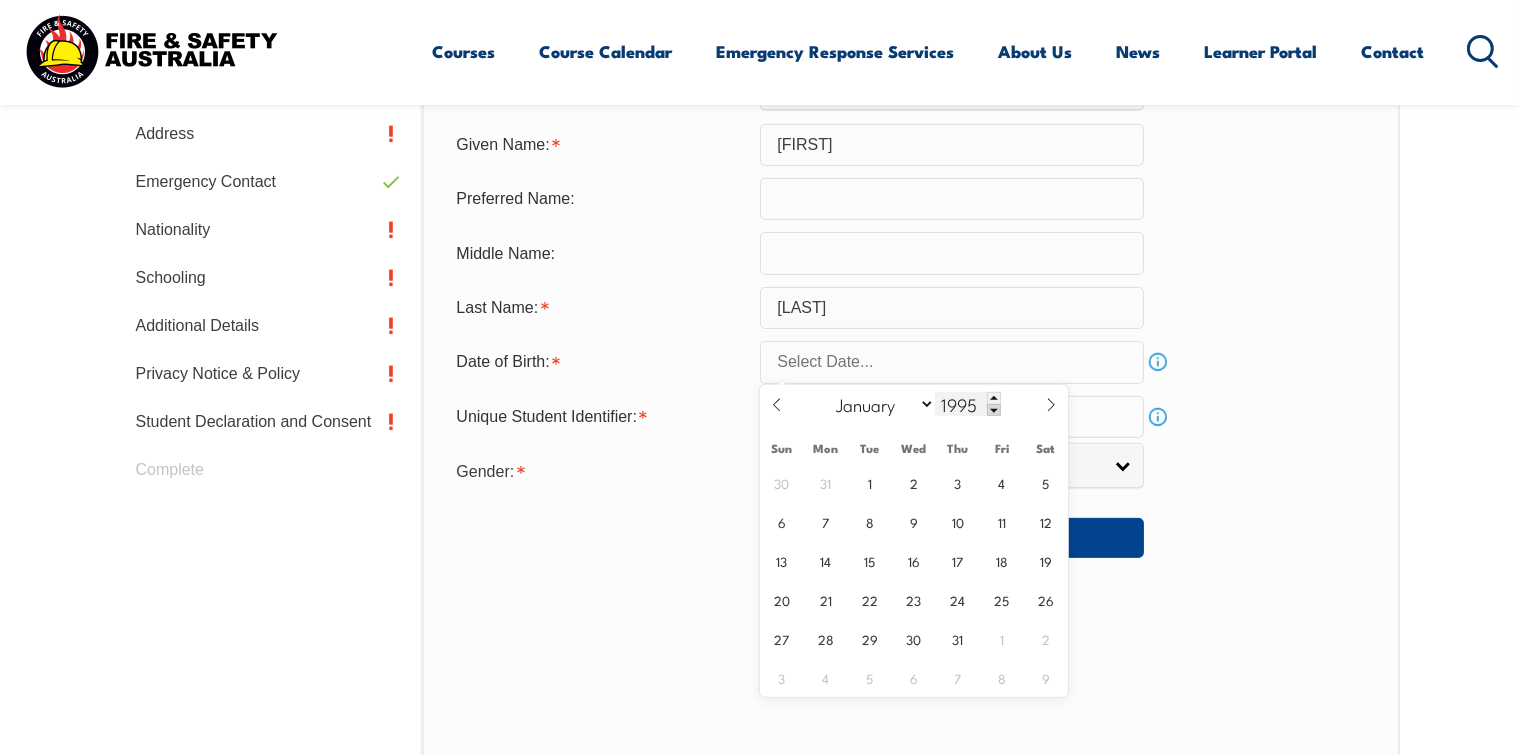 click at bounding box center (994, 410) 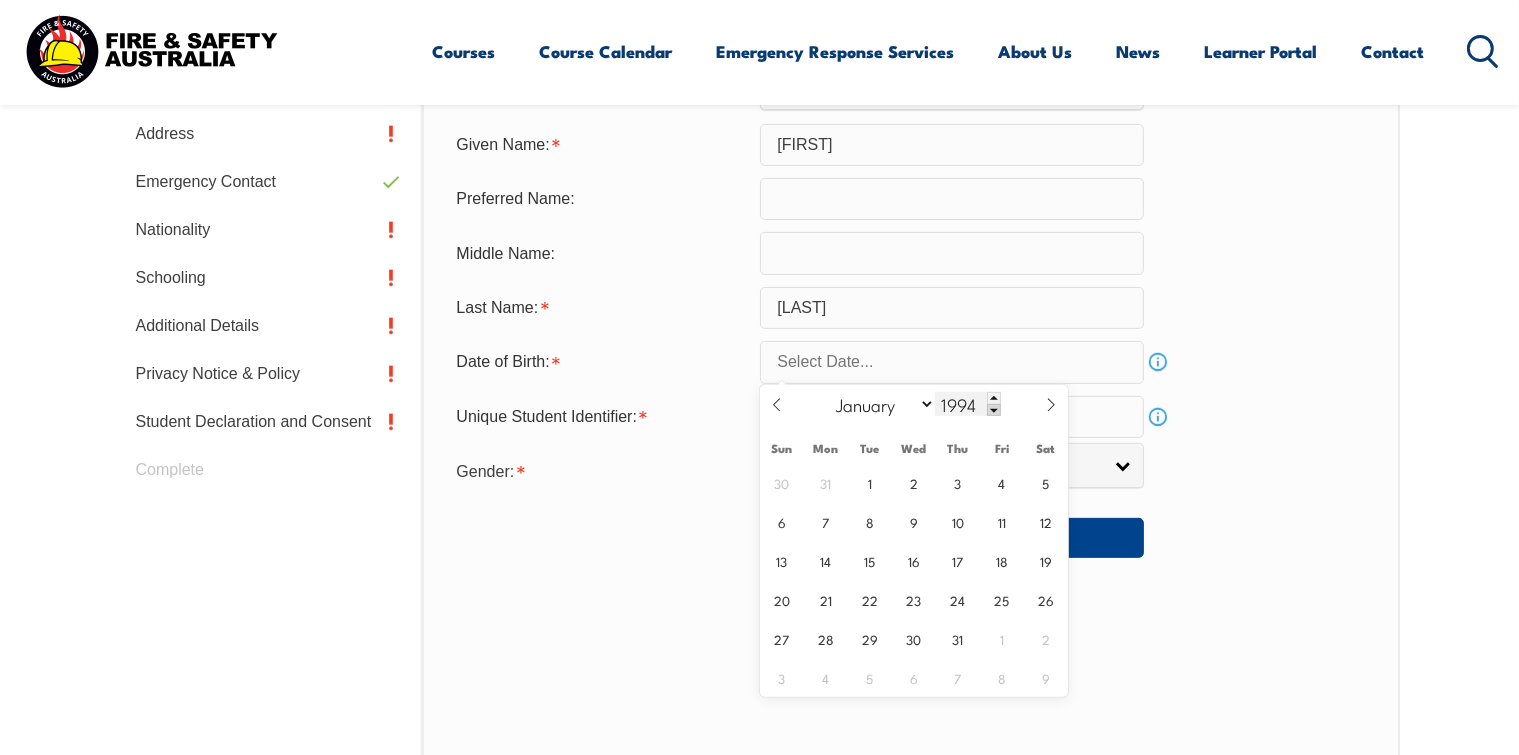 click at bounding box center [994, 410] 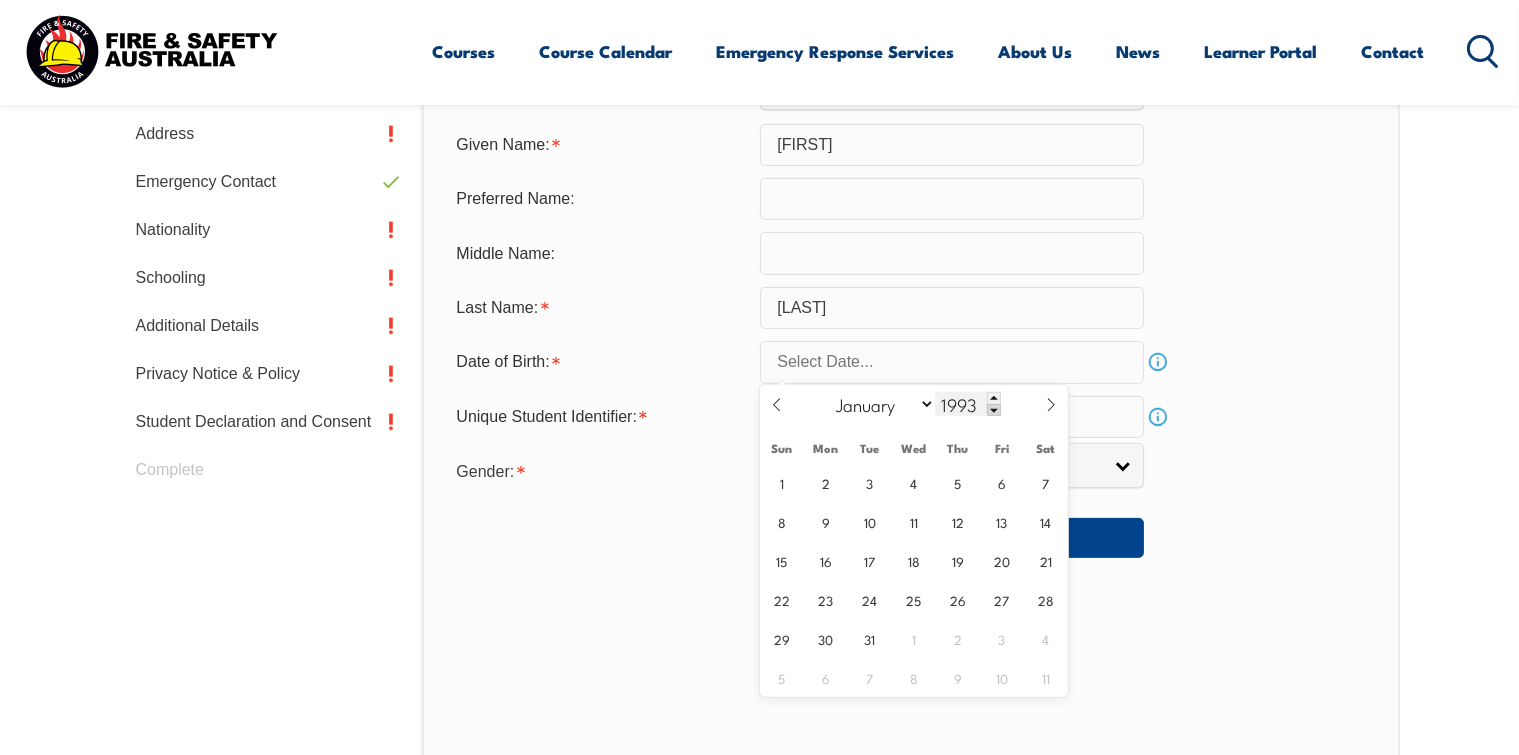 click at bounding box center [994, 410] 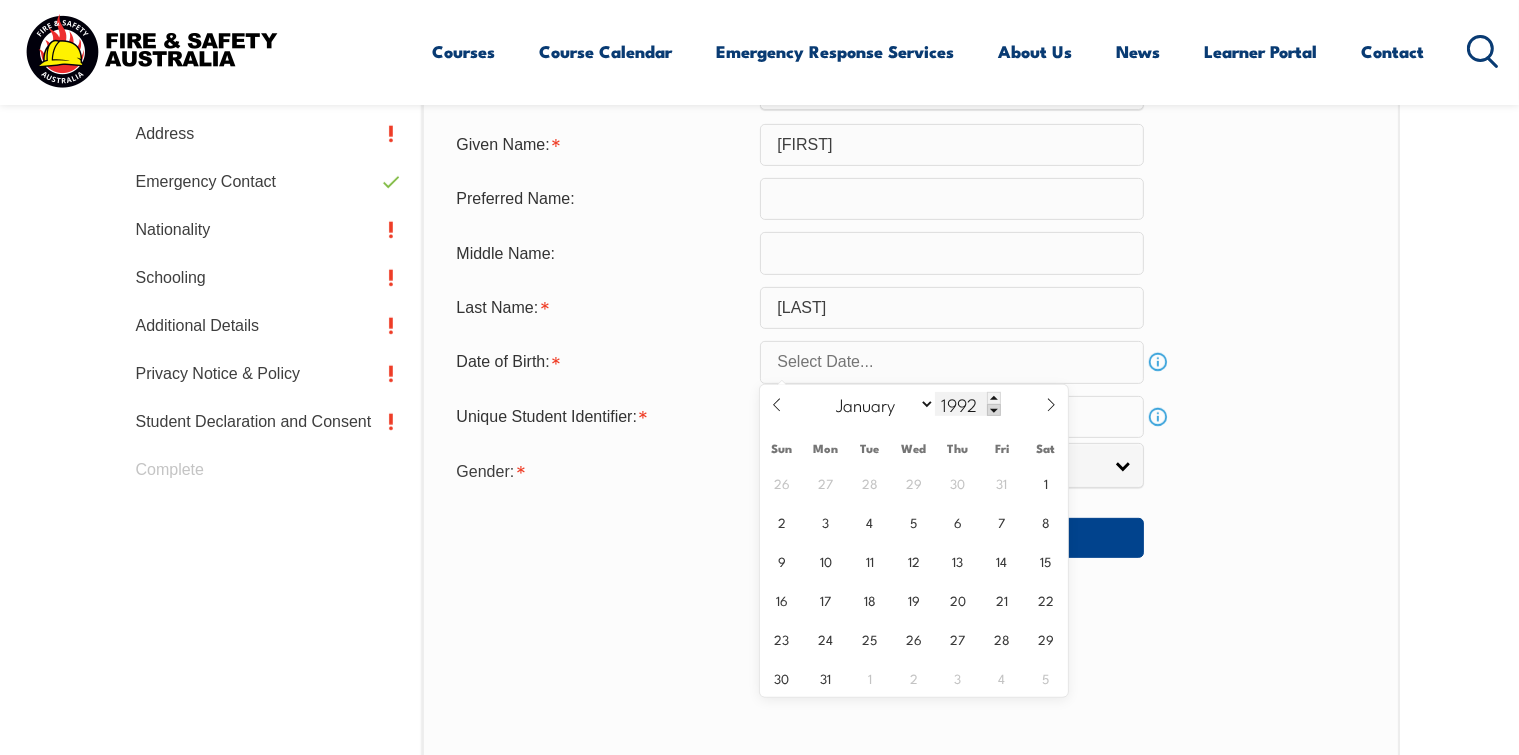 click at bounding box center [994, 410] 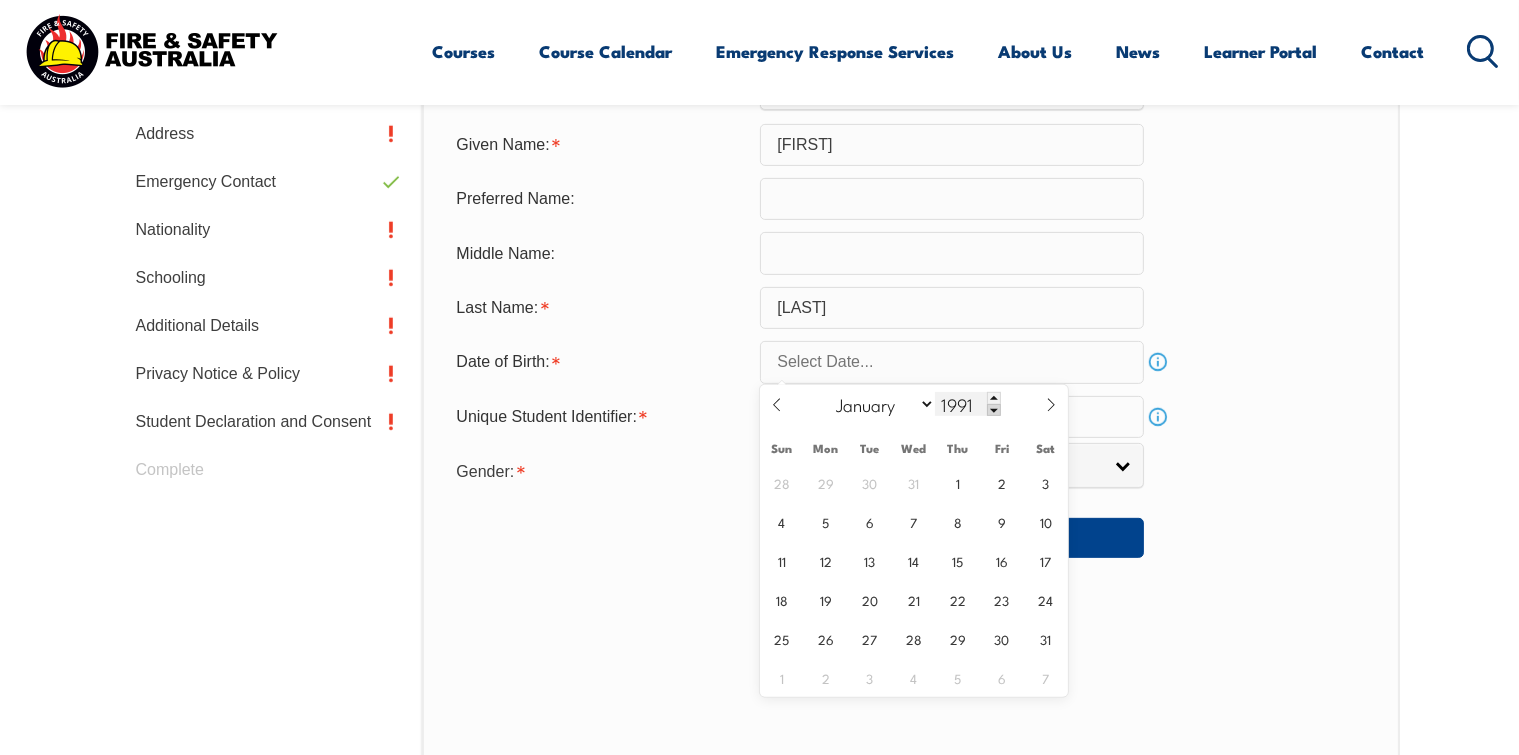 click at bounding box center [994, 410] 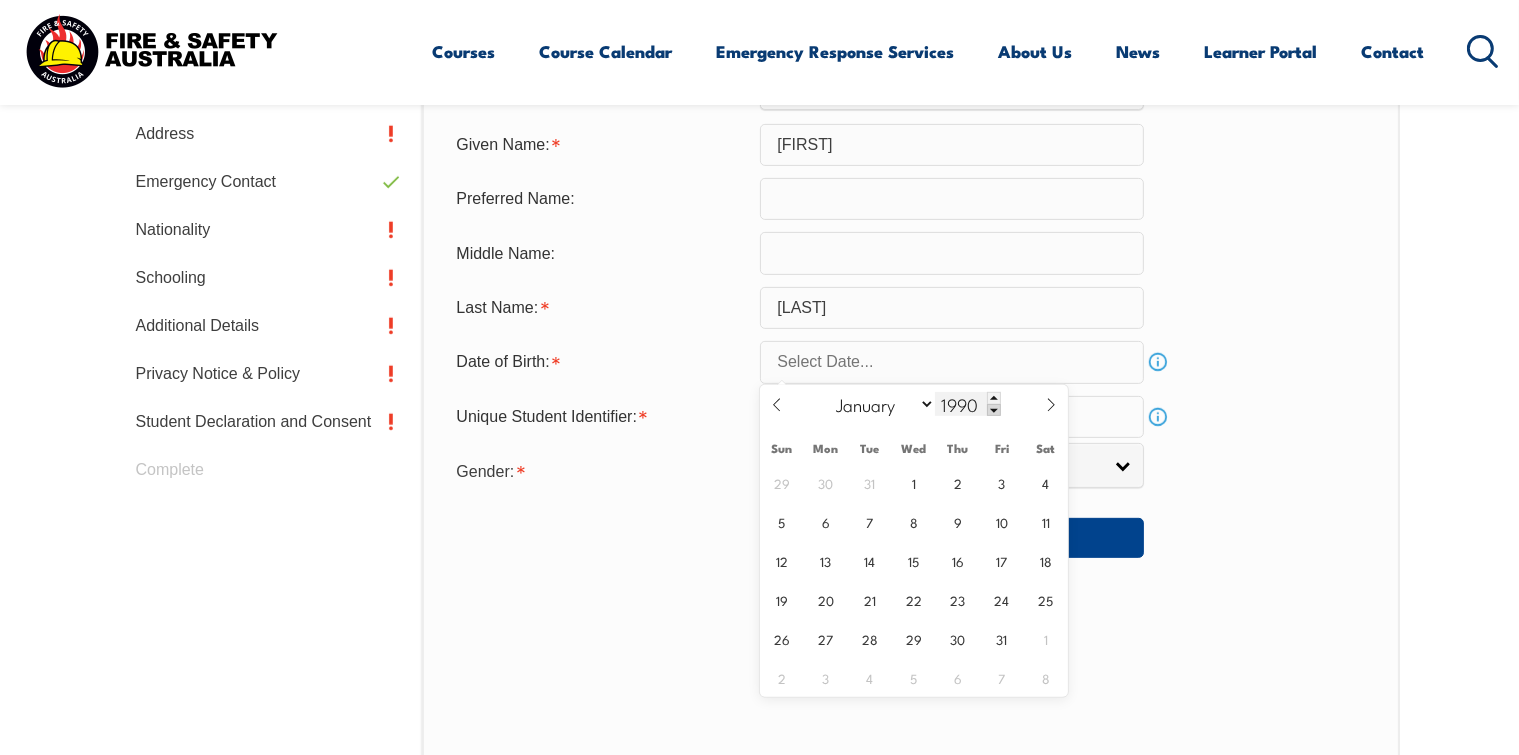 click at bounding box center [994, 410] 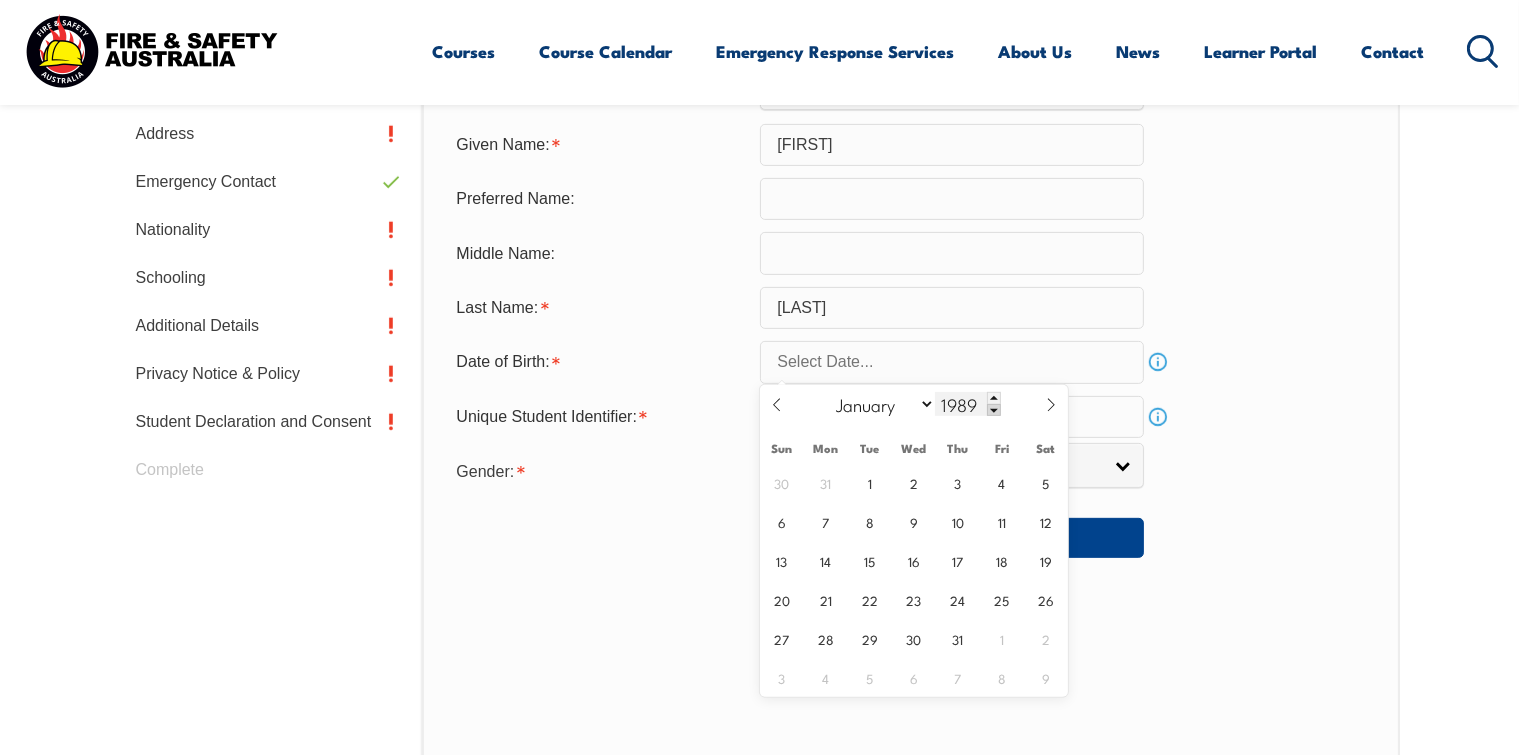 click at bounding box center (994, 410) 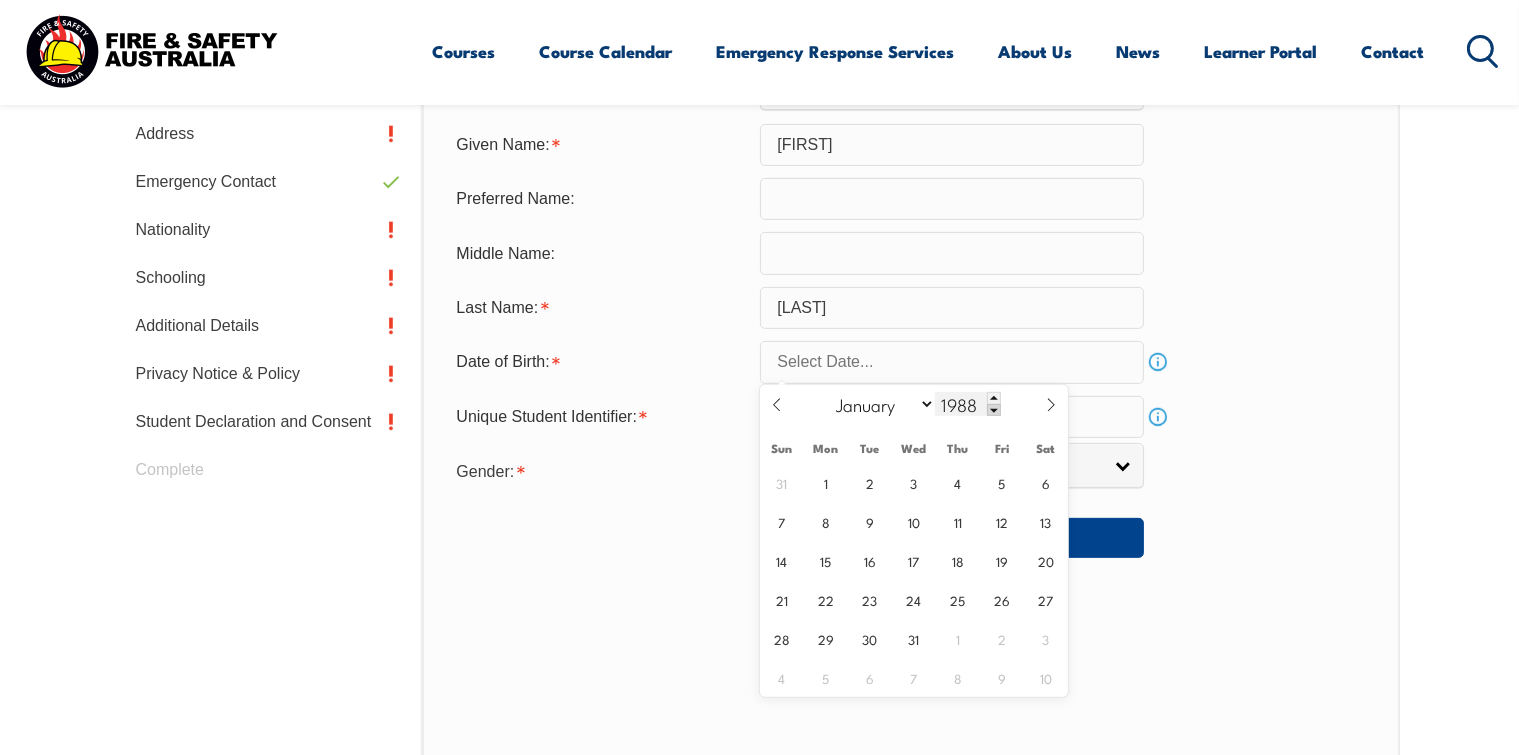 click at bounding box center (994, 410) 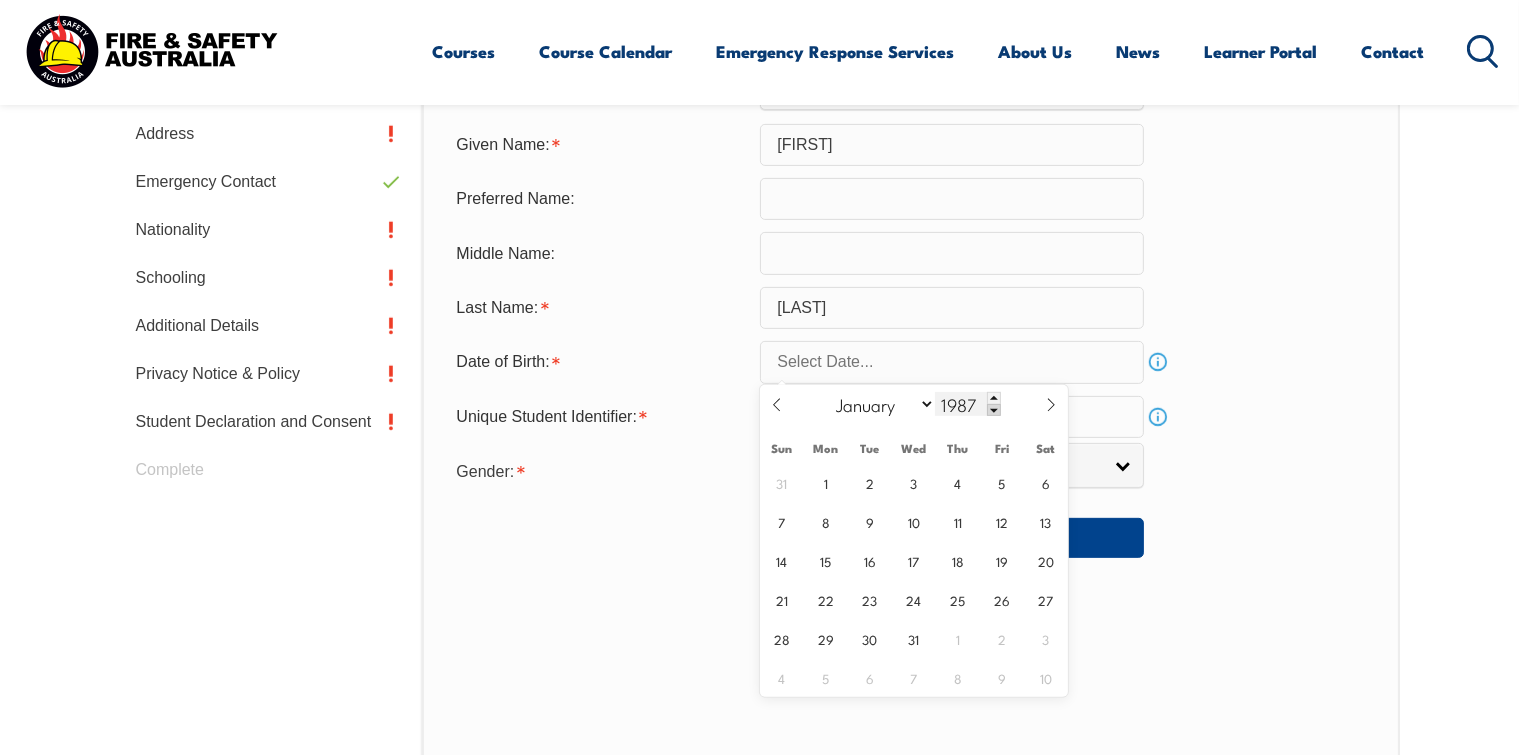 click at bounding box center (994, 410) 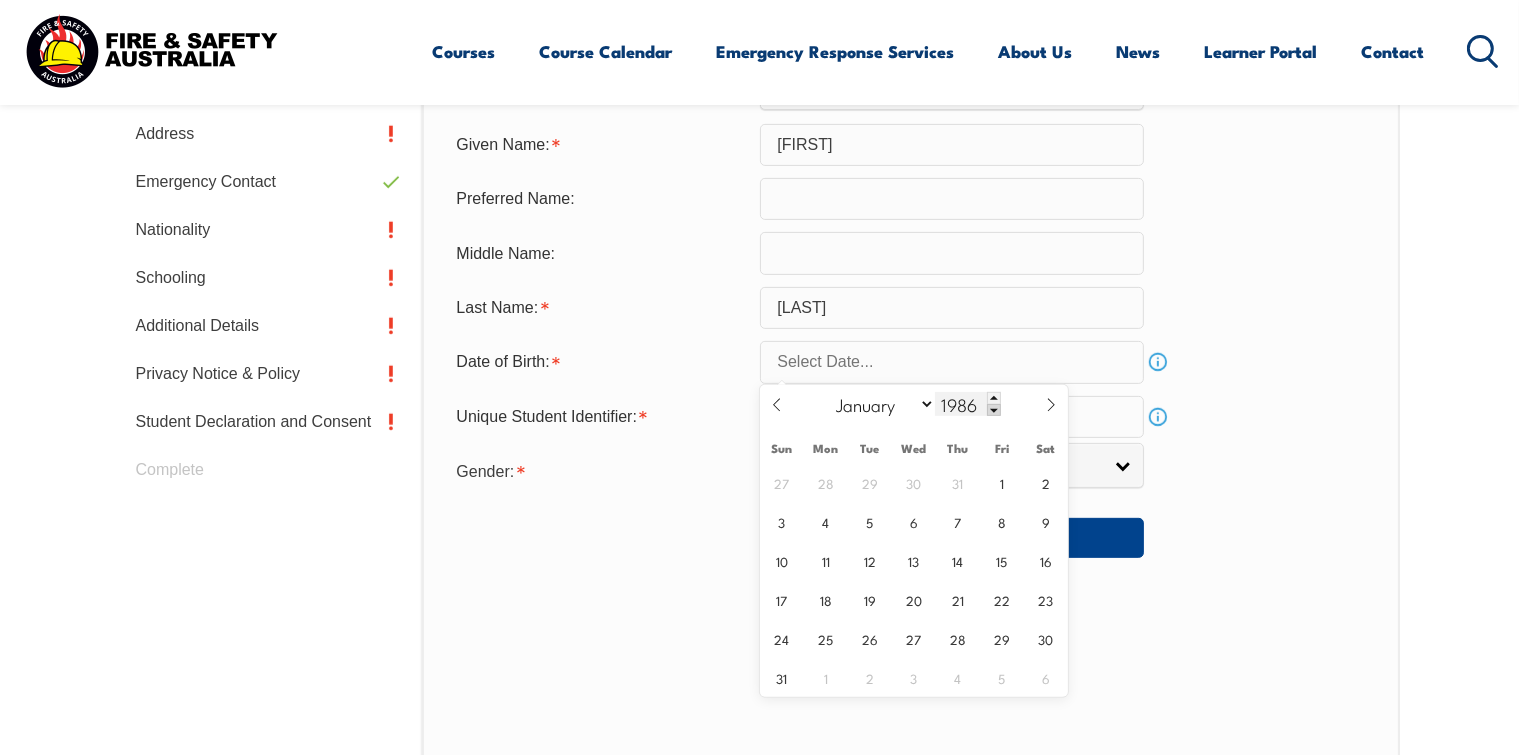 click at bounding box center (994, 410) 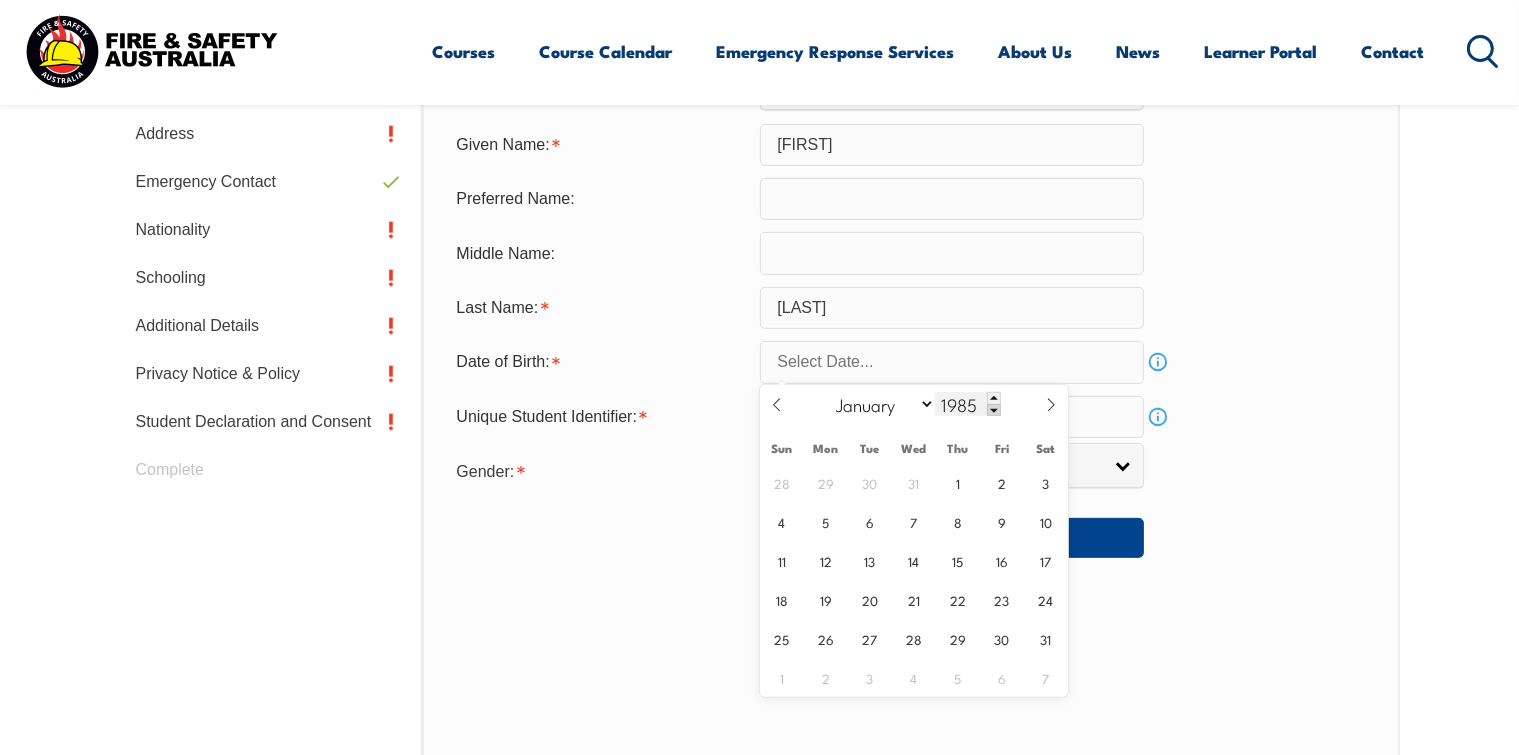 click at bounding box center [994, 410] 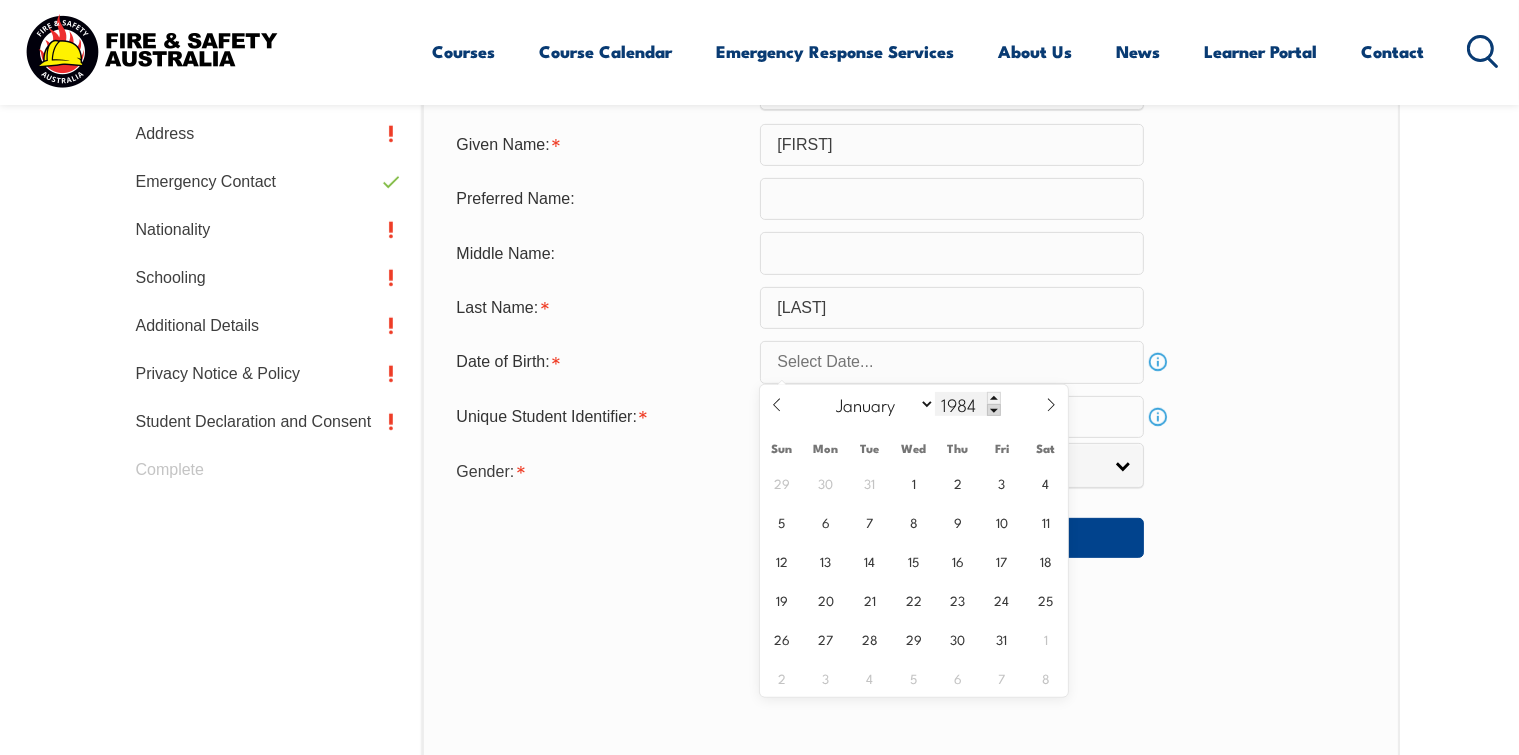 click at bounding box center [994, 410] 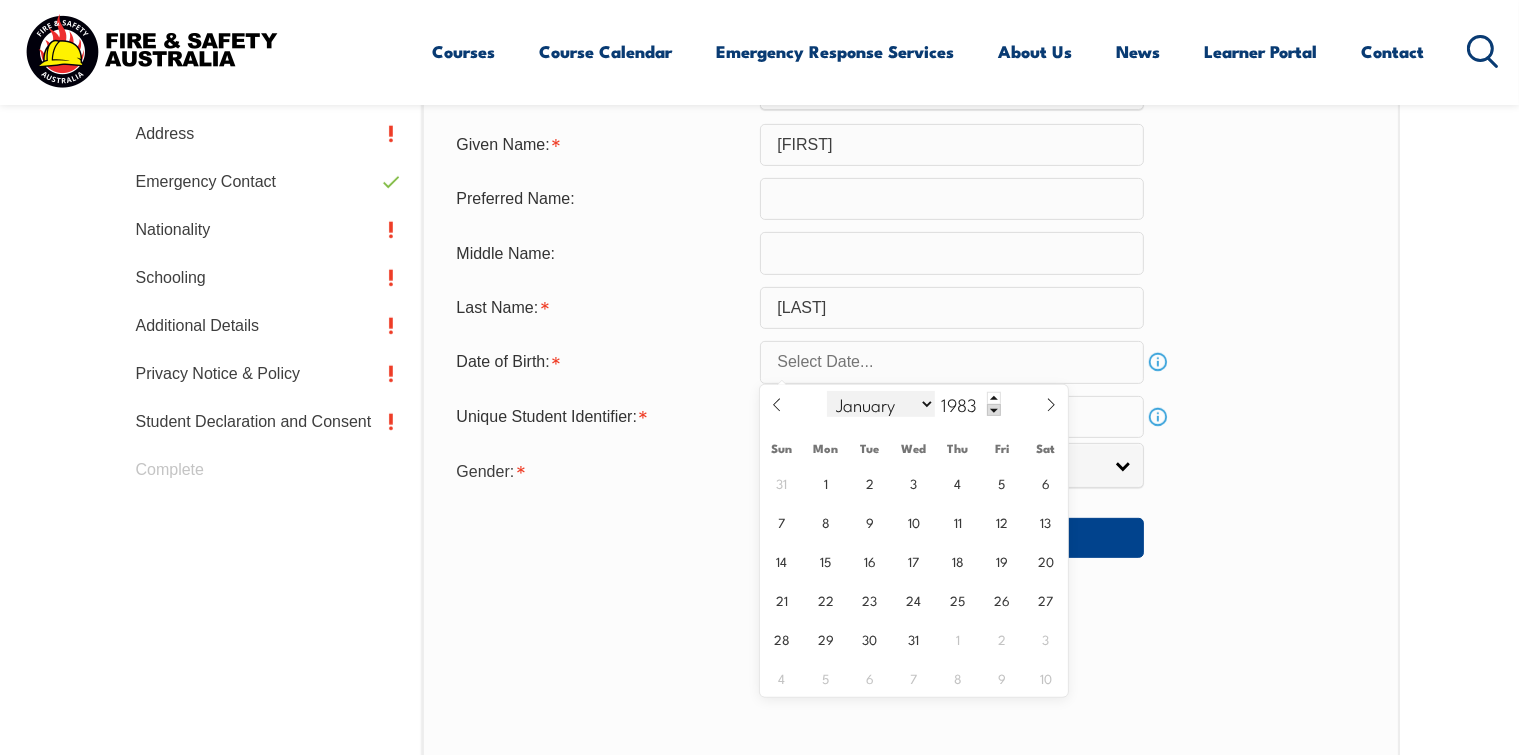 click on "January February March April May June July August September October November December" at bounding box center [881, 404] 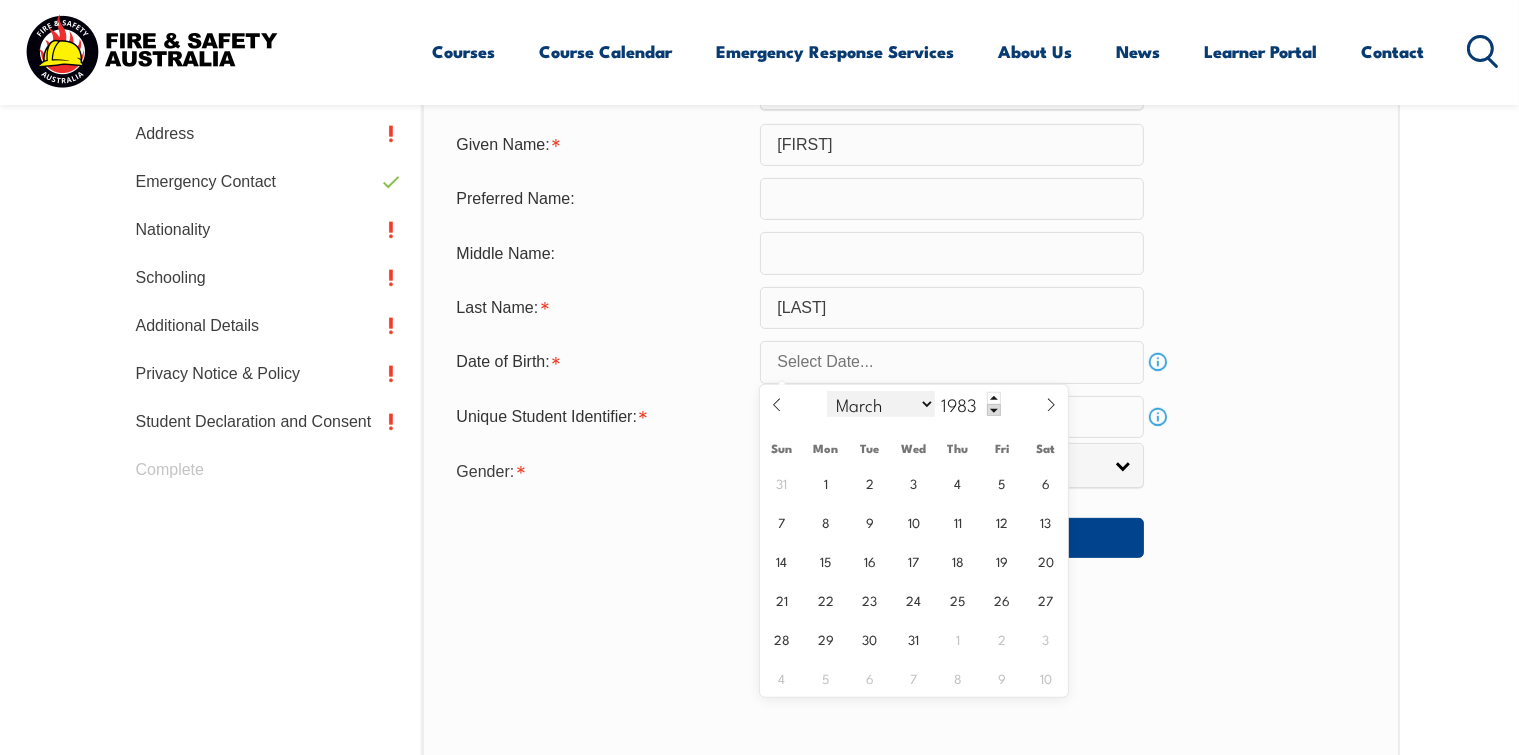 click on "January February March April May June July August September October November December" at bounding box center [881, 404] 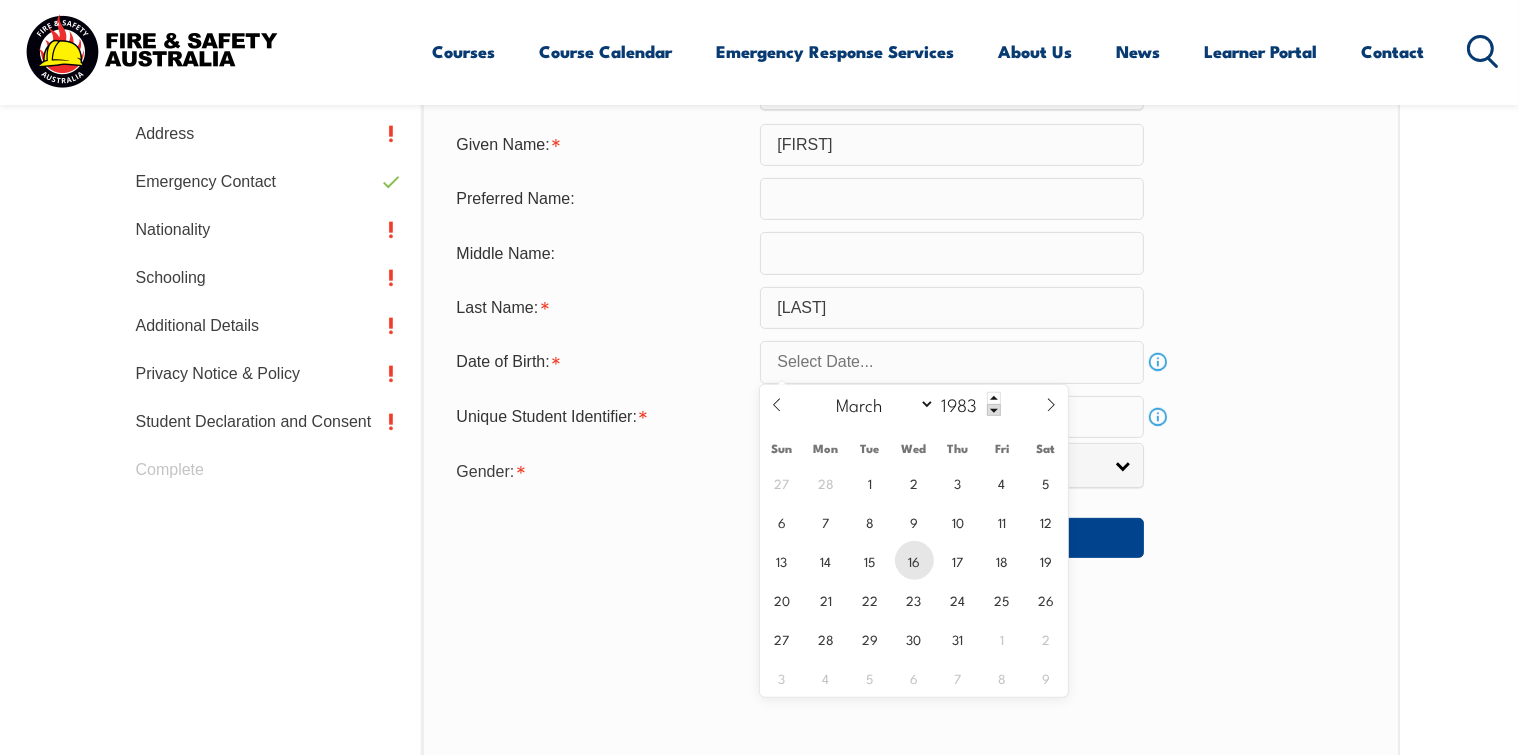 click on "16" at bounding box center (914, 560) 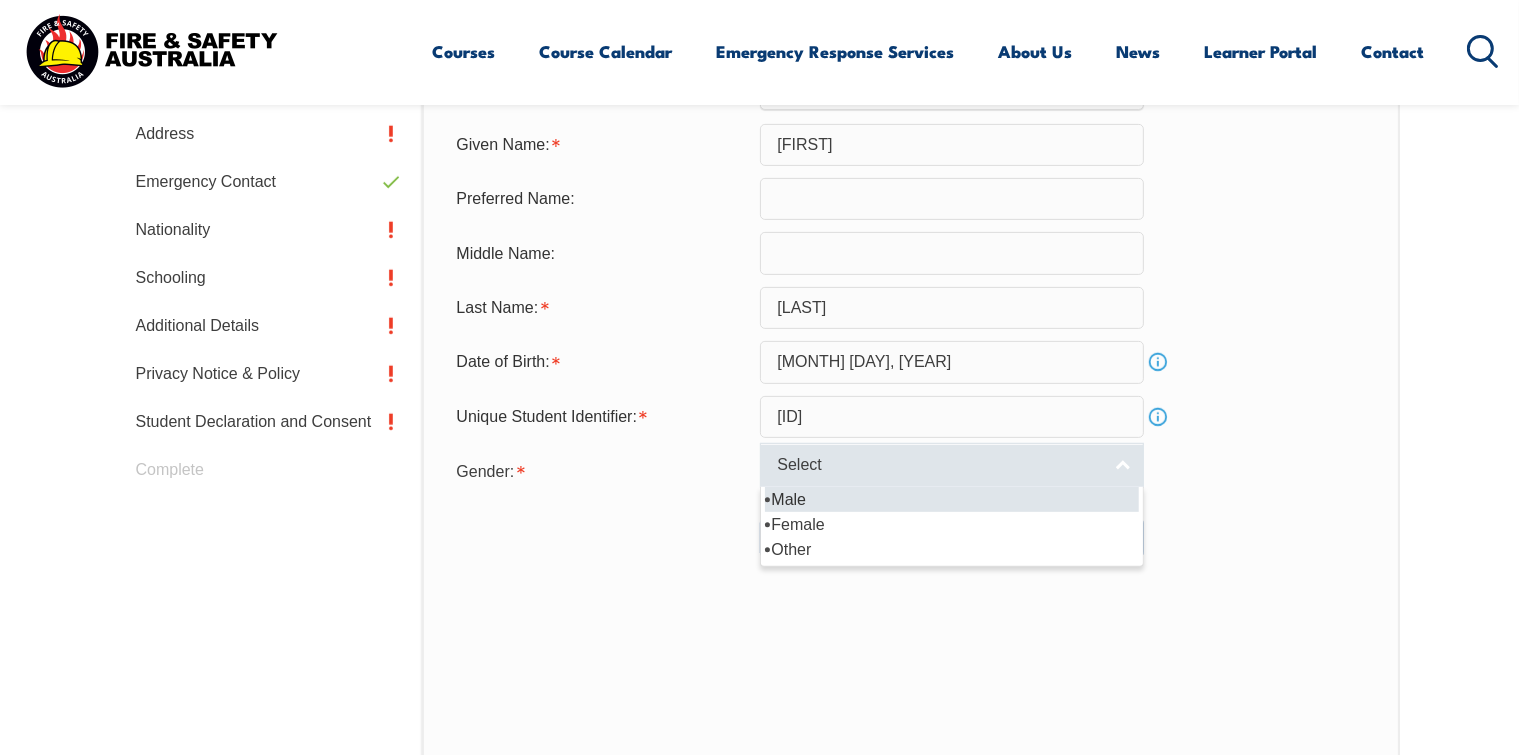 click on "Select" at bounding box center (952, 465) 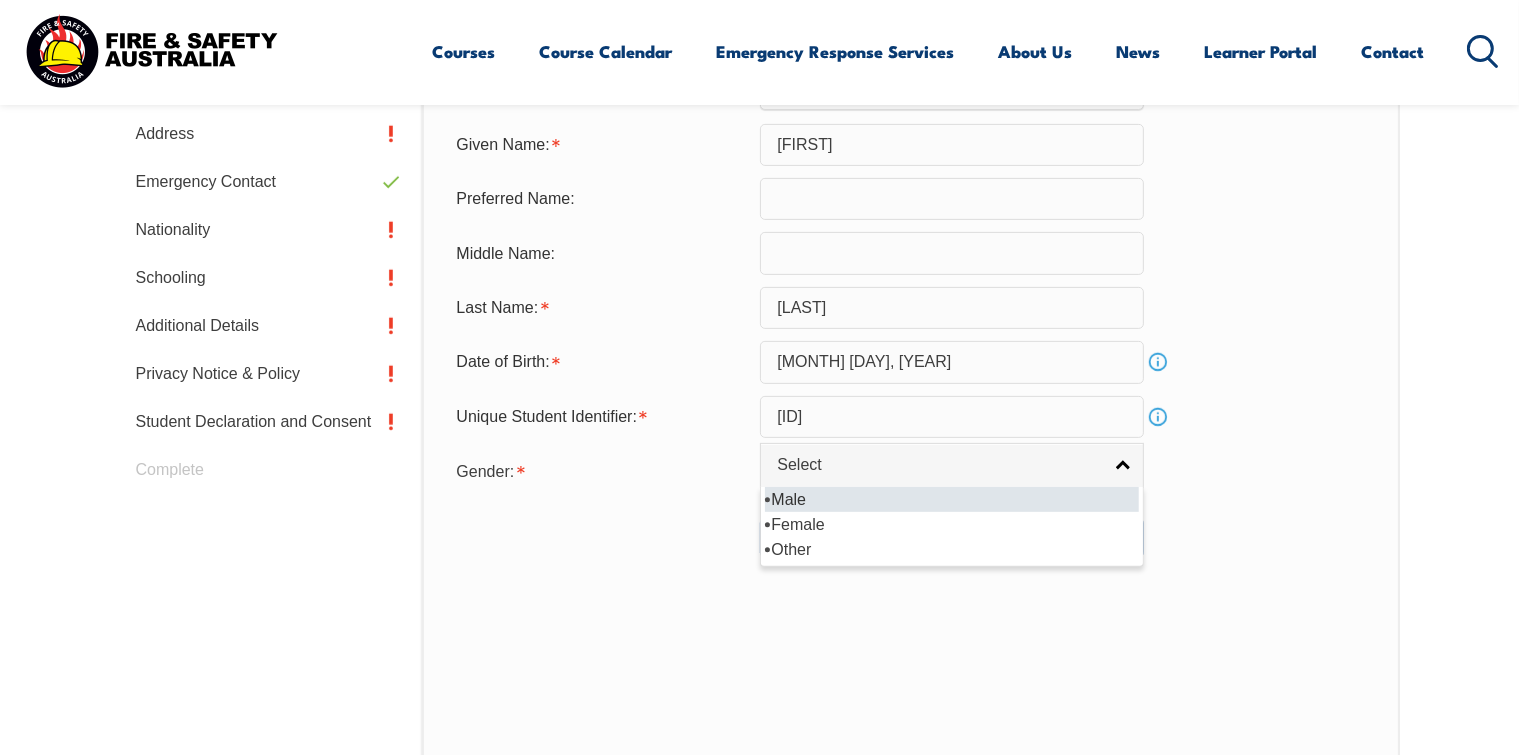 click on "Male" at bounding box center (952, 499) 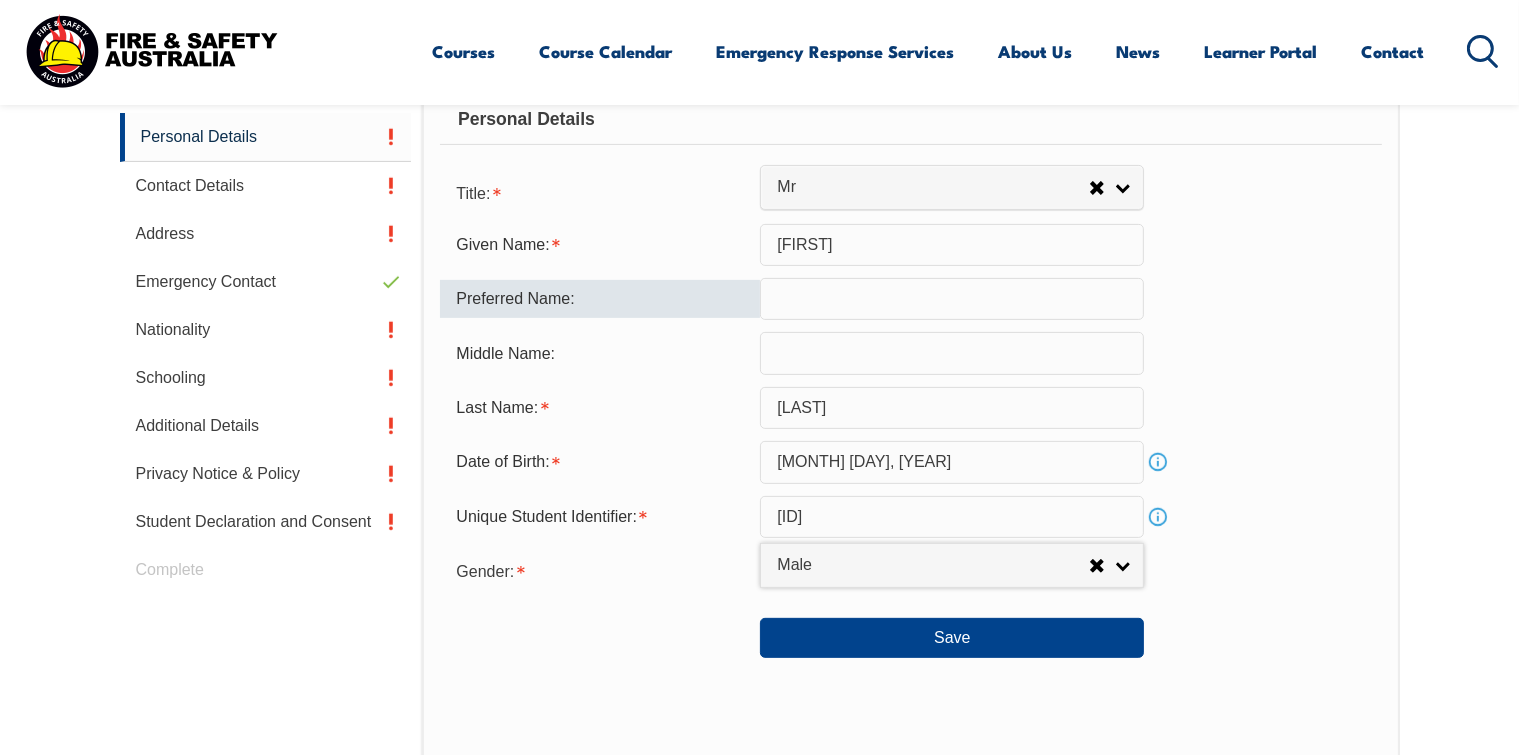 scroll, scrollTop: 544, scrollLeft: 0, axis: vertical 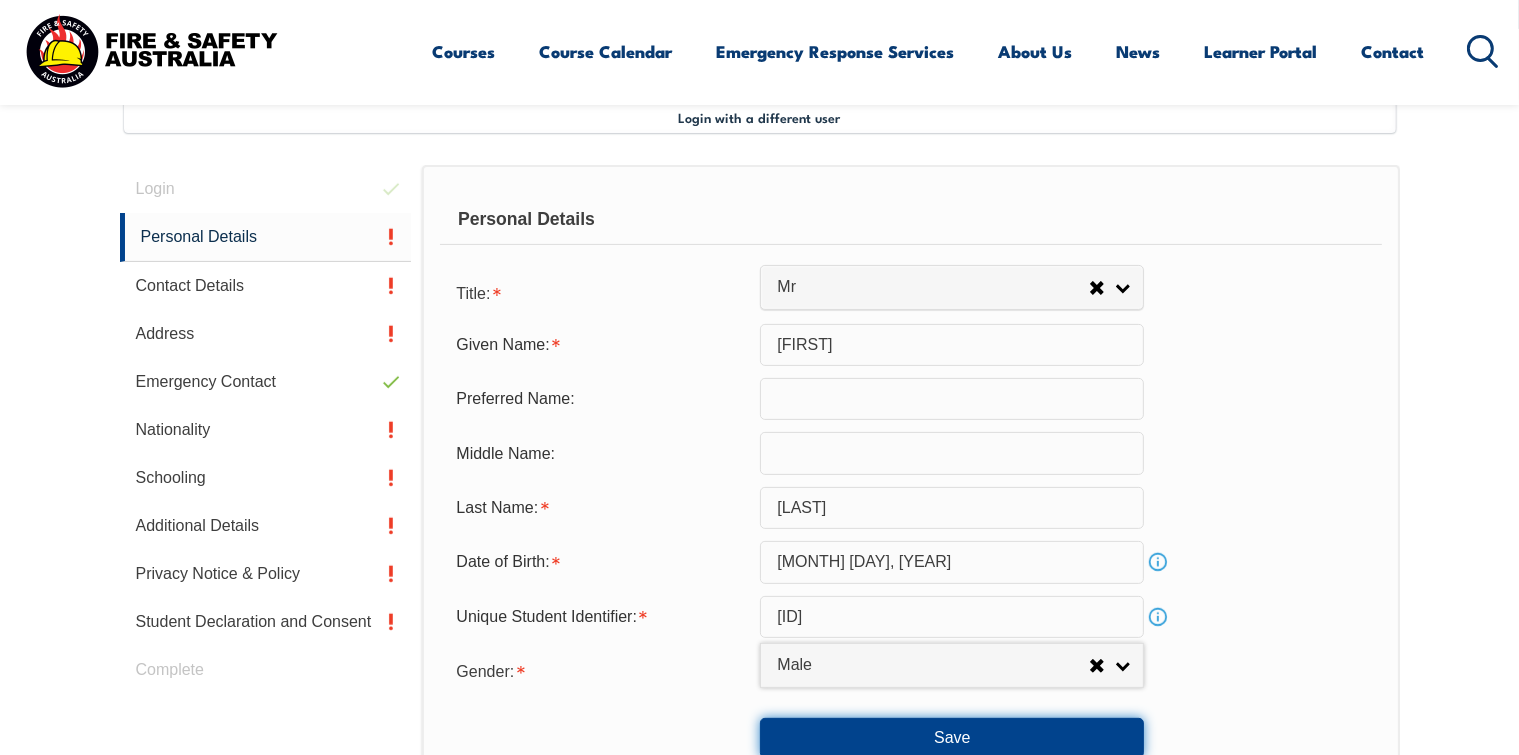 click on "Save" at bounding box center [952, 738] 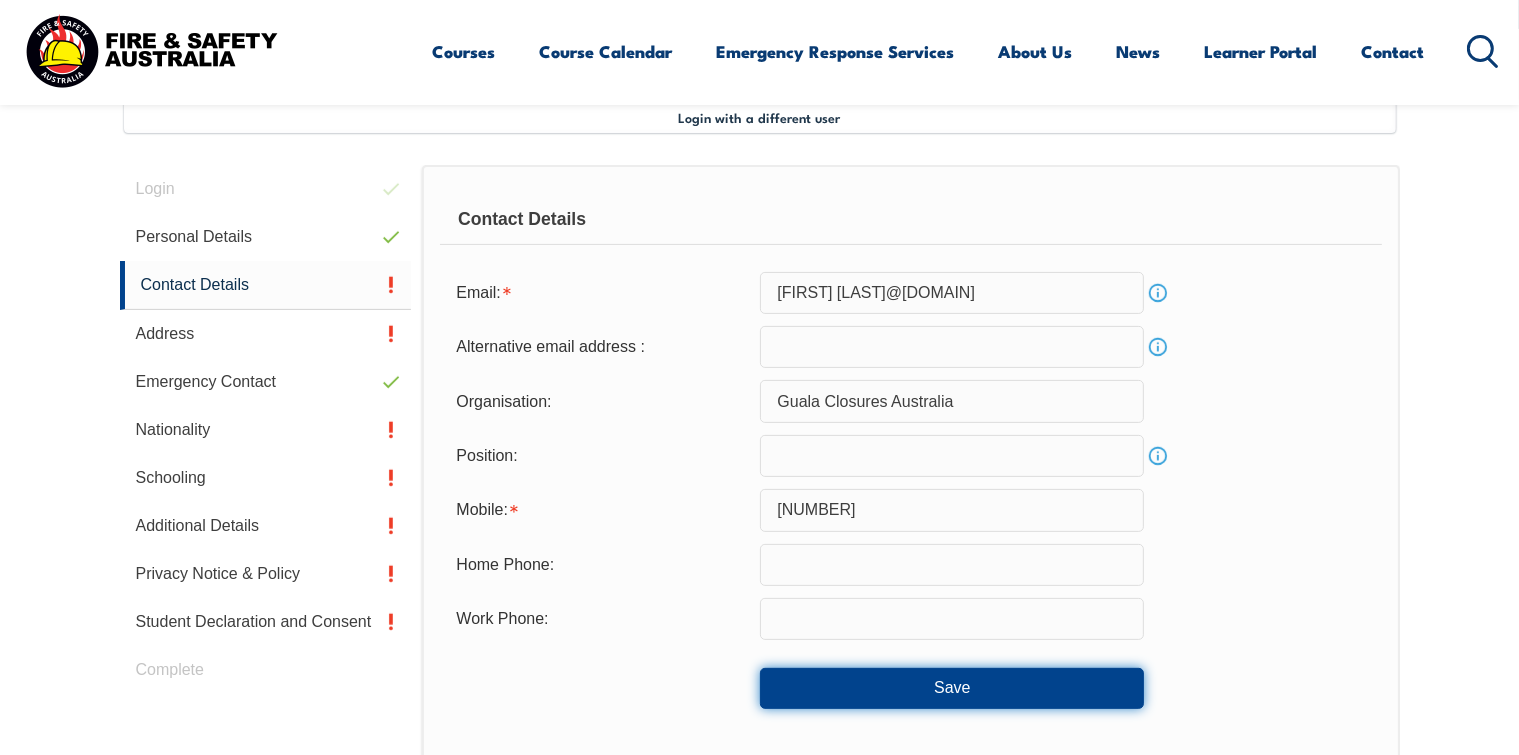 click on "Save" at bounding box center (952, 688) 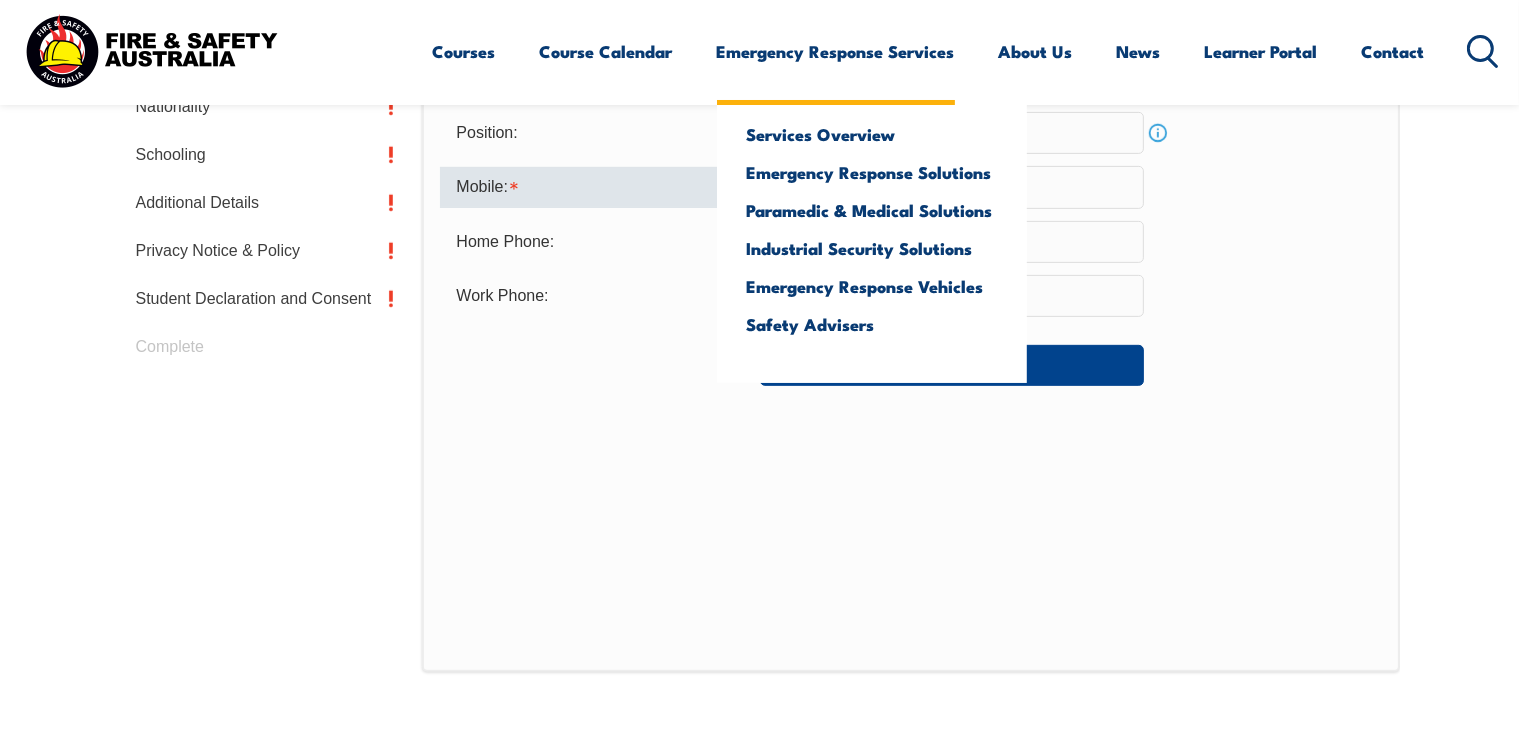 scroll, scrollTop: 832, scrollLeft: 0, axis: vertical 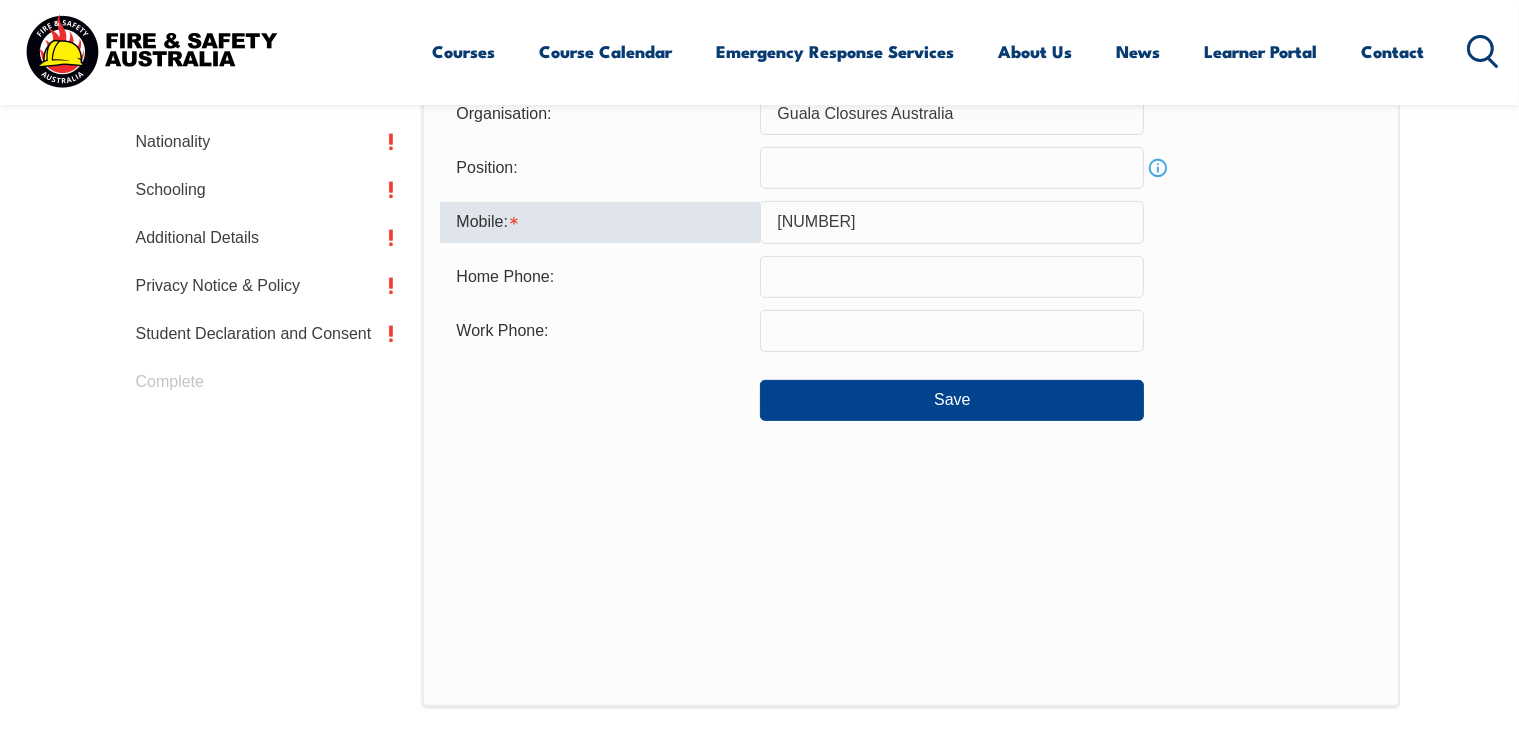 click on "[NUMBER]" at bounding box center (952, 222) 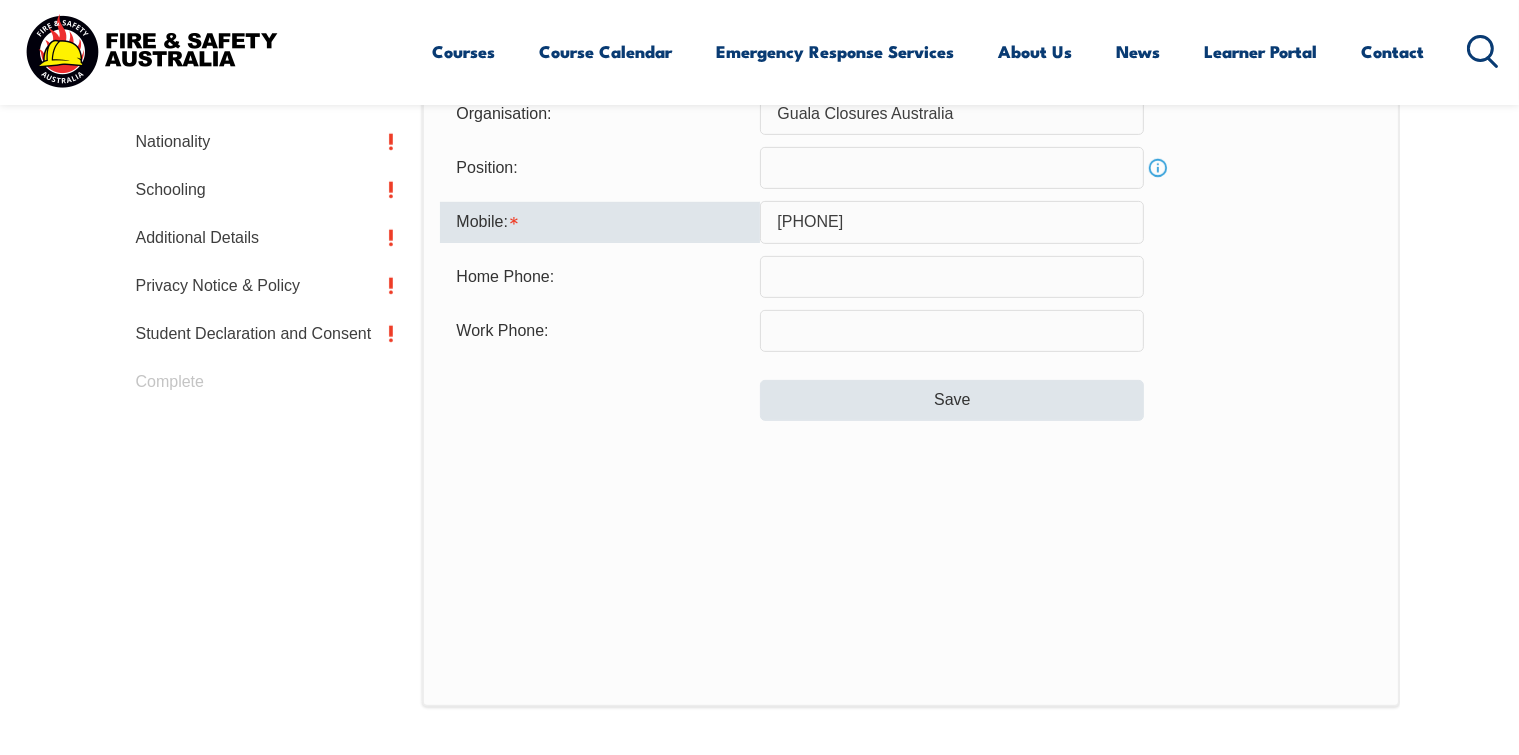 type on "[PHONE]" 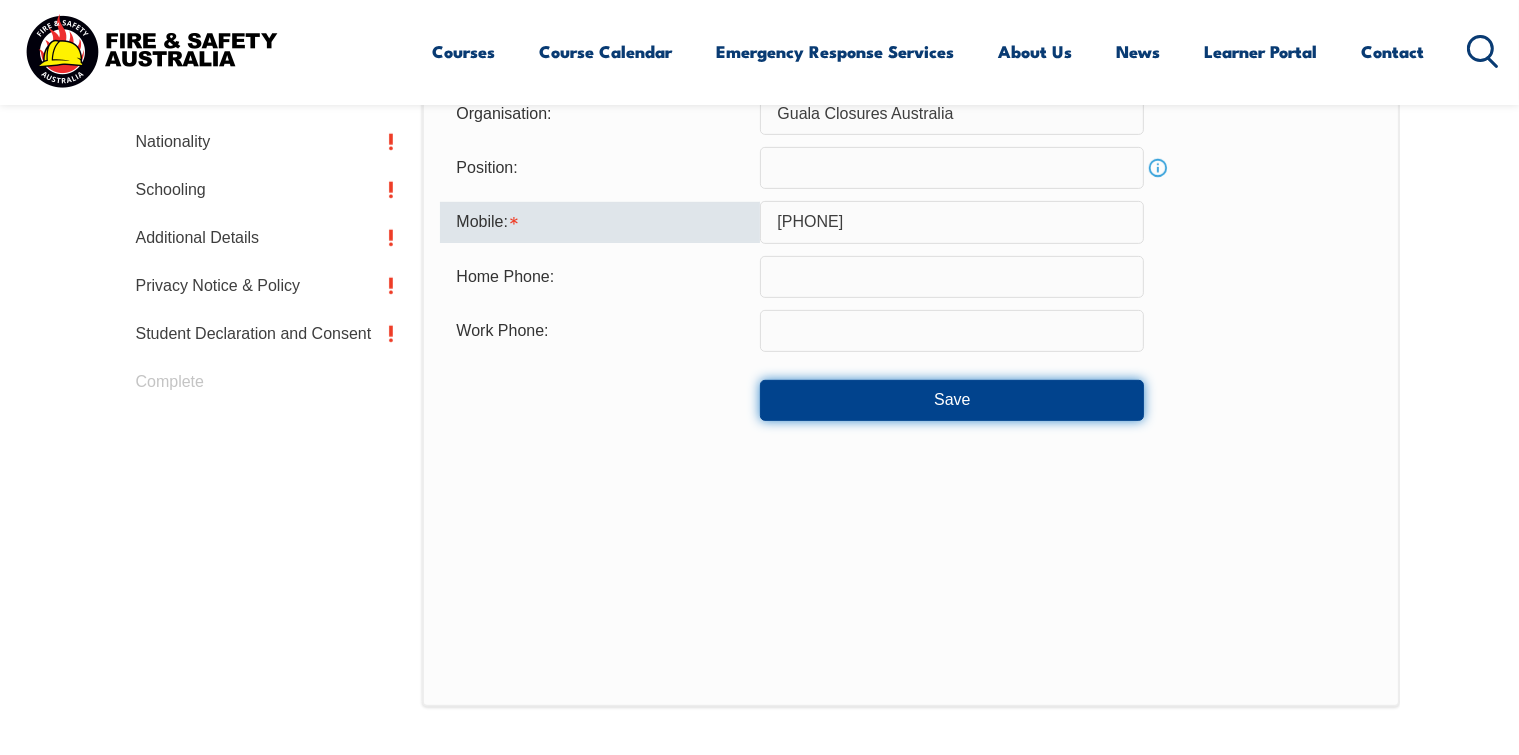 click on "Save" at bounding box center (952, 400) 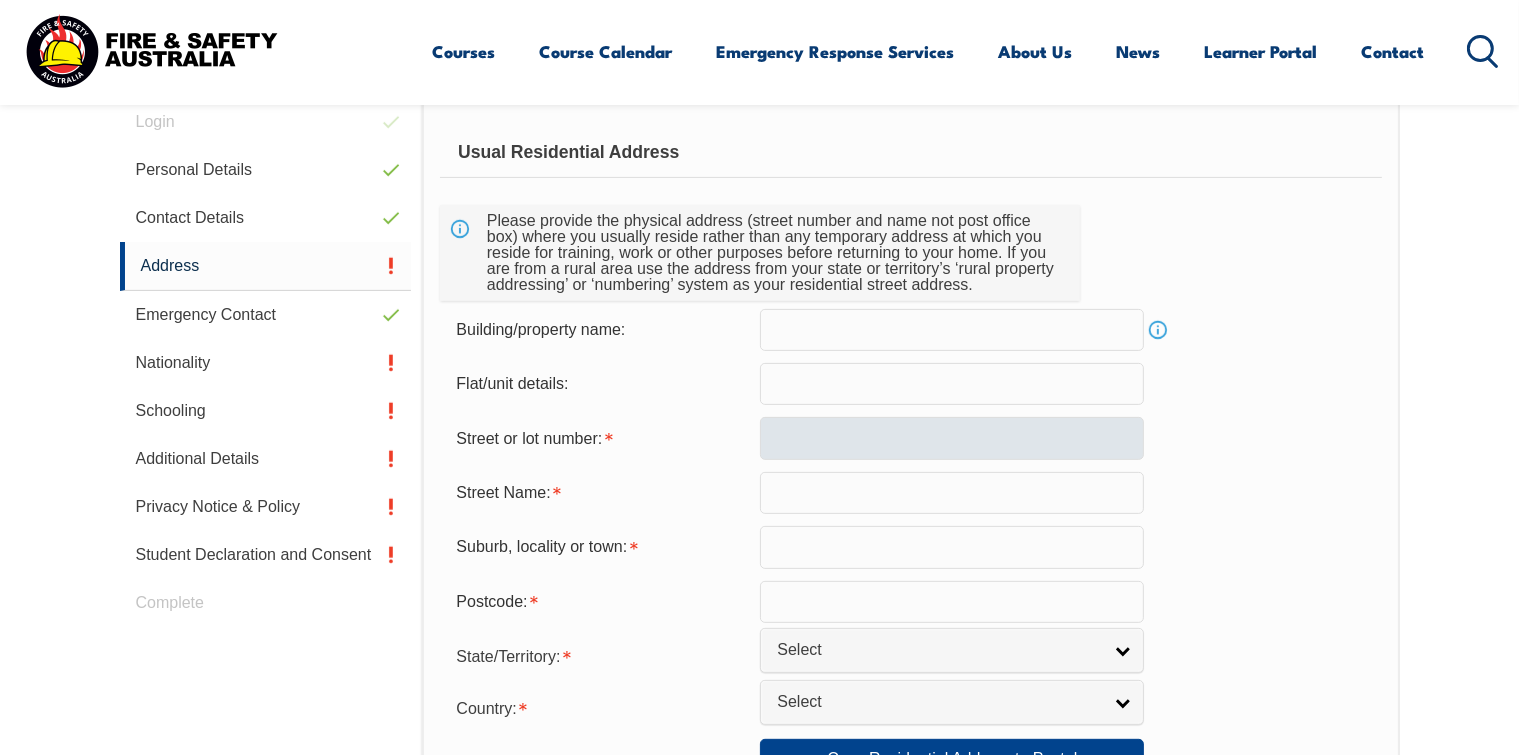 scroll, scrollTop: 644, scrollLeft: 0, axis: vertical 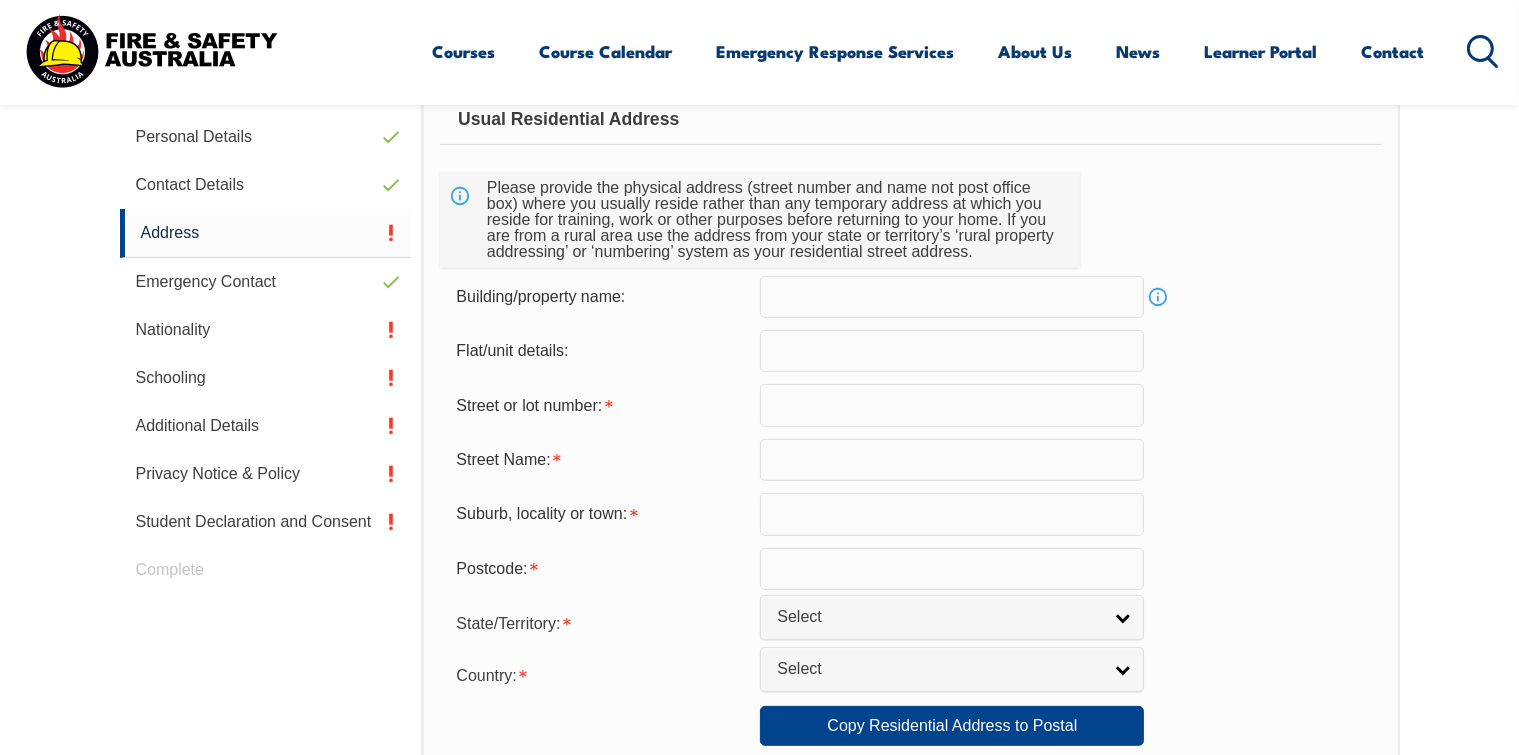 click at bounding box center [952, 405] 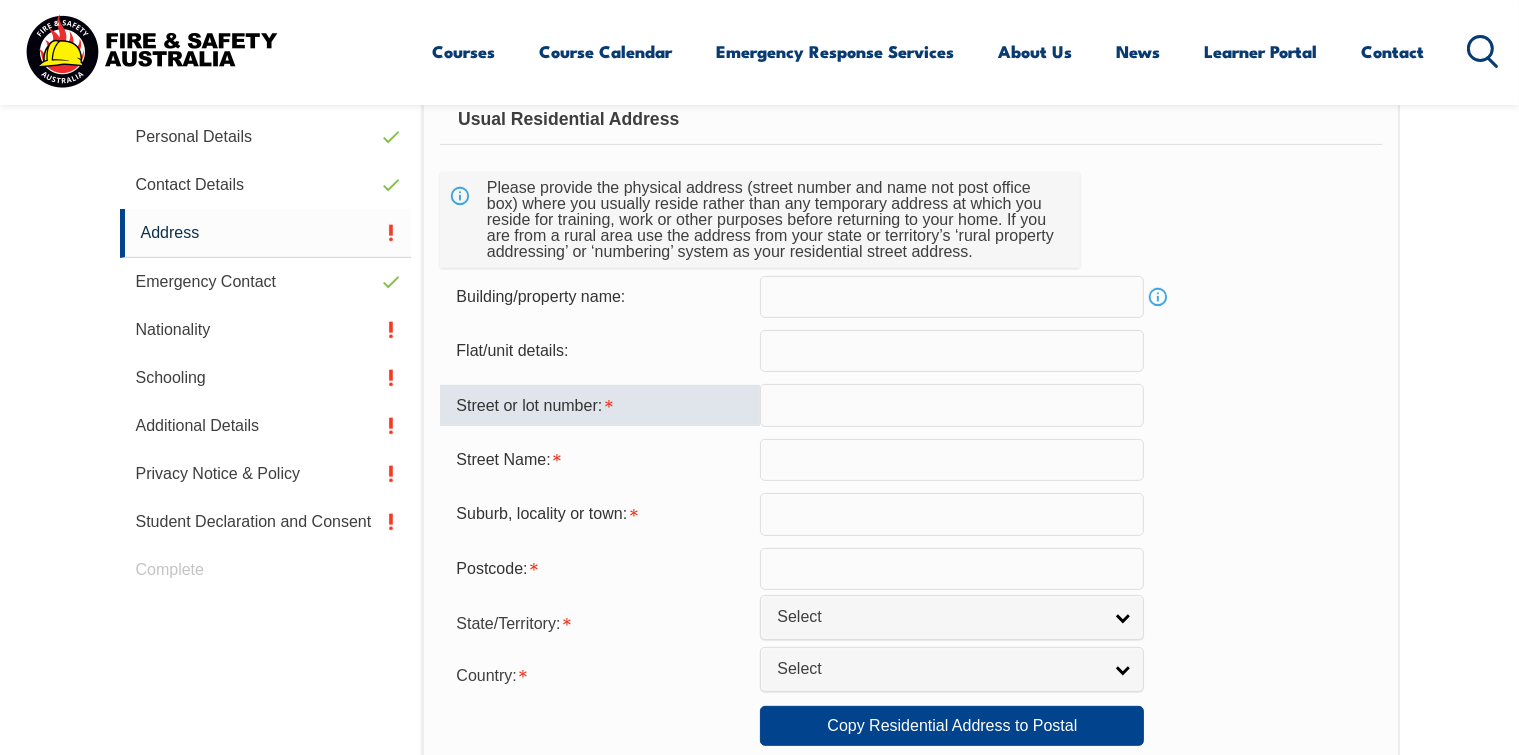 type on "14" 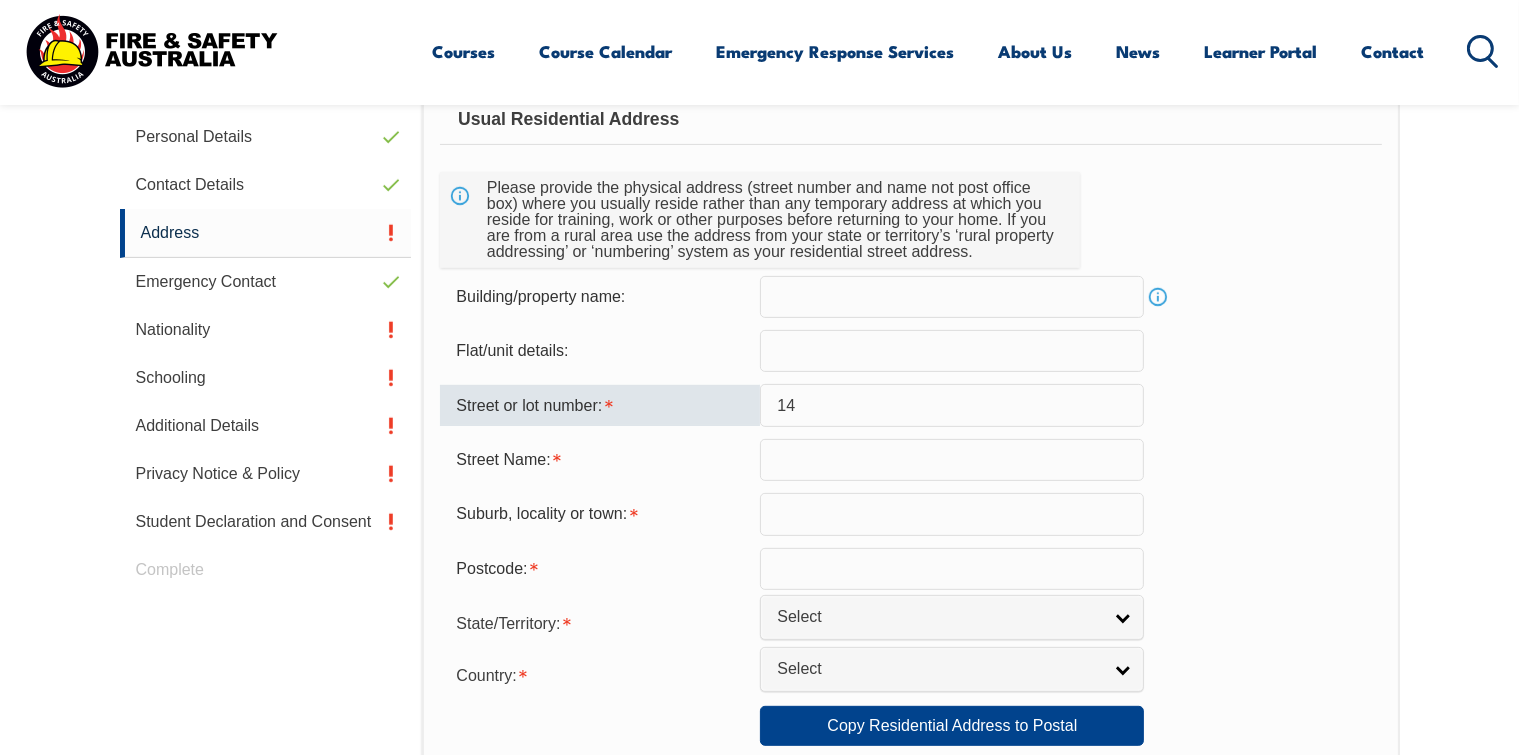 type on "[NUMBER], [STREET]" 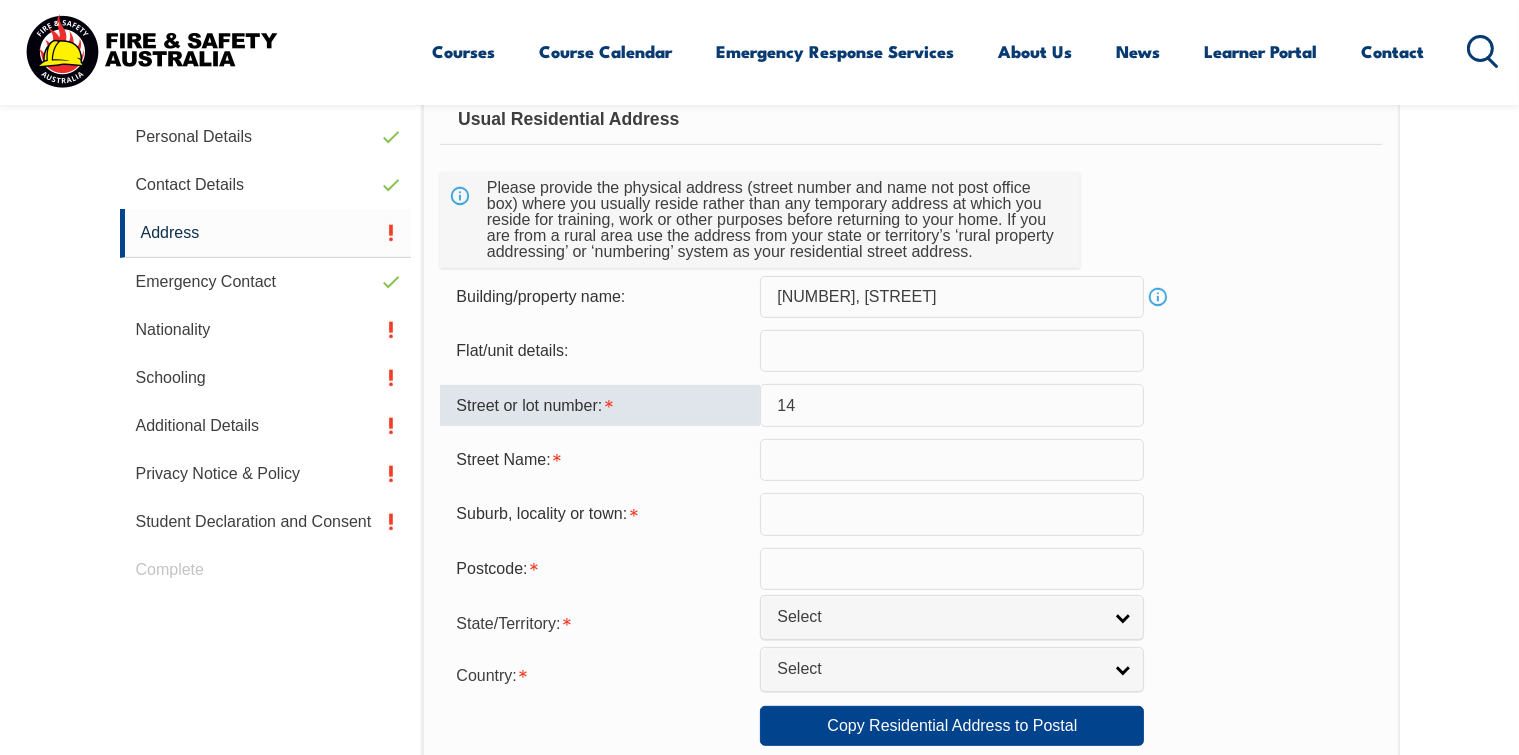type on "[STREET]" 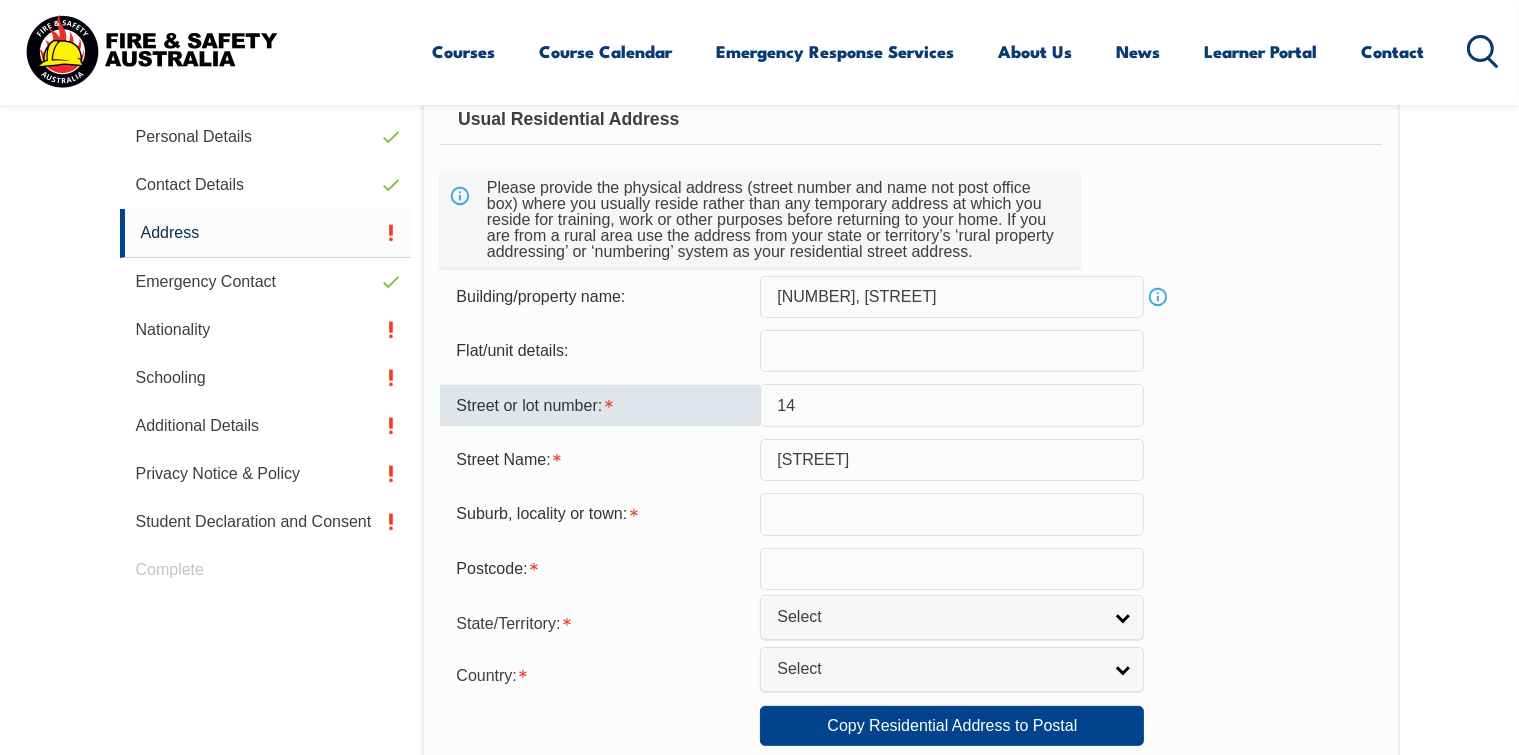 type on "[CITY]" 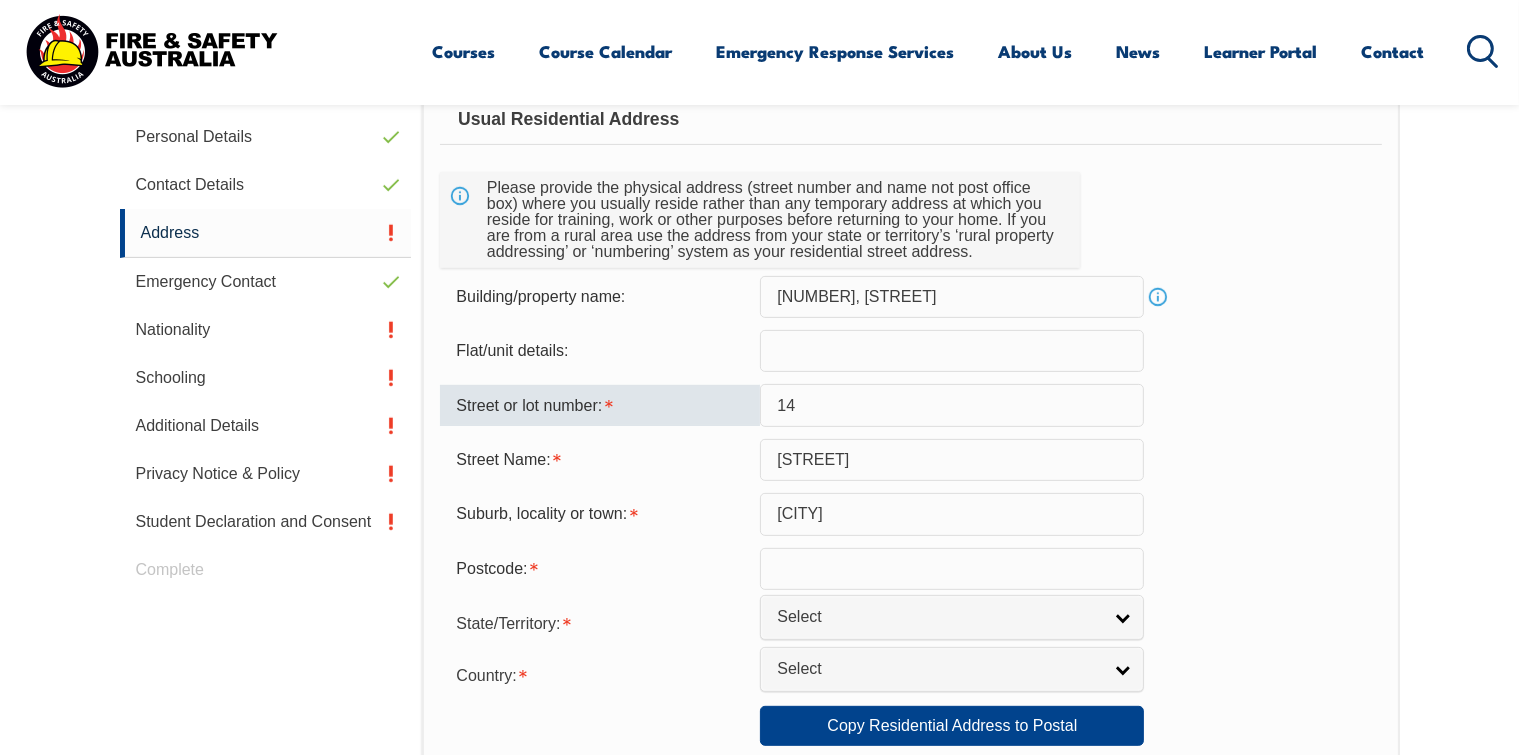 type on "[NUMBER]" 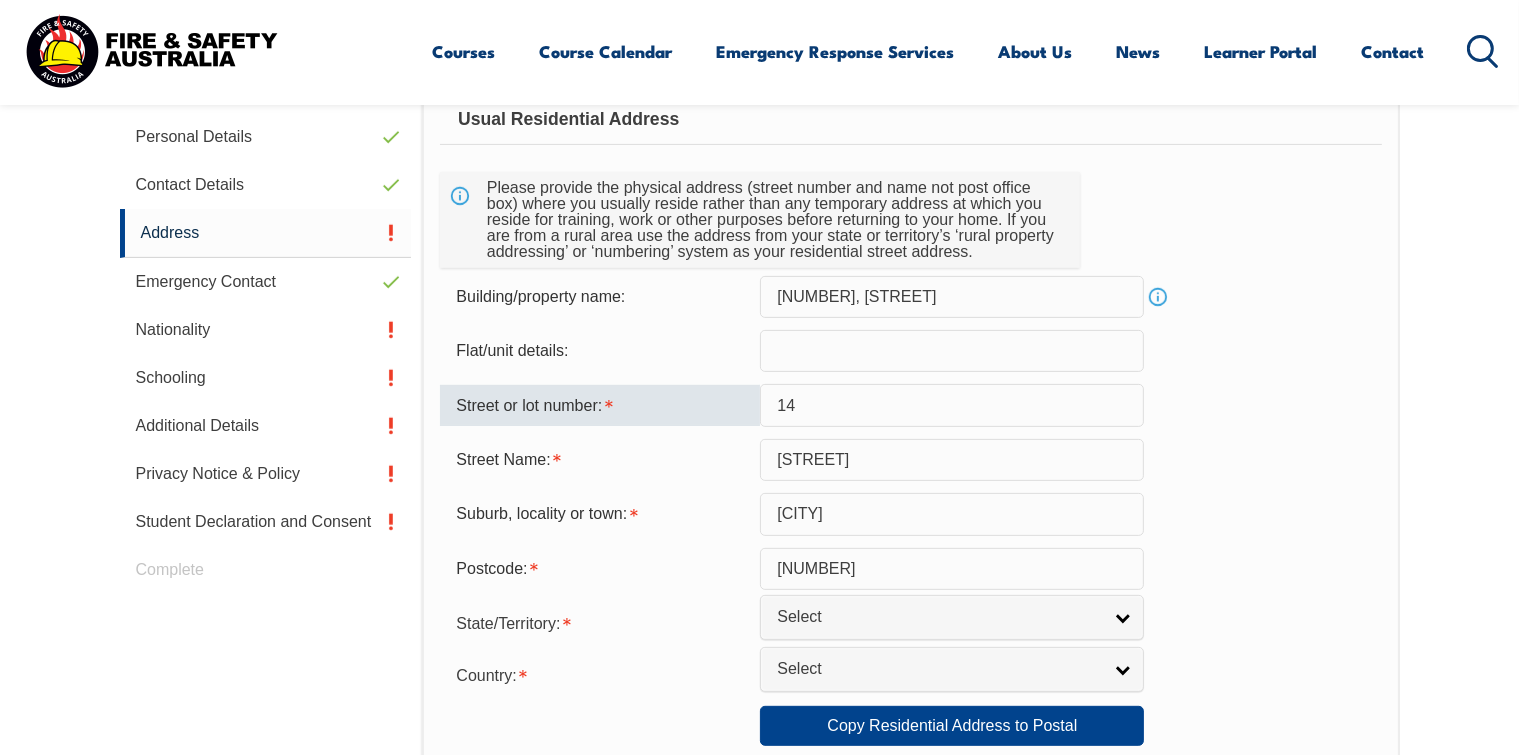 select on "VIC" 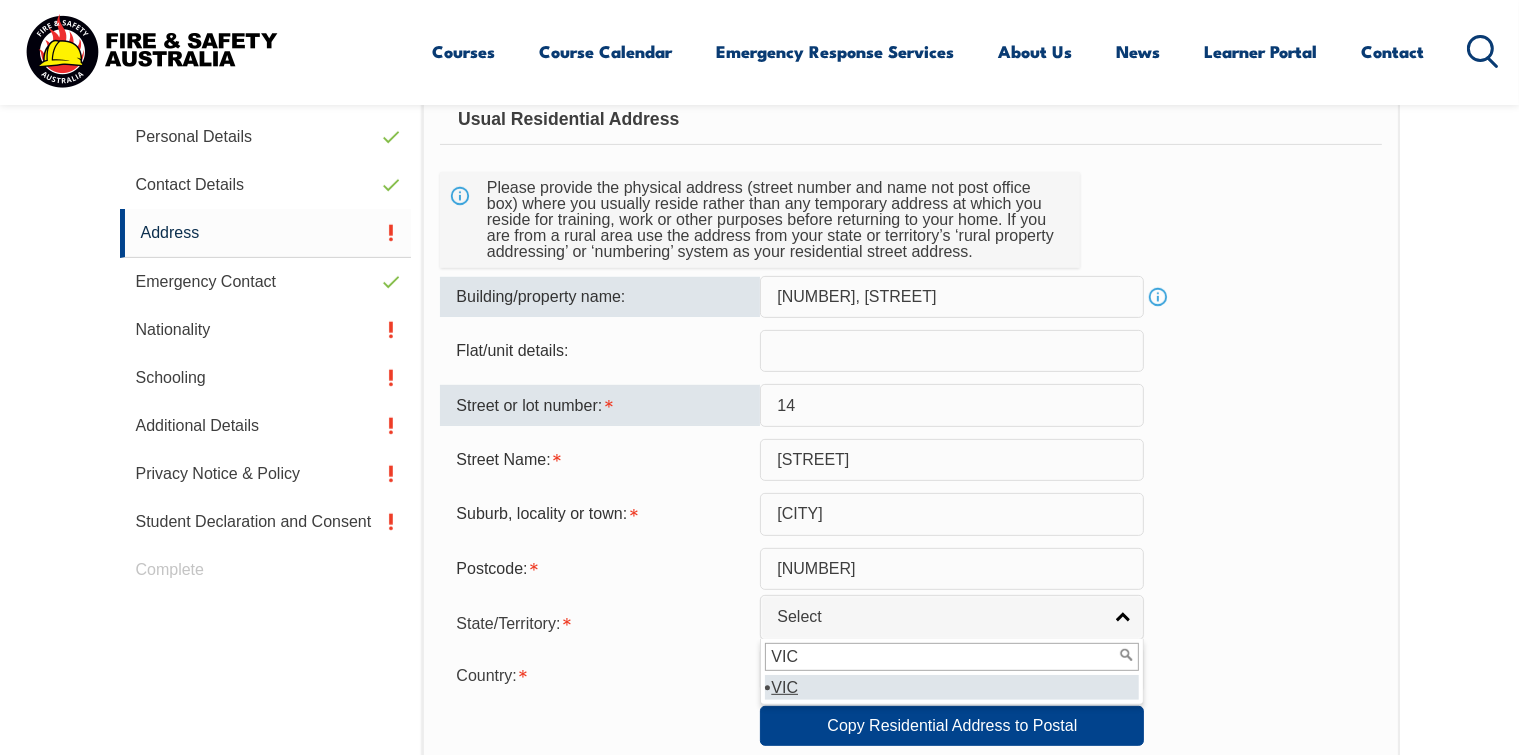 click on "[NUMBER], [STREET]" at bounding box center (952, 297) 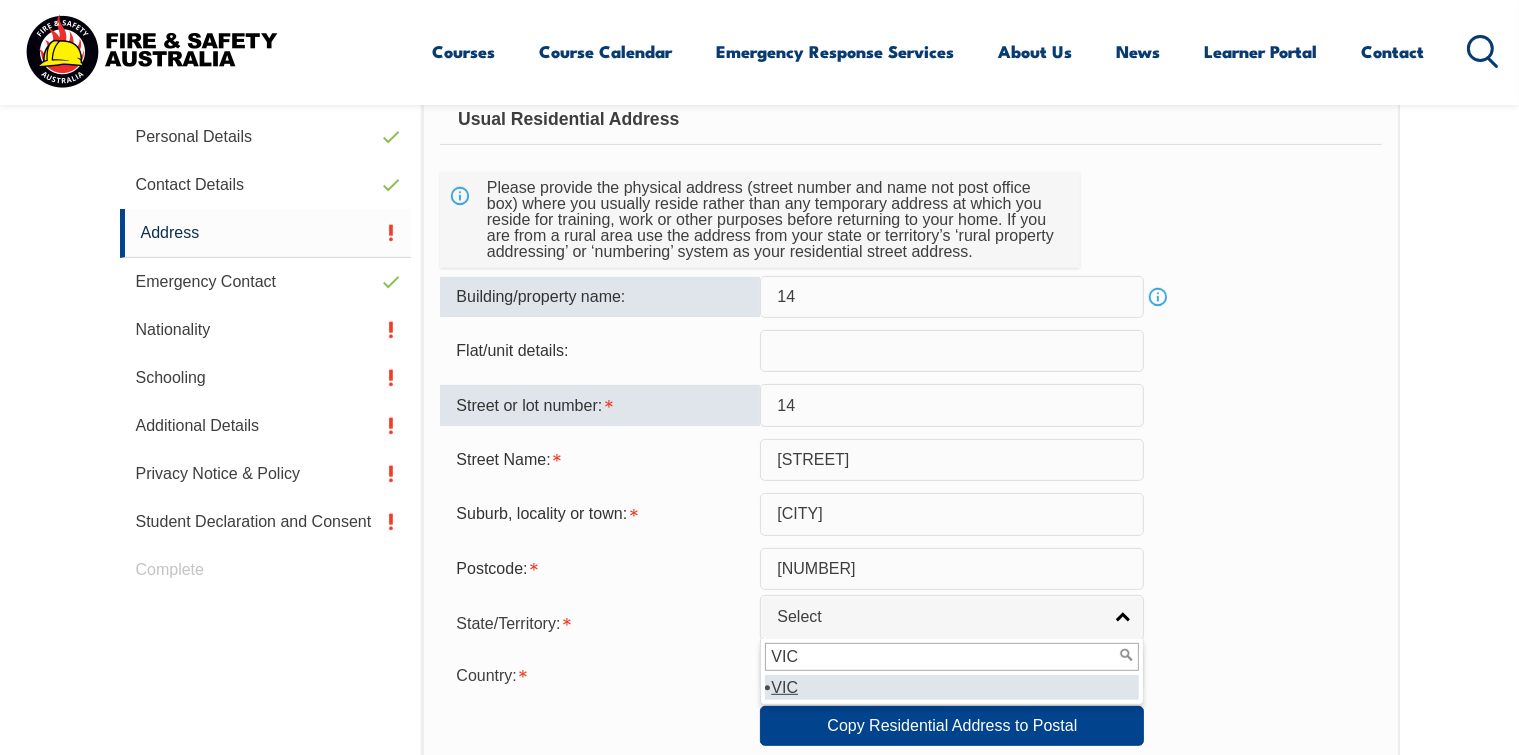 type on "1" 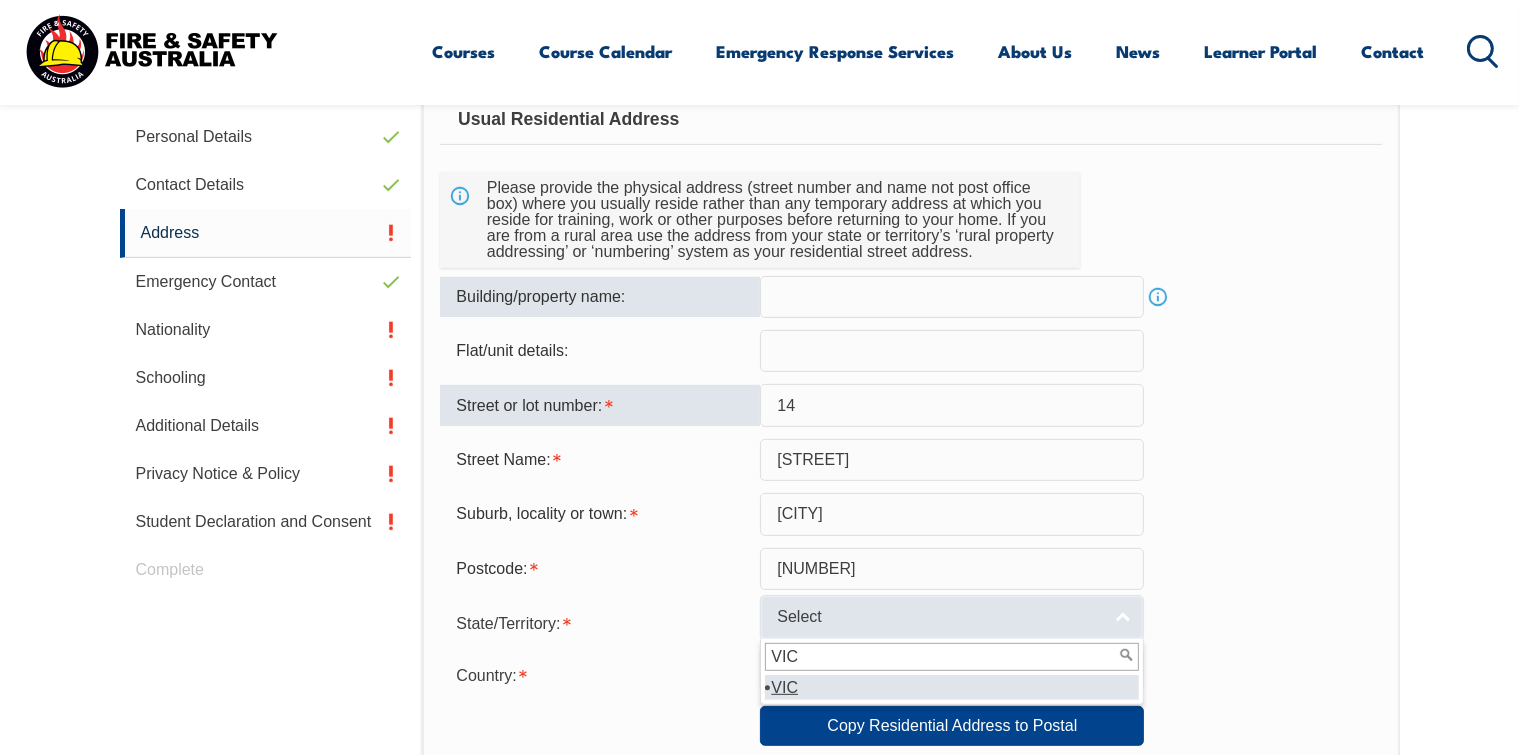 scroll, scrollTop: 744, scrollLeft: 0, axis: vertical 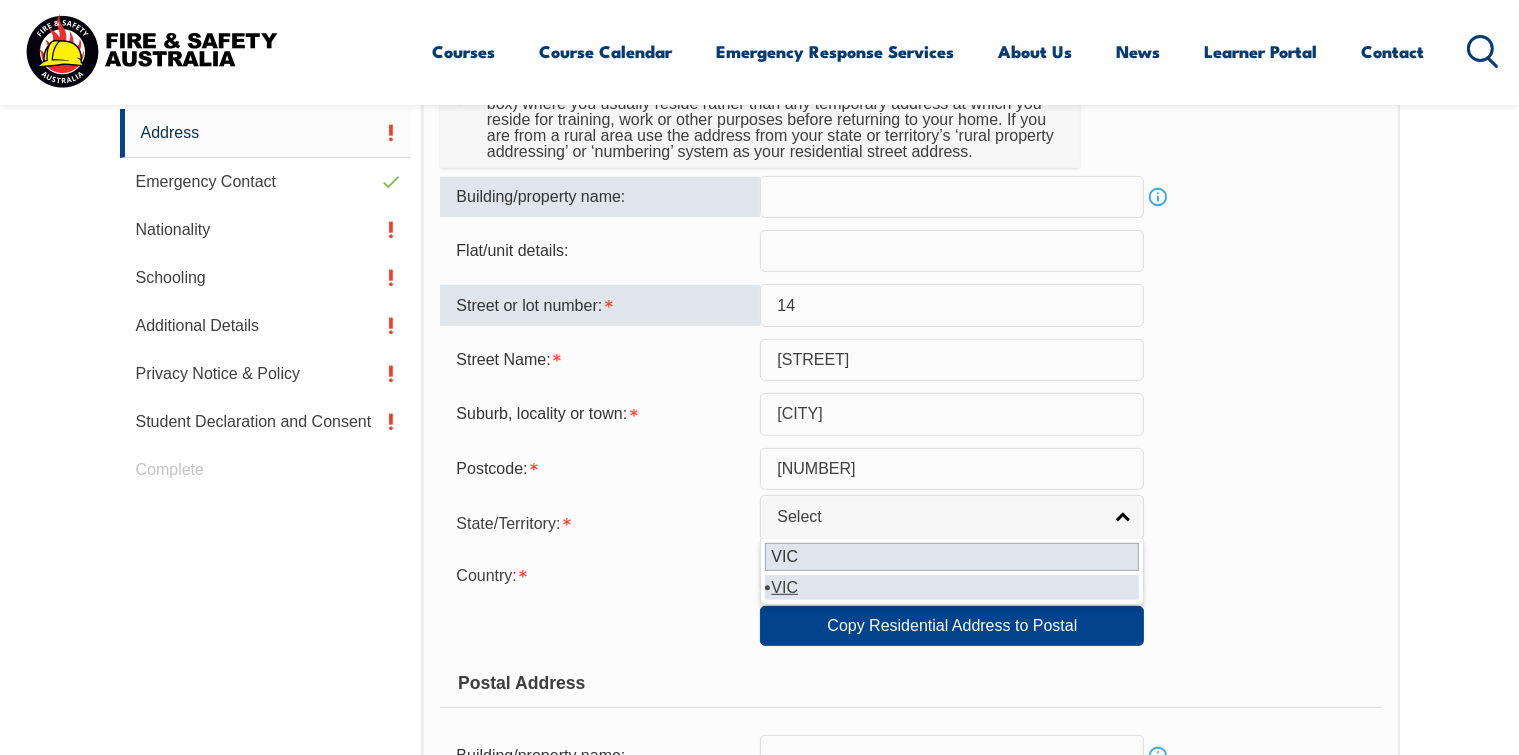 type 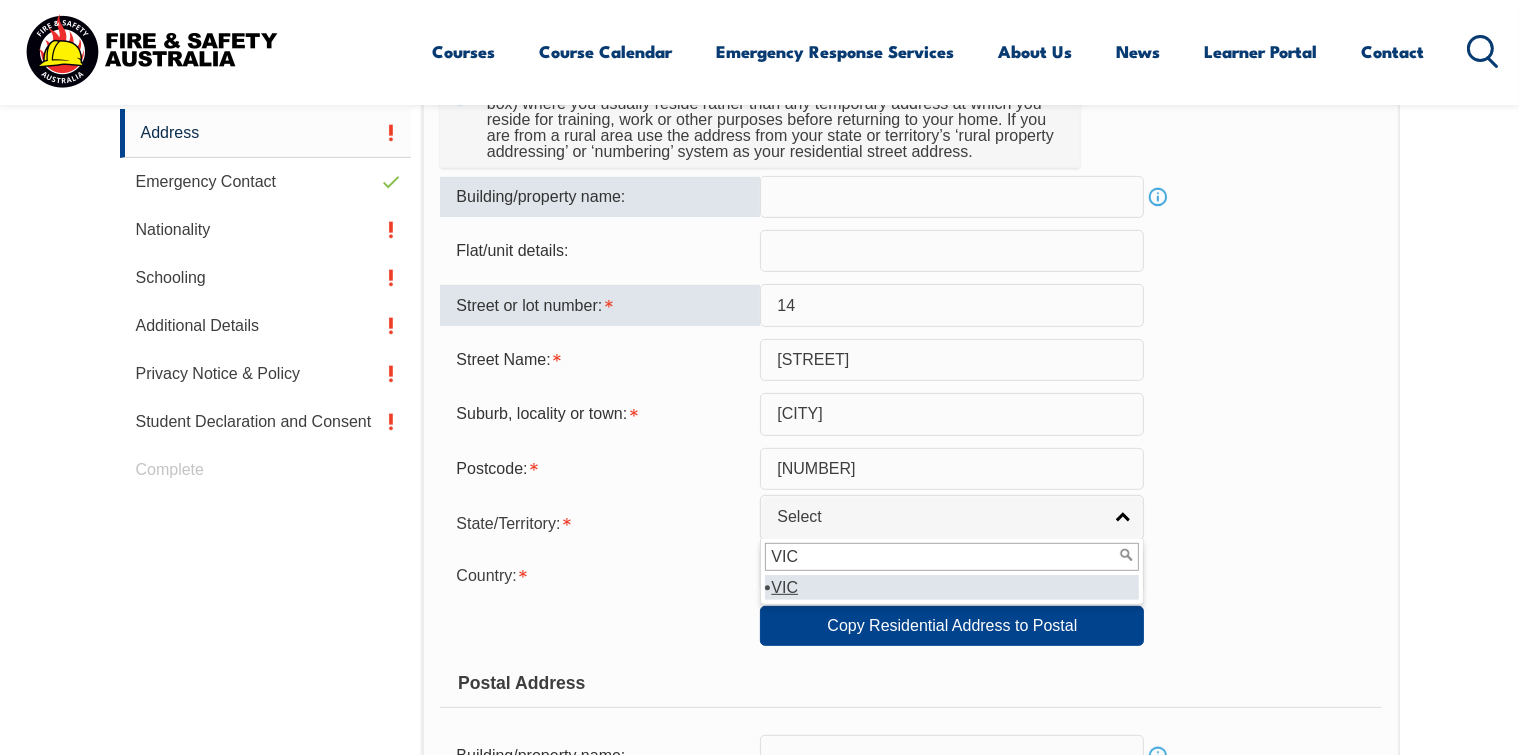 click on "VIC" at bounding box center (952, 557) 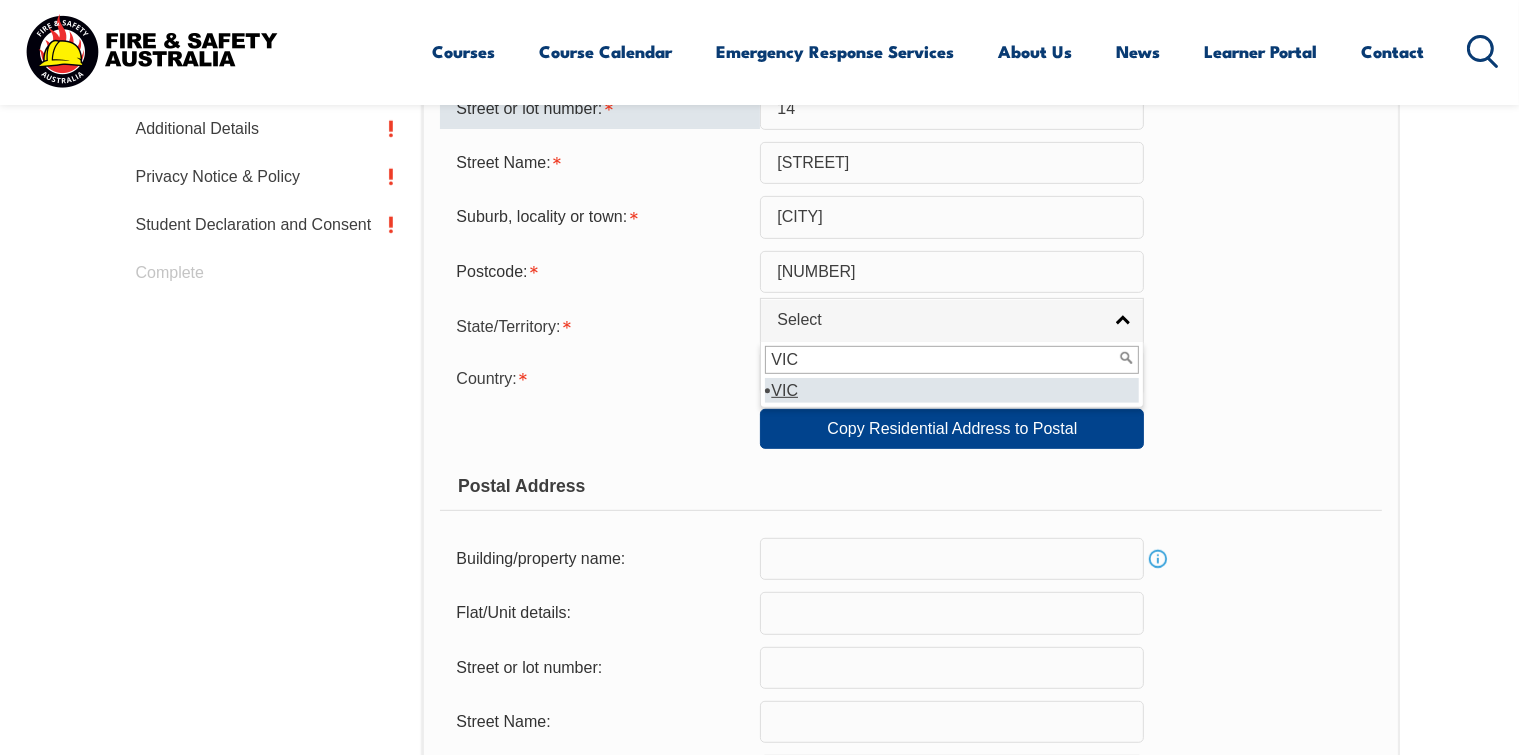 scroll, scrollTop: 944, scrollLeft: 0, axis: vertical 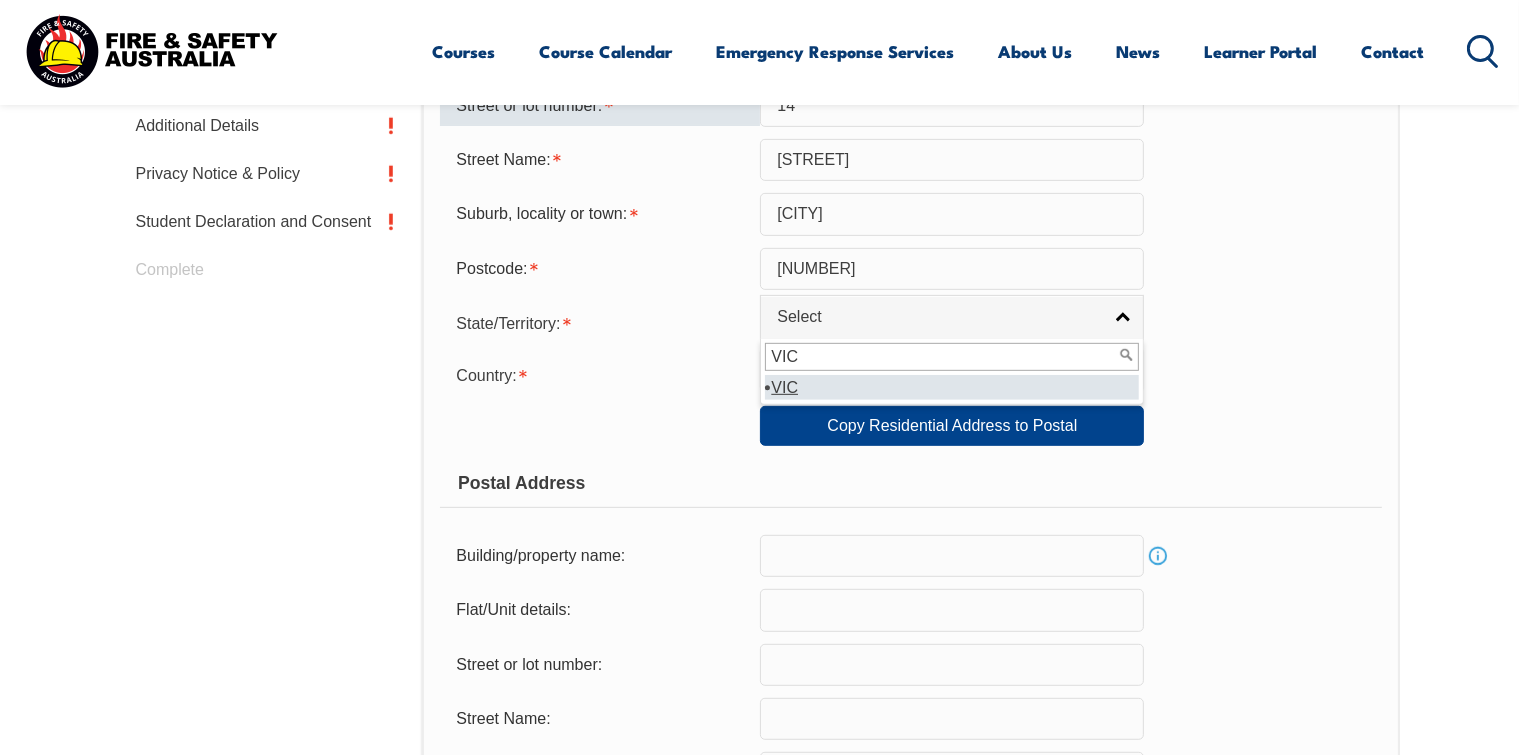 click on "VIC" at bounding box center (952, 387) 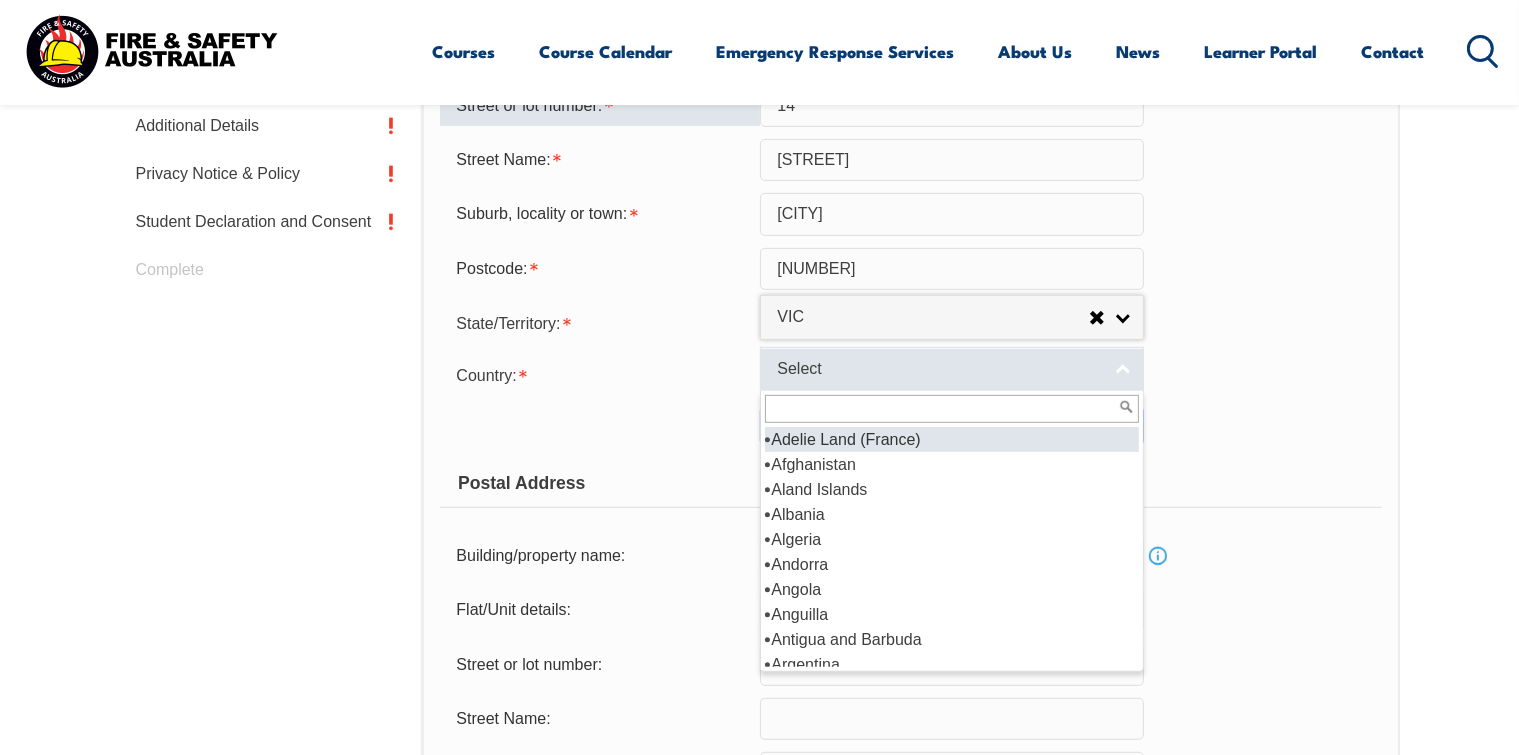 click on "Select" at bounding box center (952, 369) 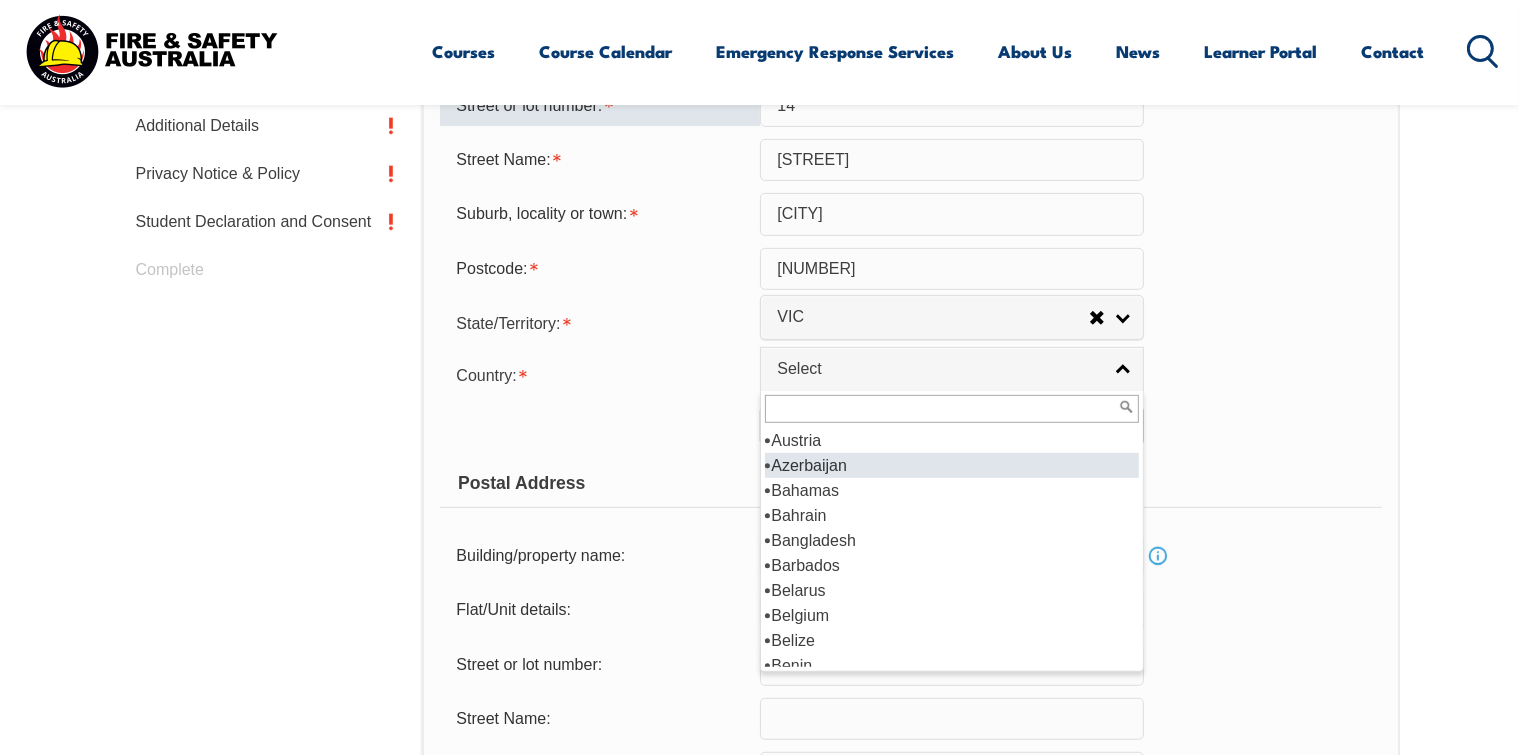scroll, scrollTop: 248, scrollLeft: 0, axis: vertical 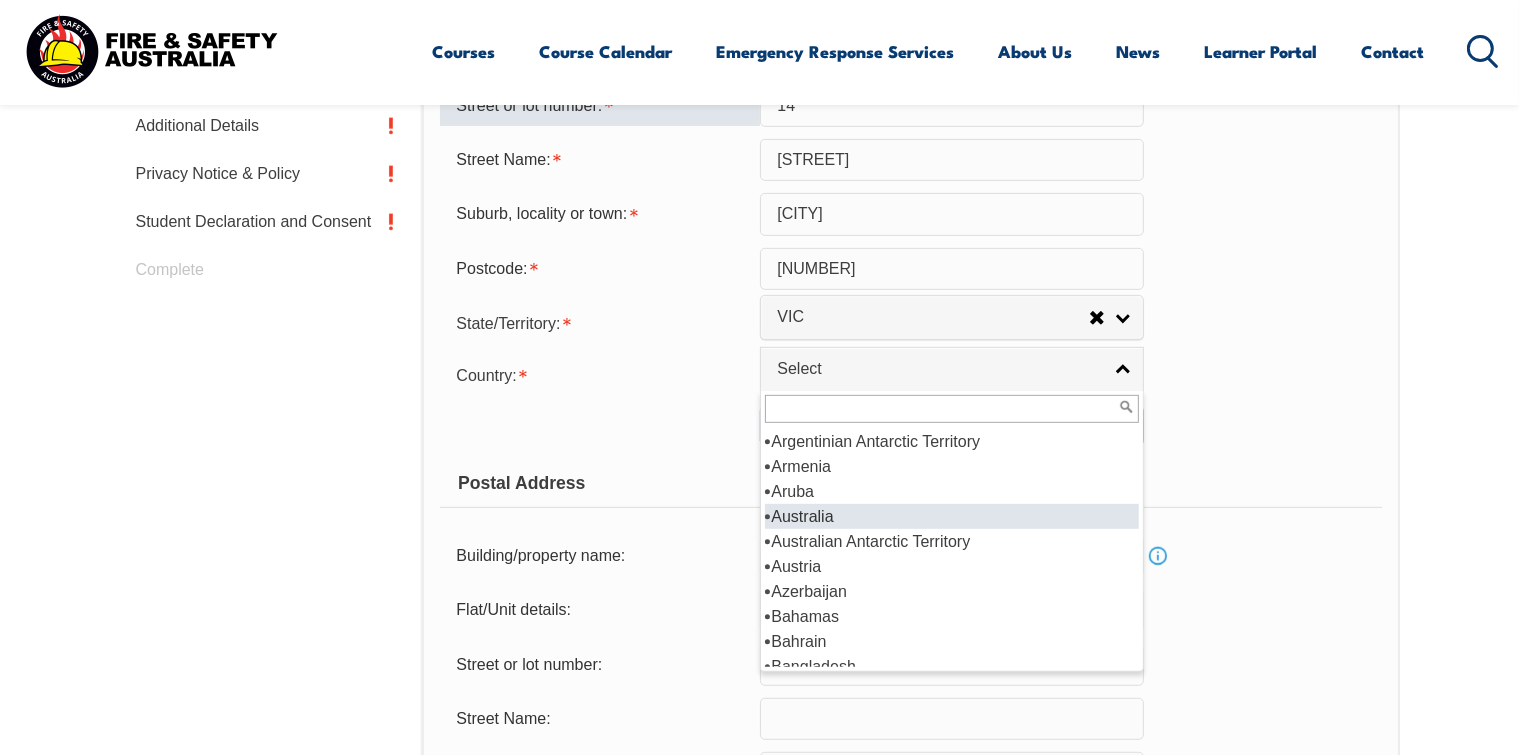 click on "Australia" at bounding box center (952, 516) 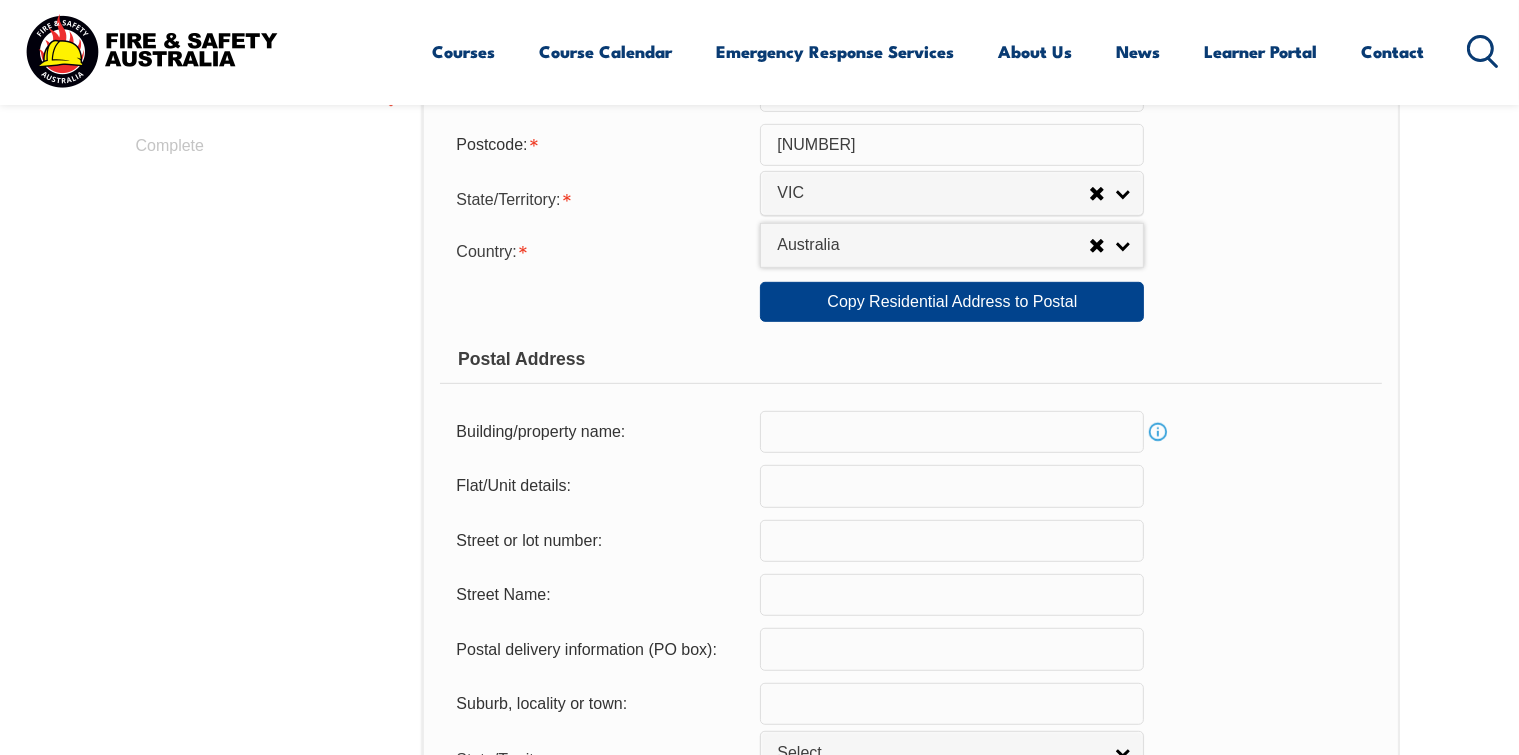 scroll, scrollTop: 1044, scrollLeft: 0, axis: vertical 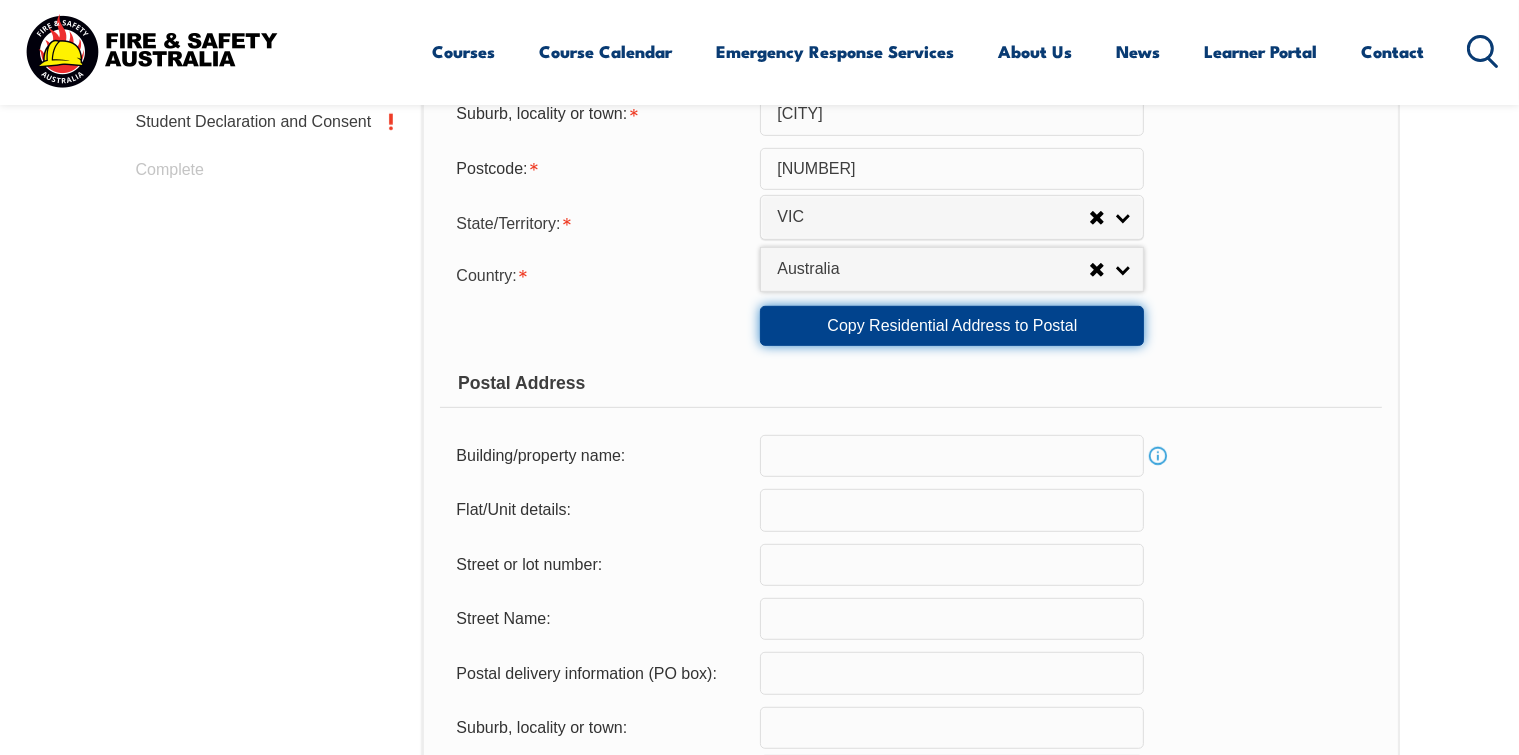 click on "Copy Residential Address to Postal" at bounding box center (952, 326) 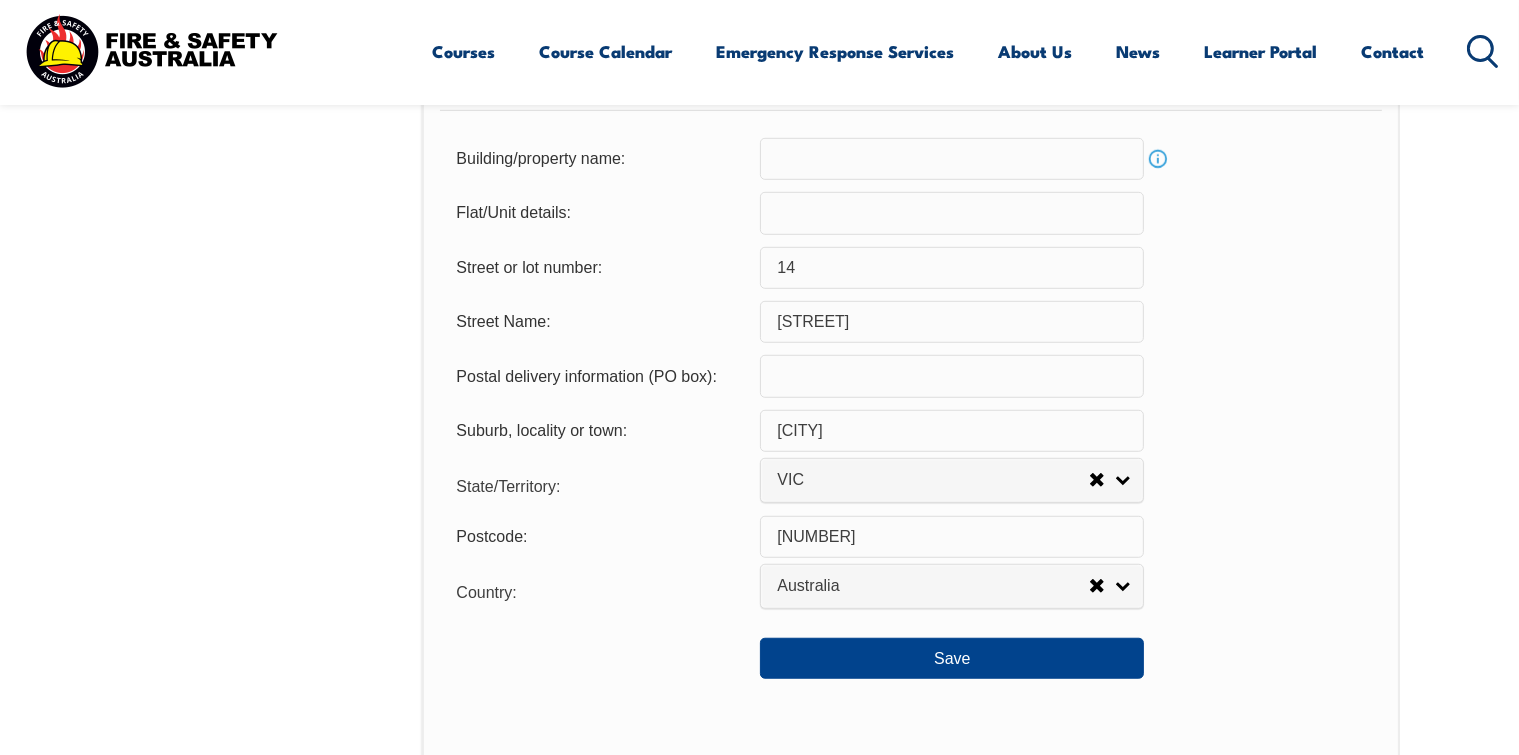 scroll, scrollTop: 1344, scrollLeft: 0, axis: vertical 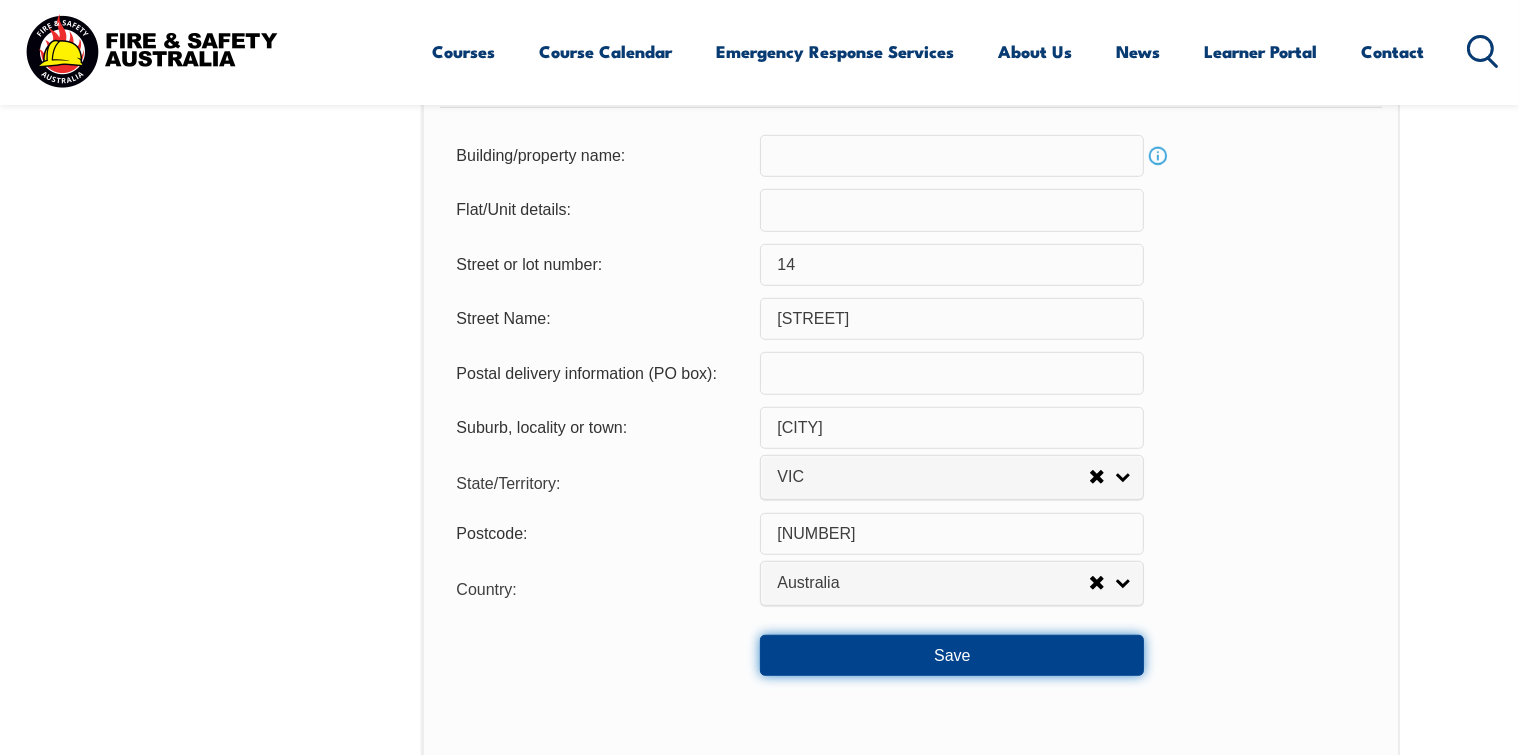 click on "Save" at bounding box center [952, 655] 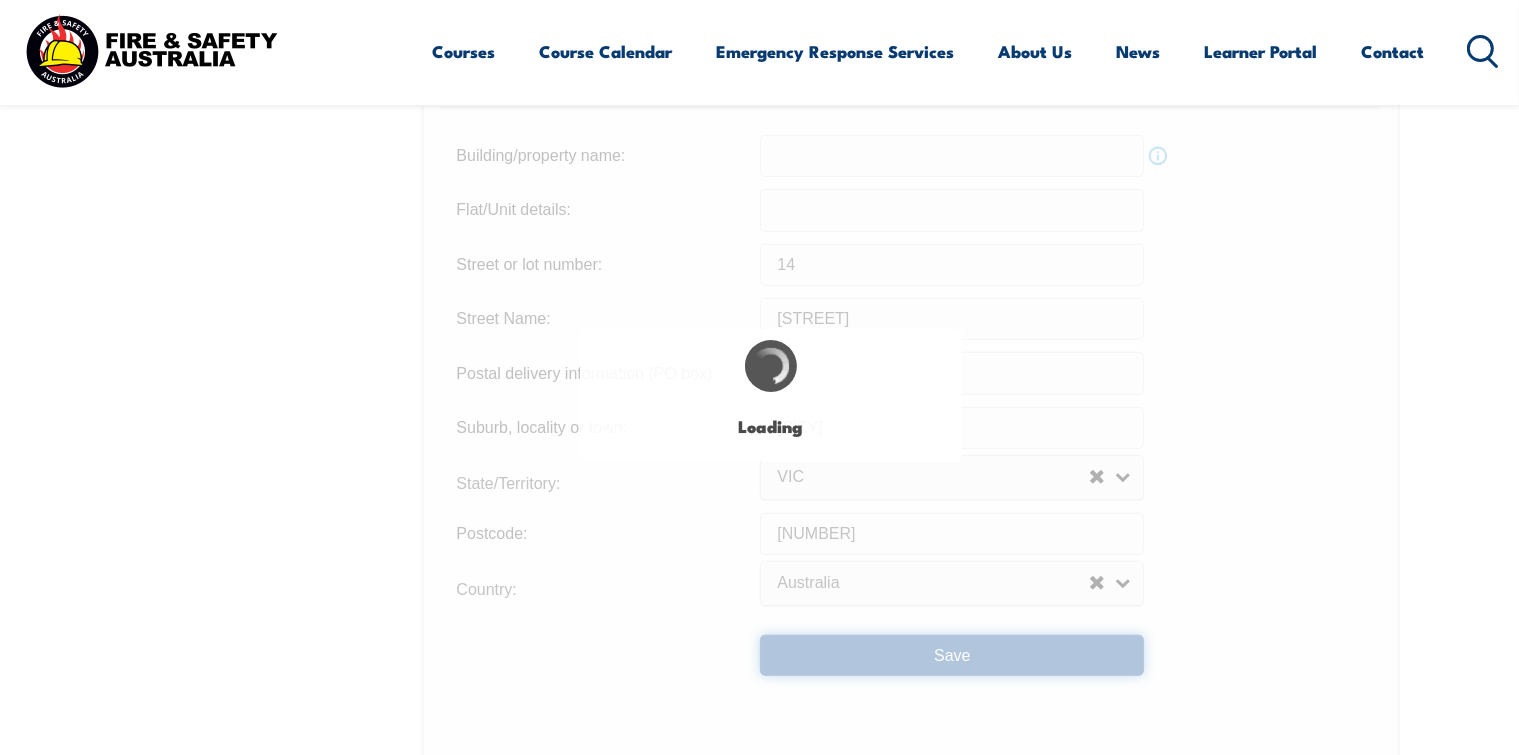scroll, scrollTop: 0, scrollLeft: 0, axis: both 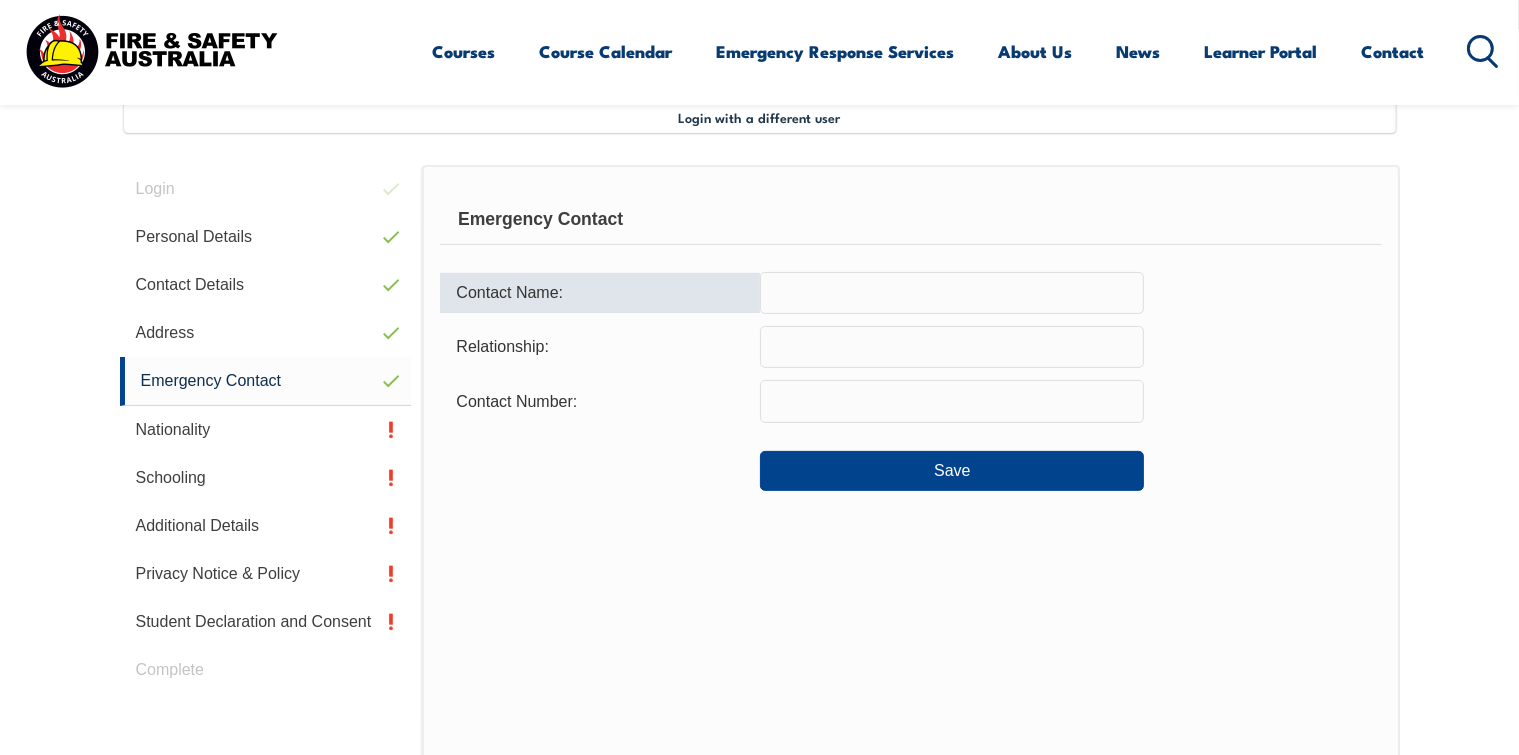 click at bounding box center [952, 293] 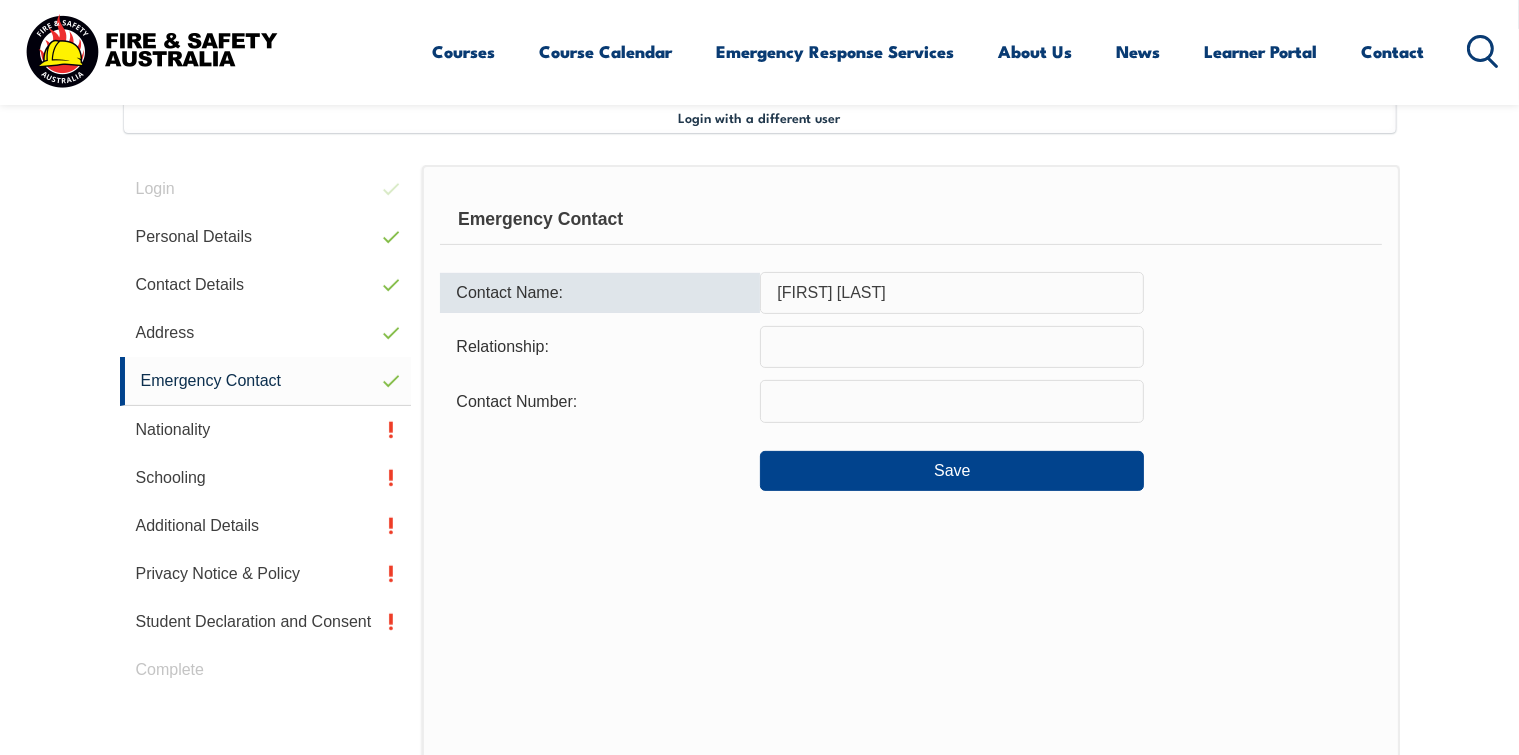 type on "[FIRST] [LAST]" 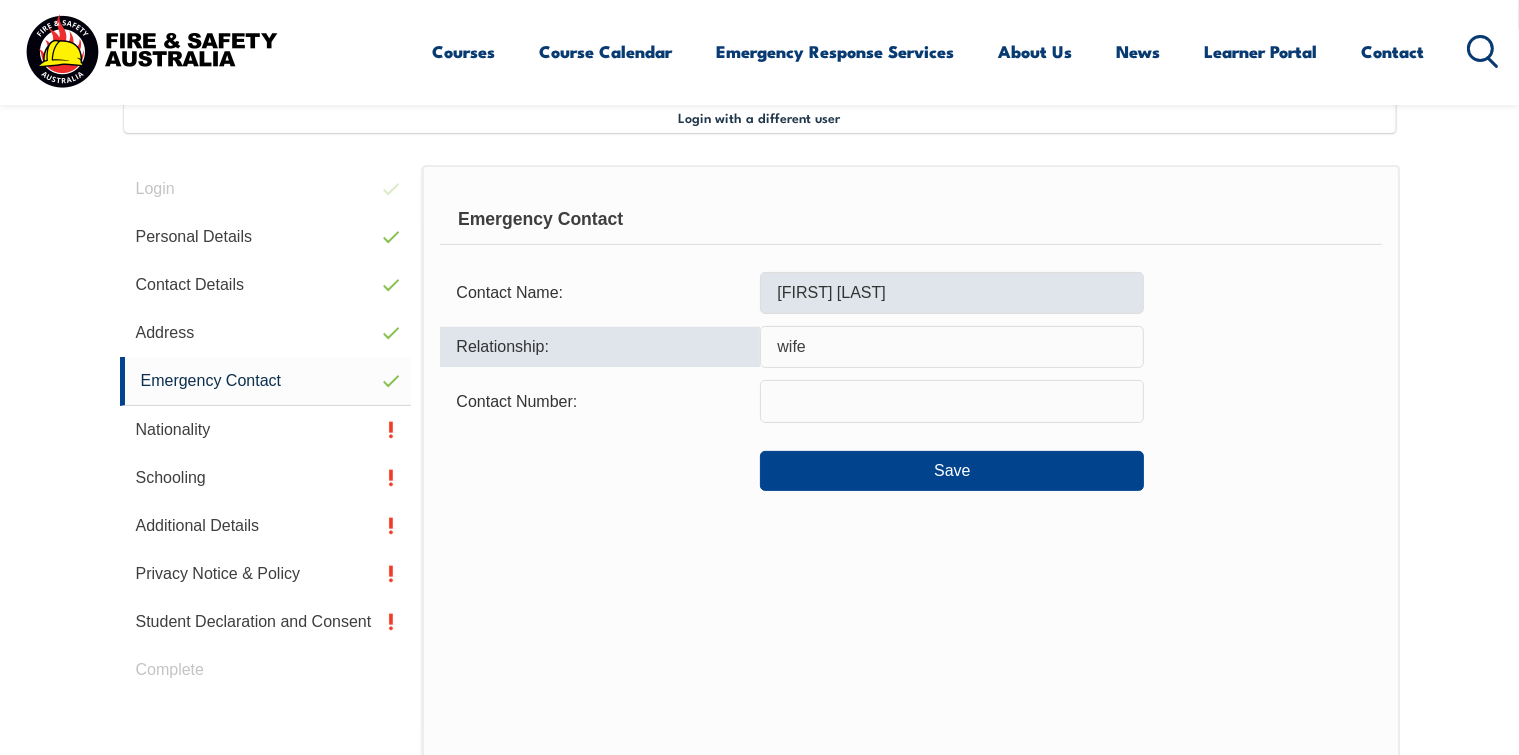 type on "wife" 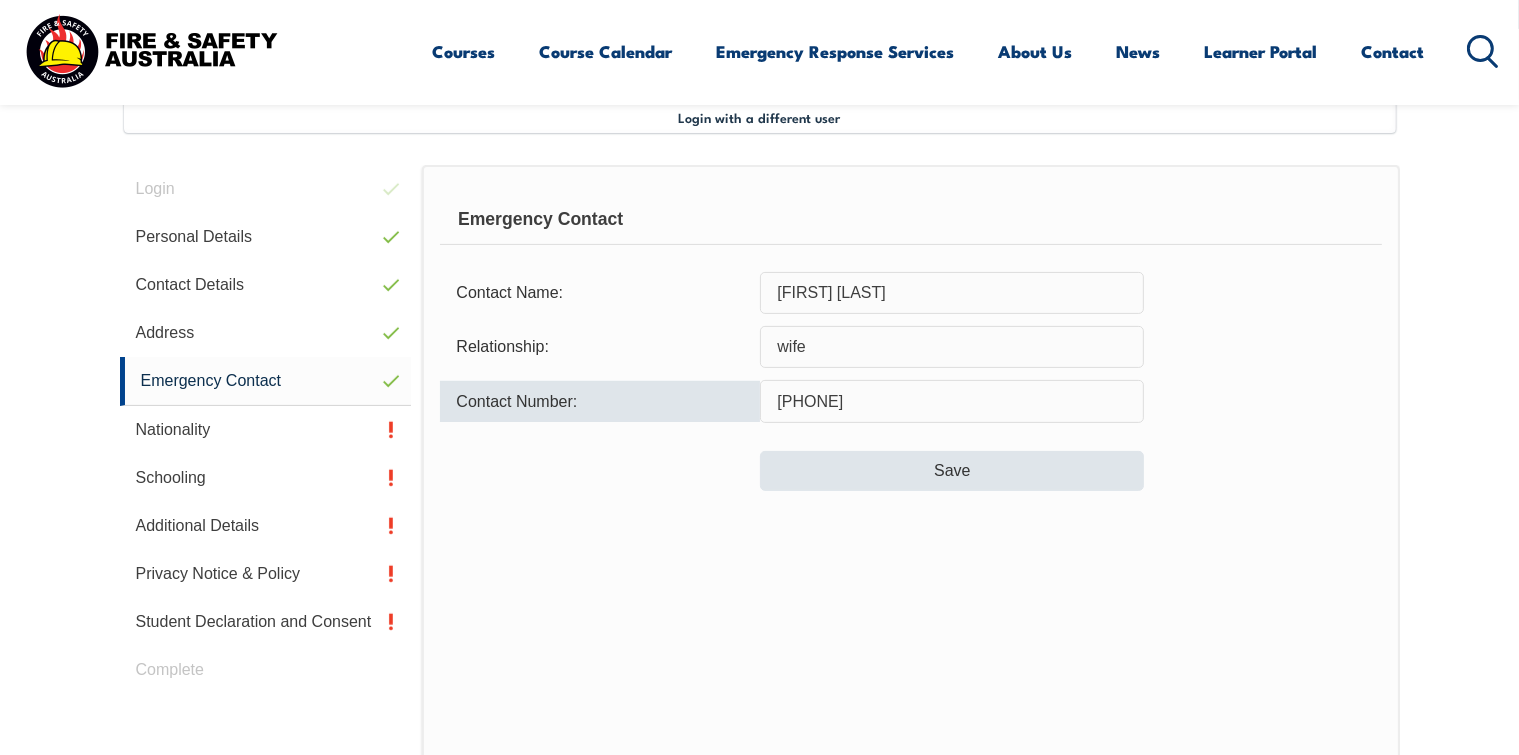 type on "[PHONE]" 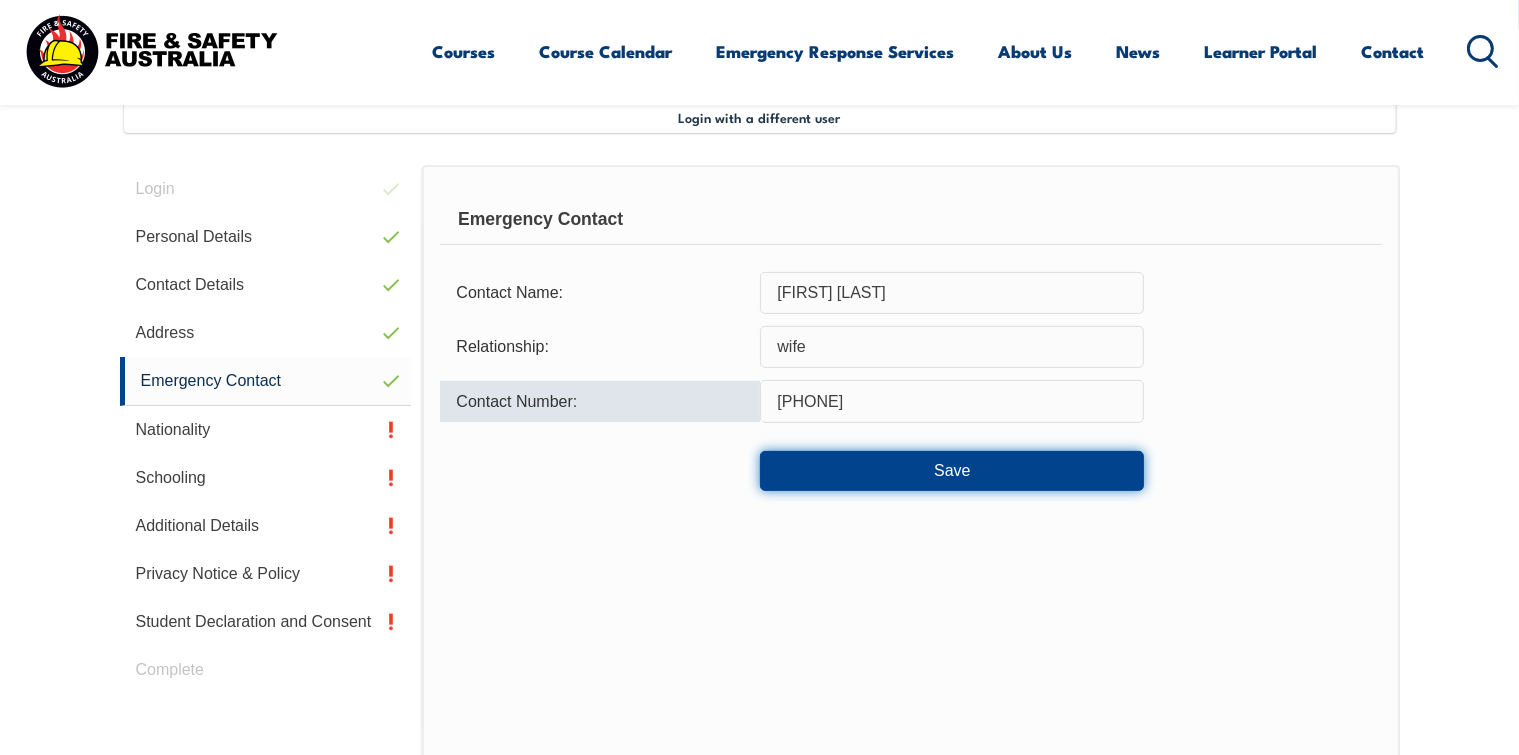 click on "Save" at bounding box center [952, 471] 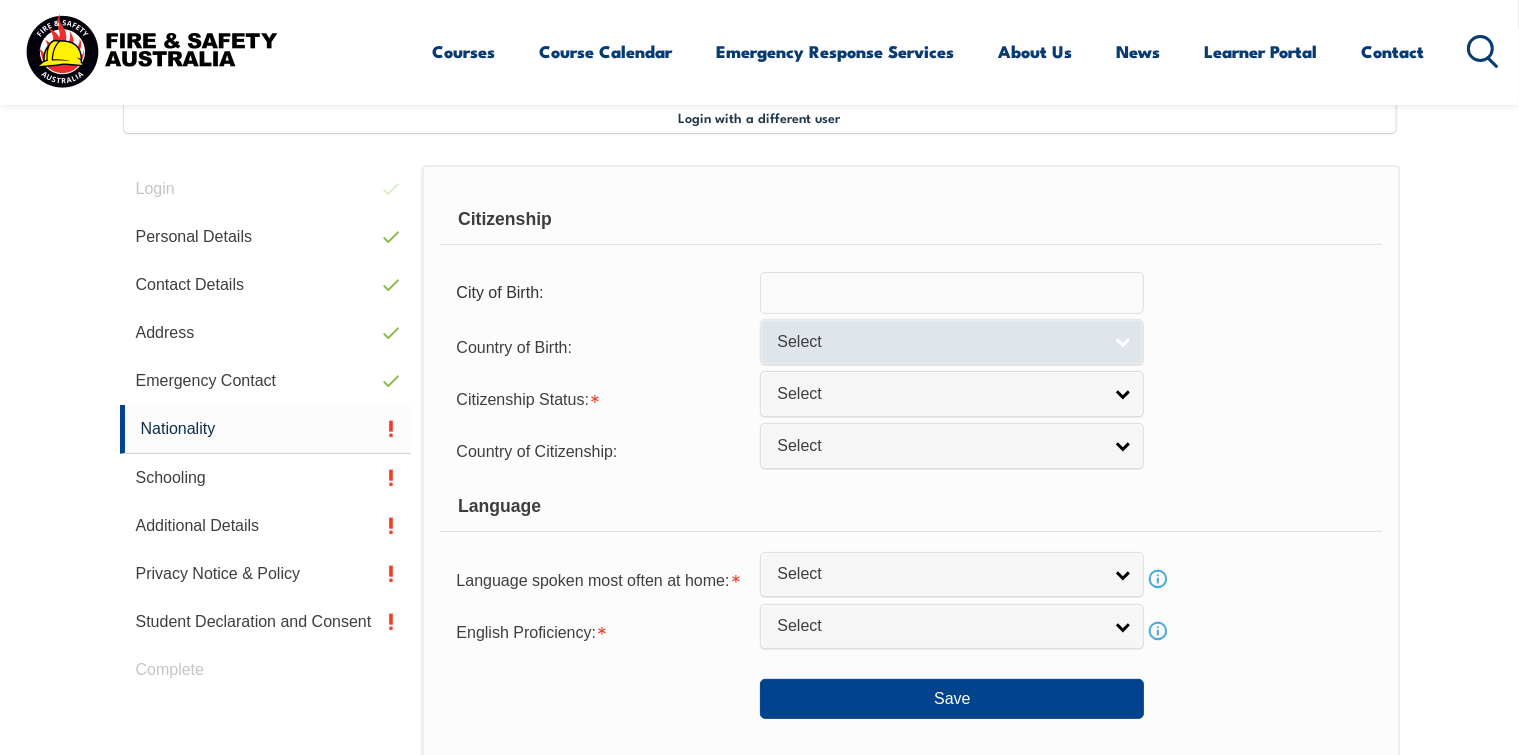 click on "Select" at bounding box center (952, 341) 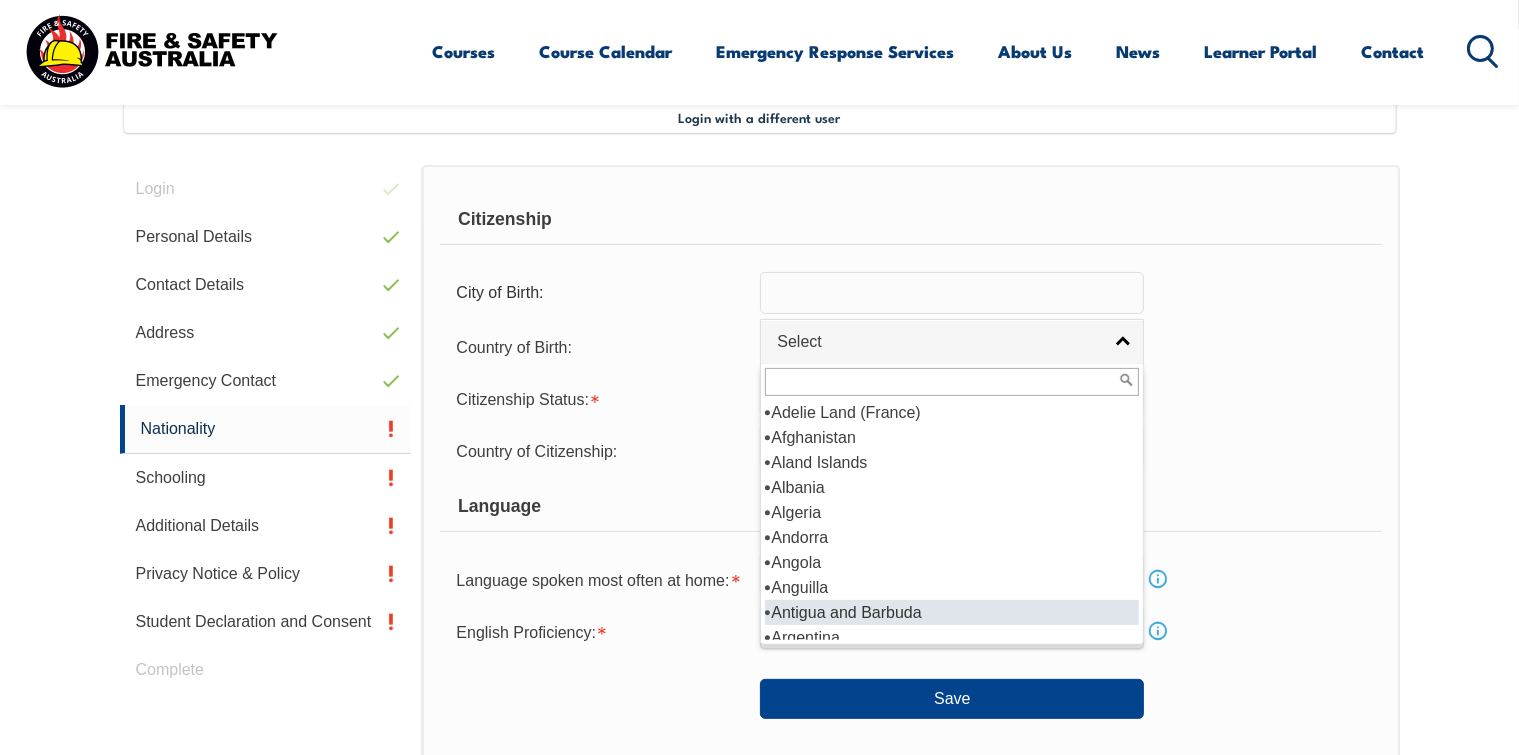 scroll, scrollTop: 9, scrollLeft: 0, axis: vertical 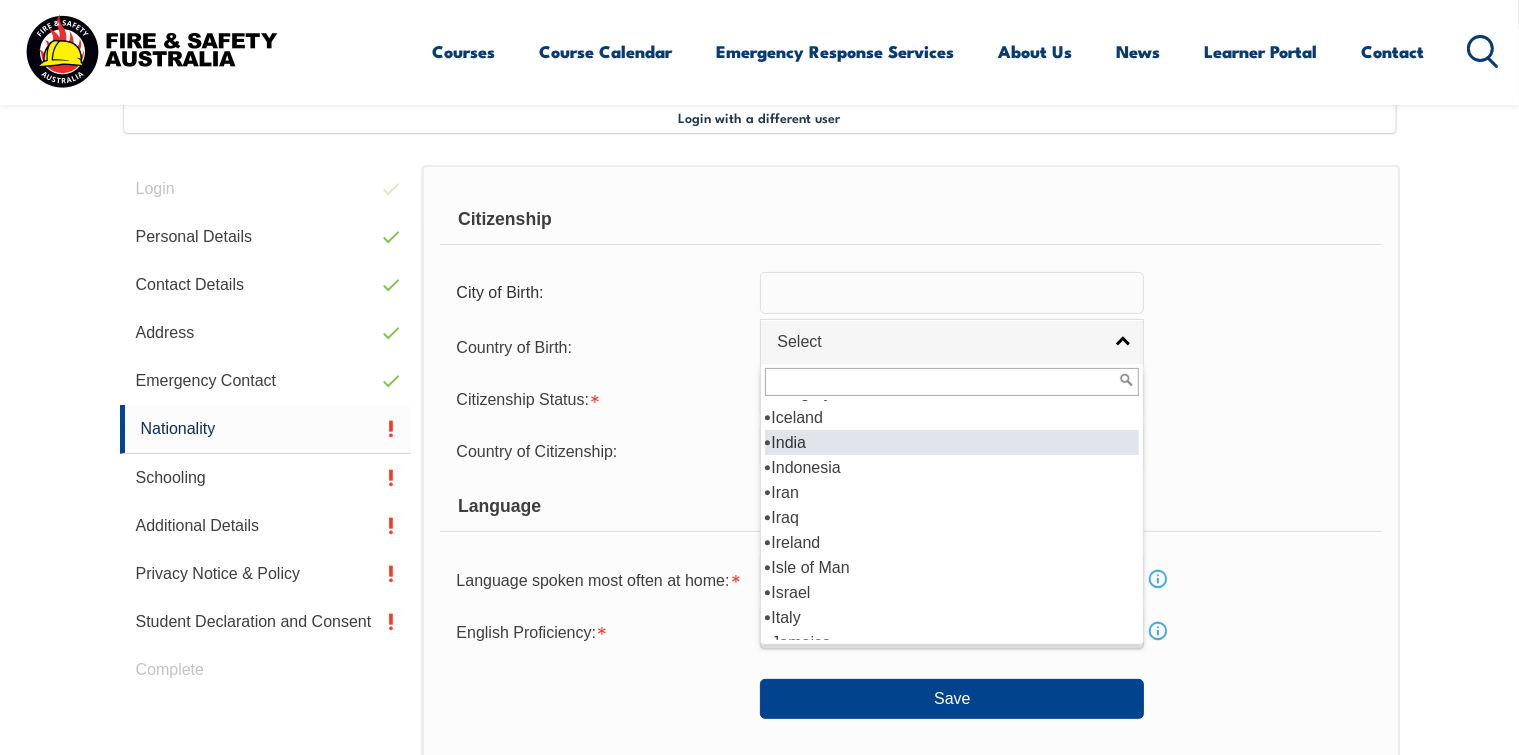 click on "India" at bounding box center [952, 442] 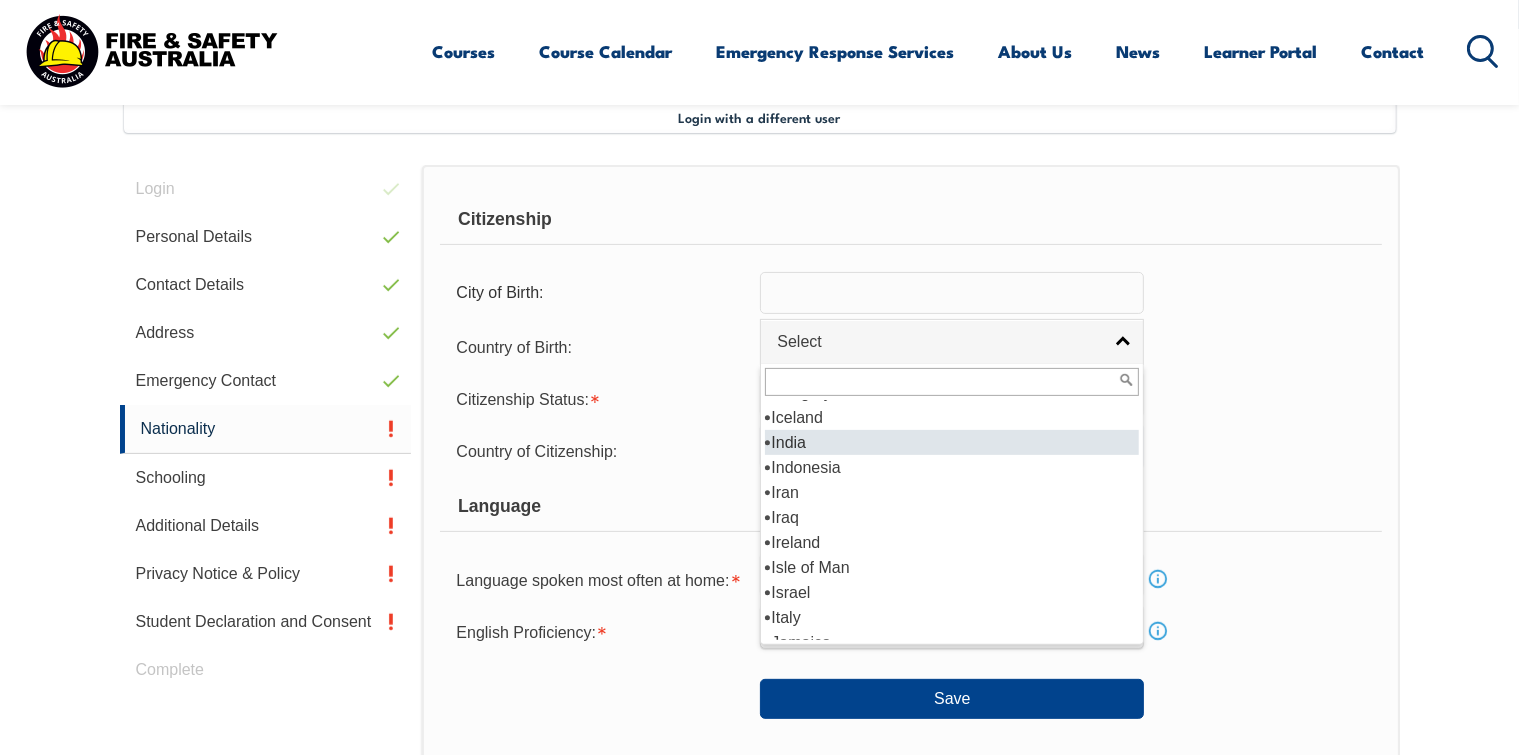 select on "7103" 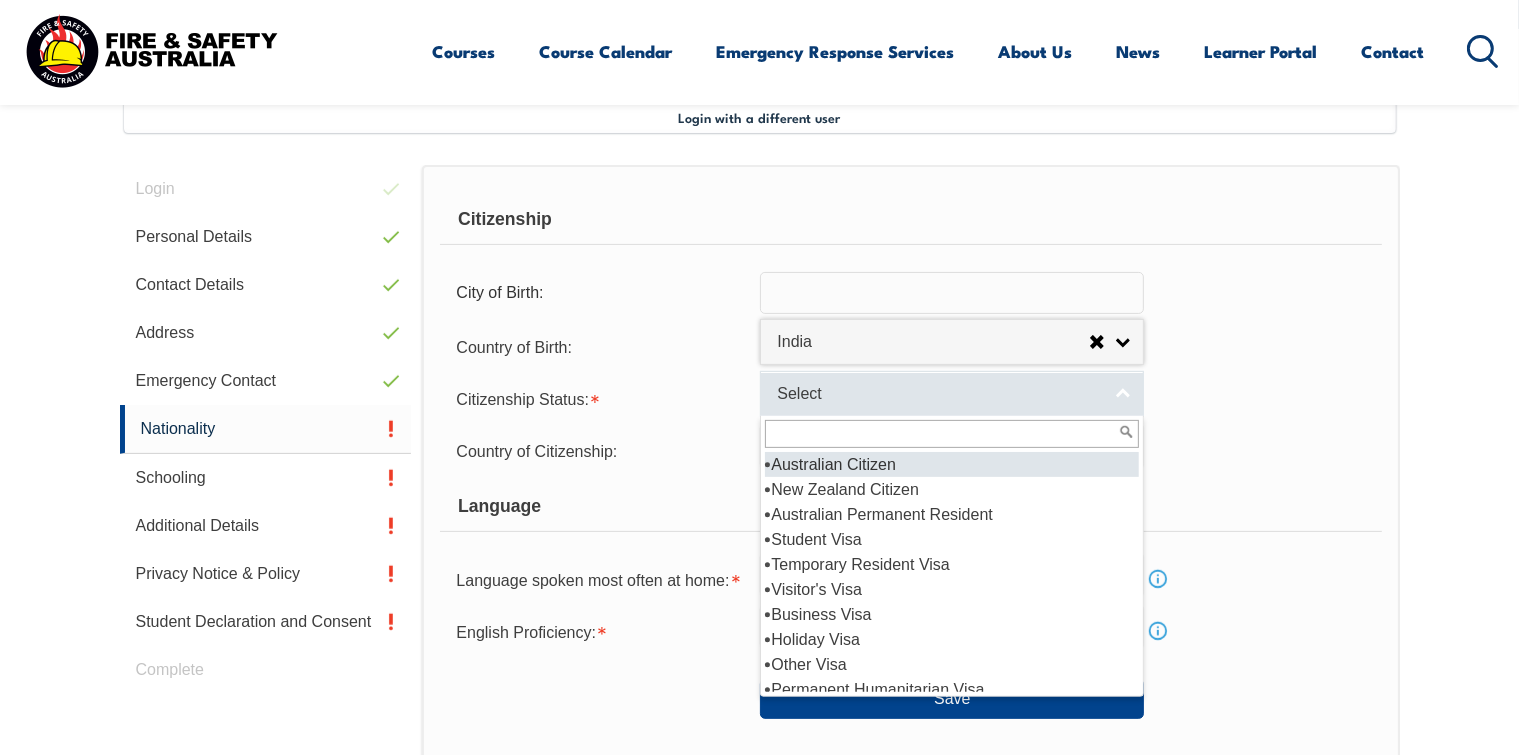 click on "Select" at bounding box center (952, 393) 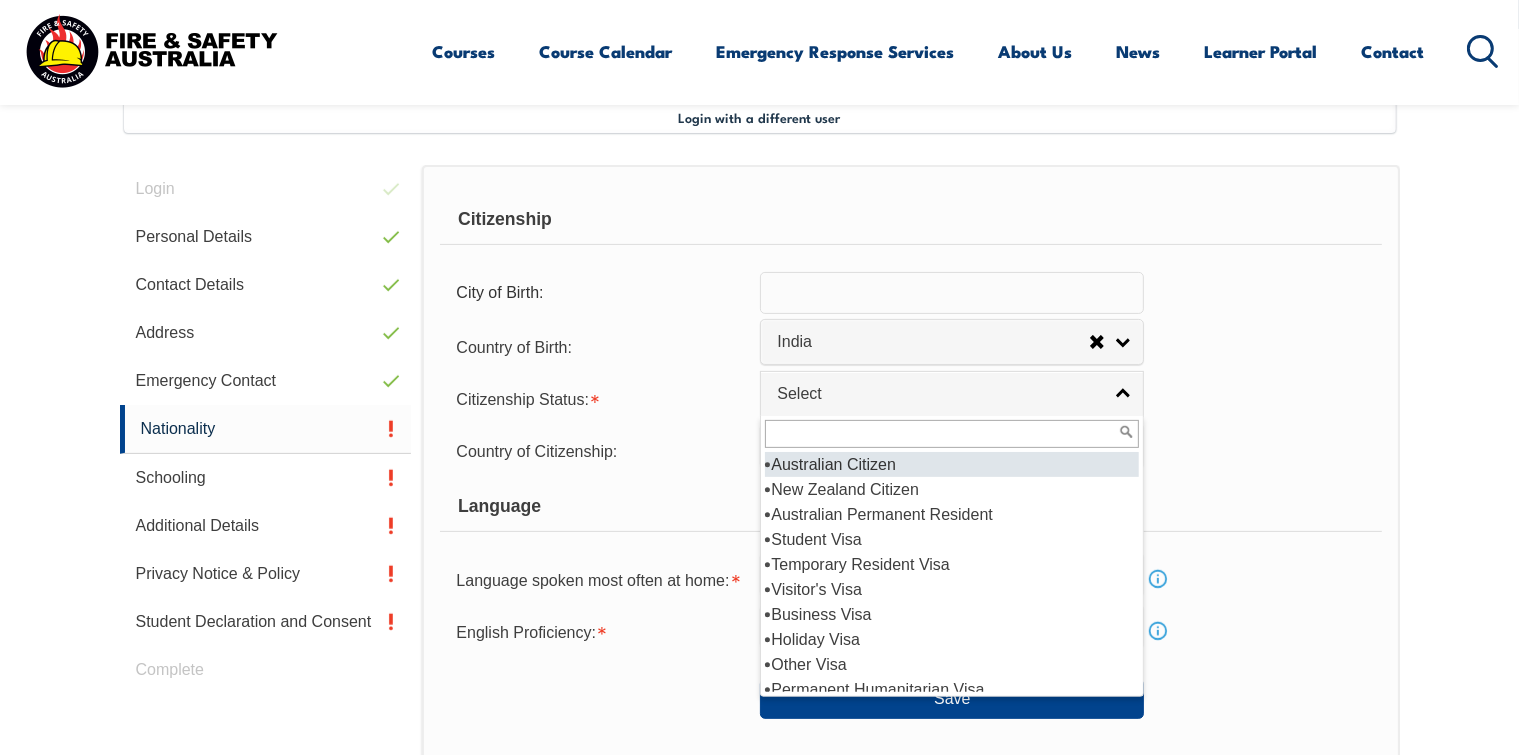 click on "Australian Citizen" at bounding box center (952, 464) 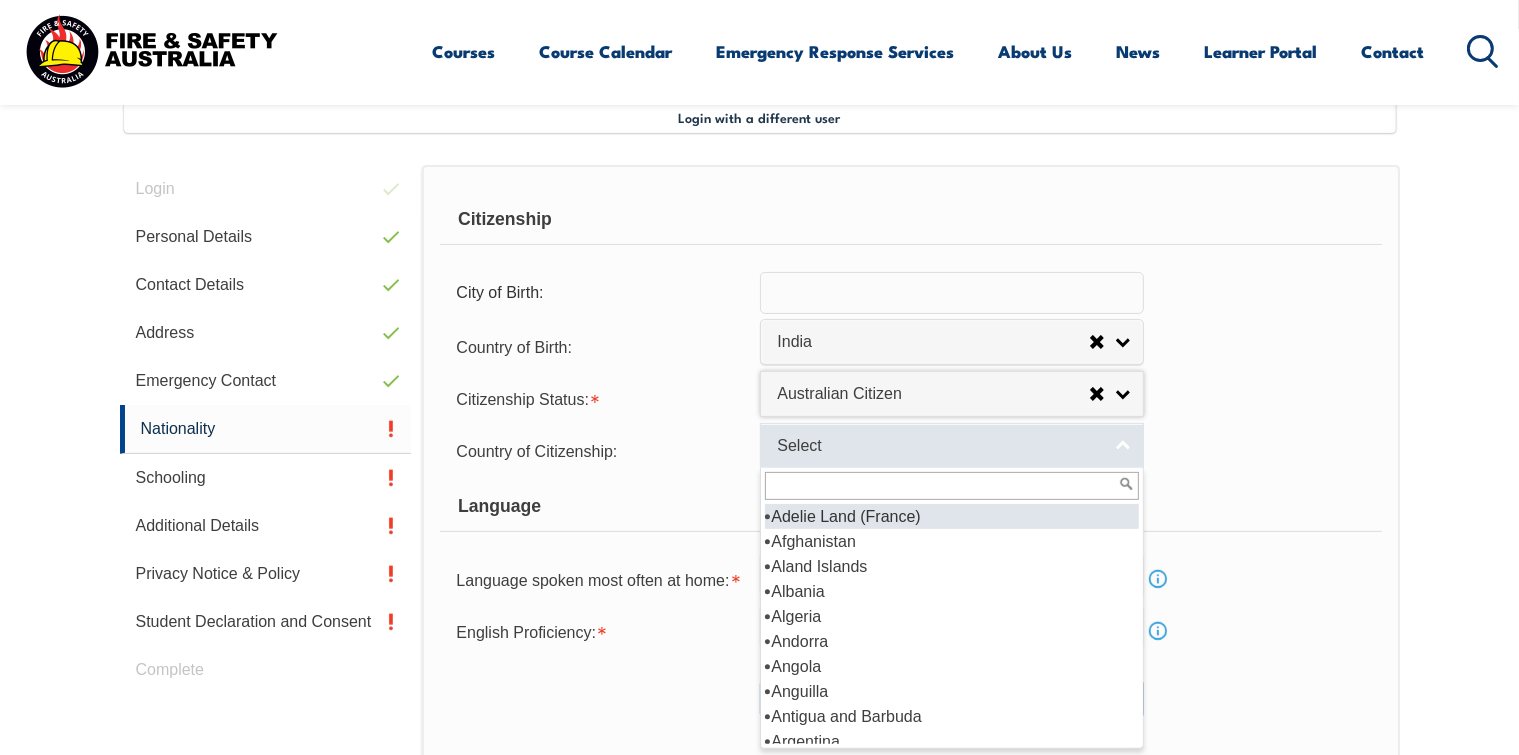 click on "Select" at bounding box center (952, 445) 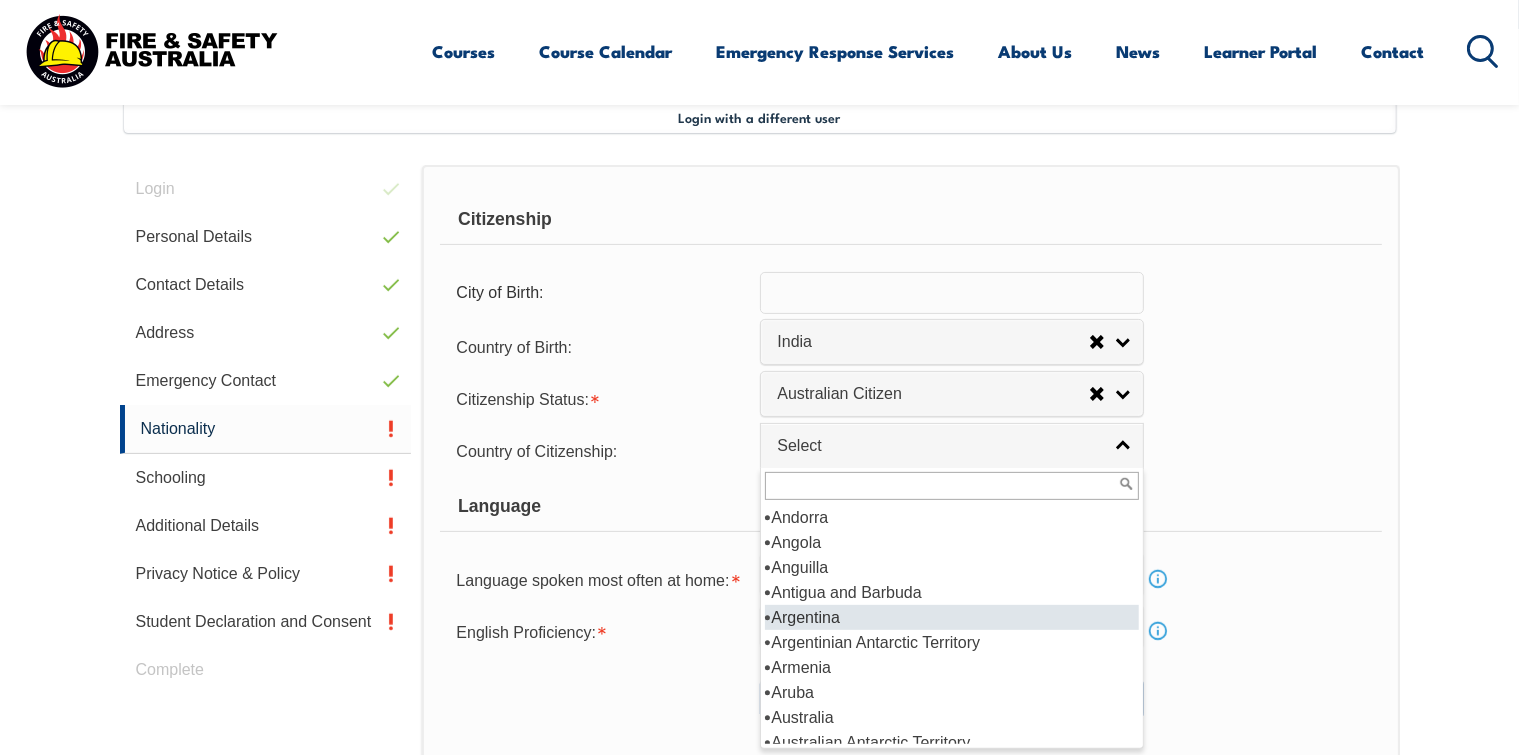 scroll, scrollTop: 134, scrollLeft: 0, axis: vertical 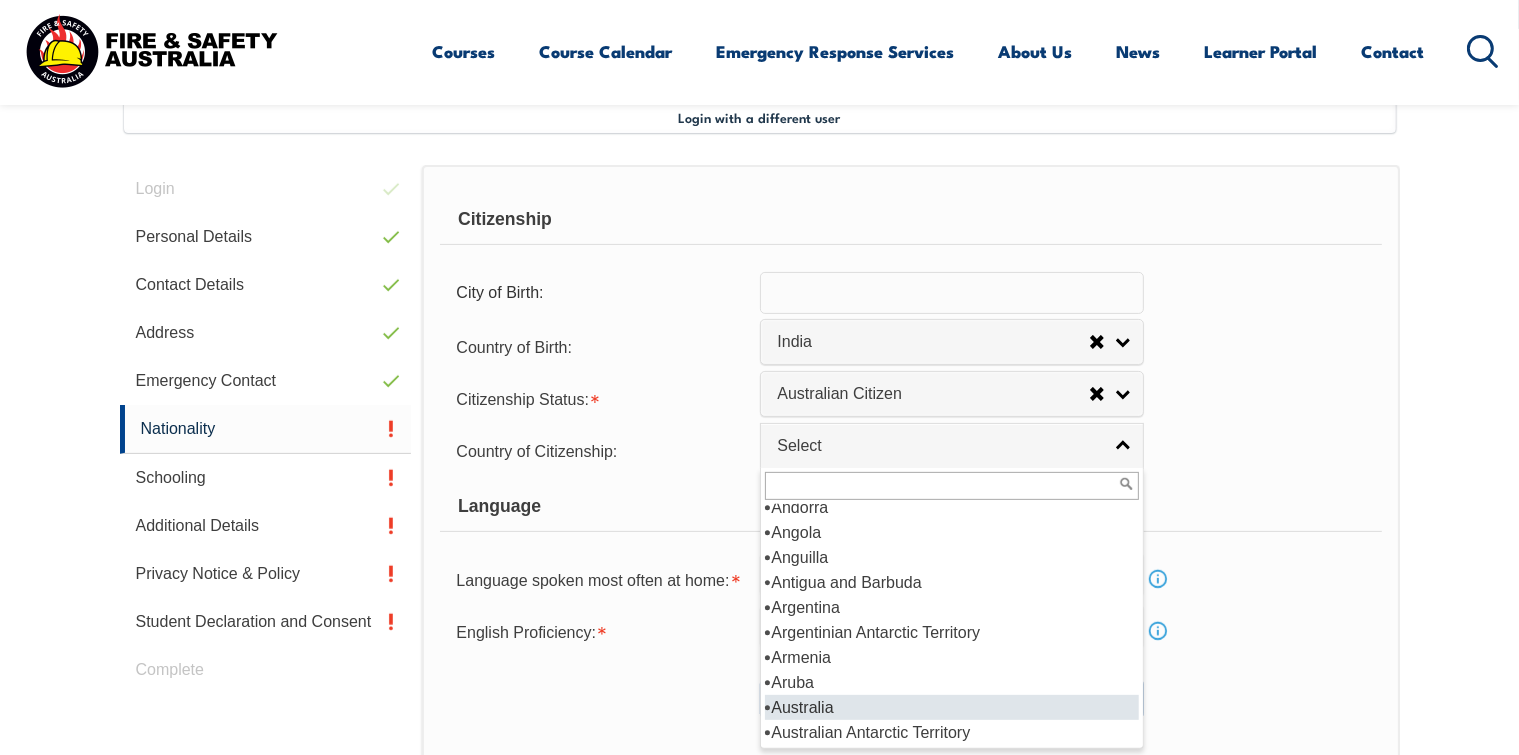 click on "Australia" at bounding box center [952, 707] 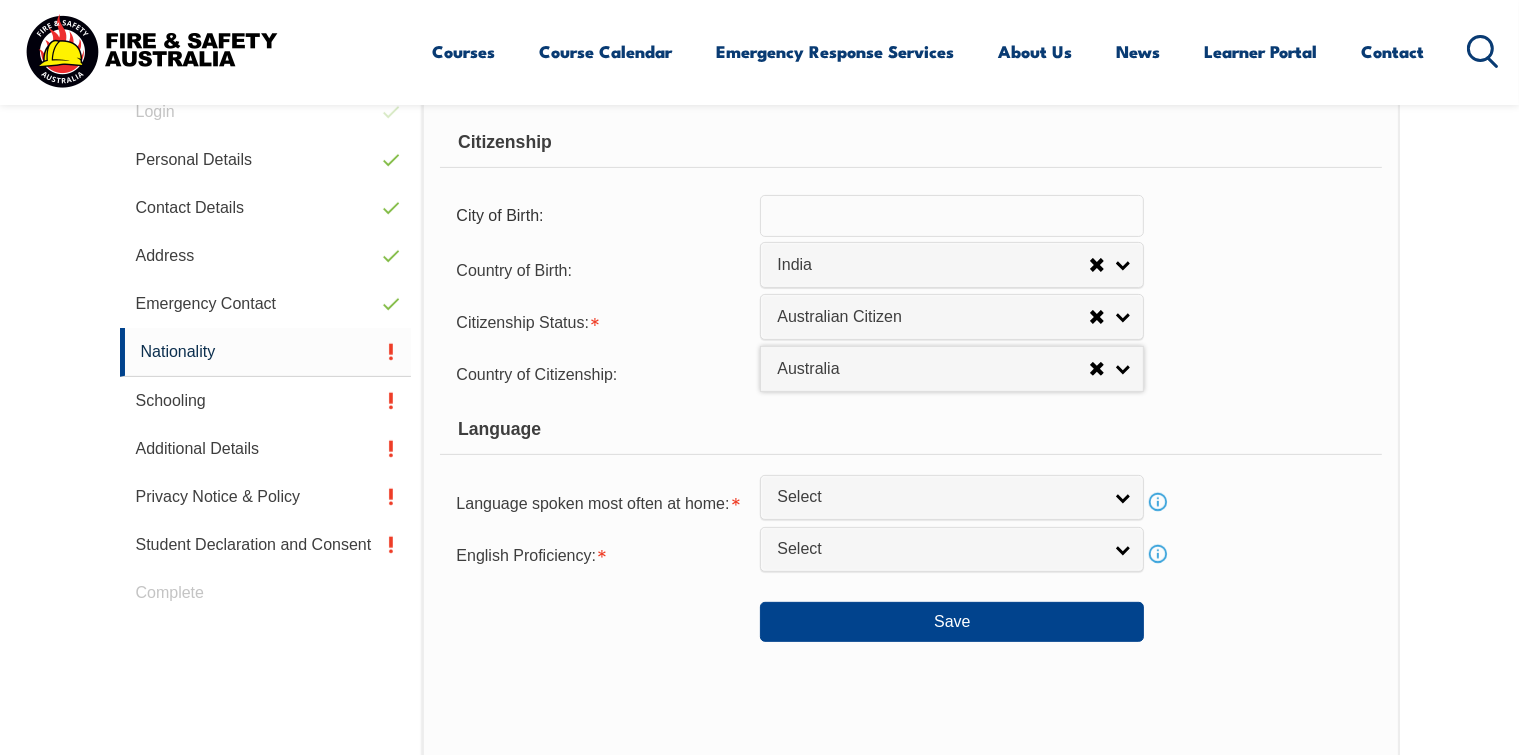 scroll, scrollTop: 744, scrollLeft: 0, axis: vertical 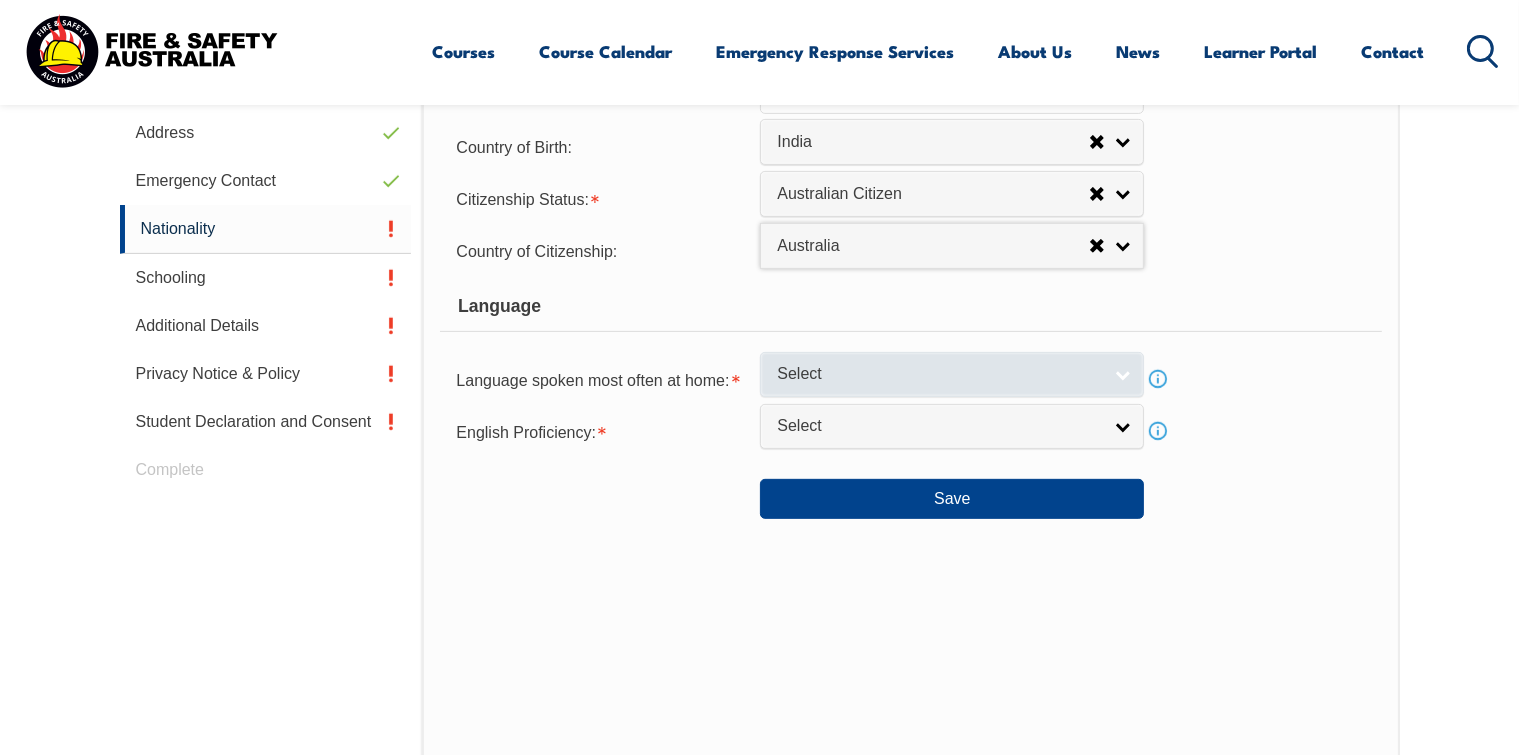 click on "Select" at bounding box center (952, 374) 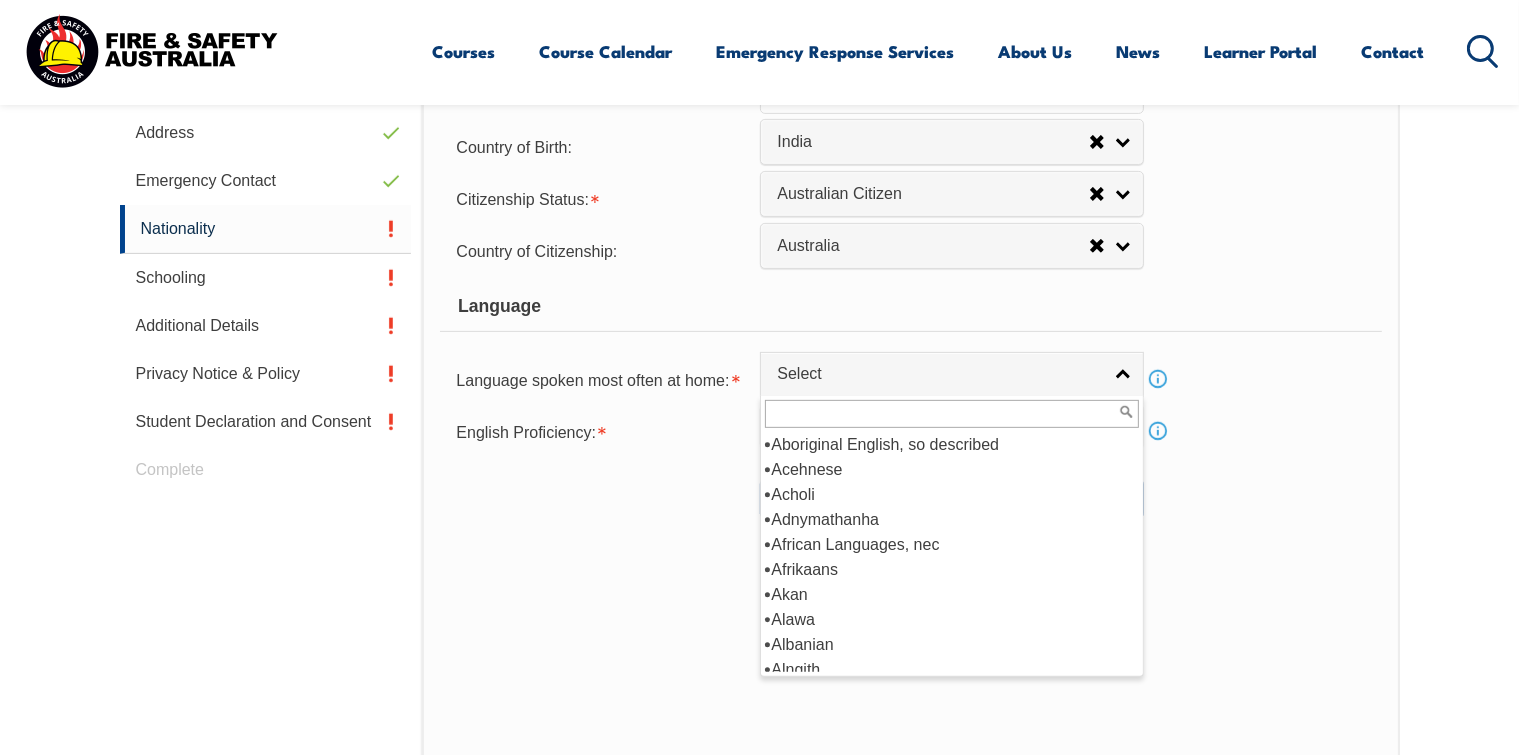 scroll, scrollTop: 873, scrollLeft: 0, axis: vertical 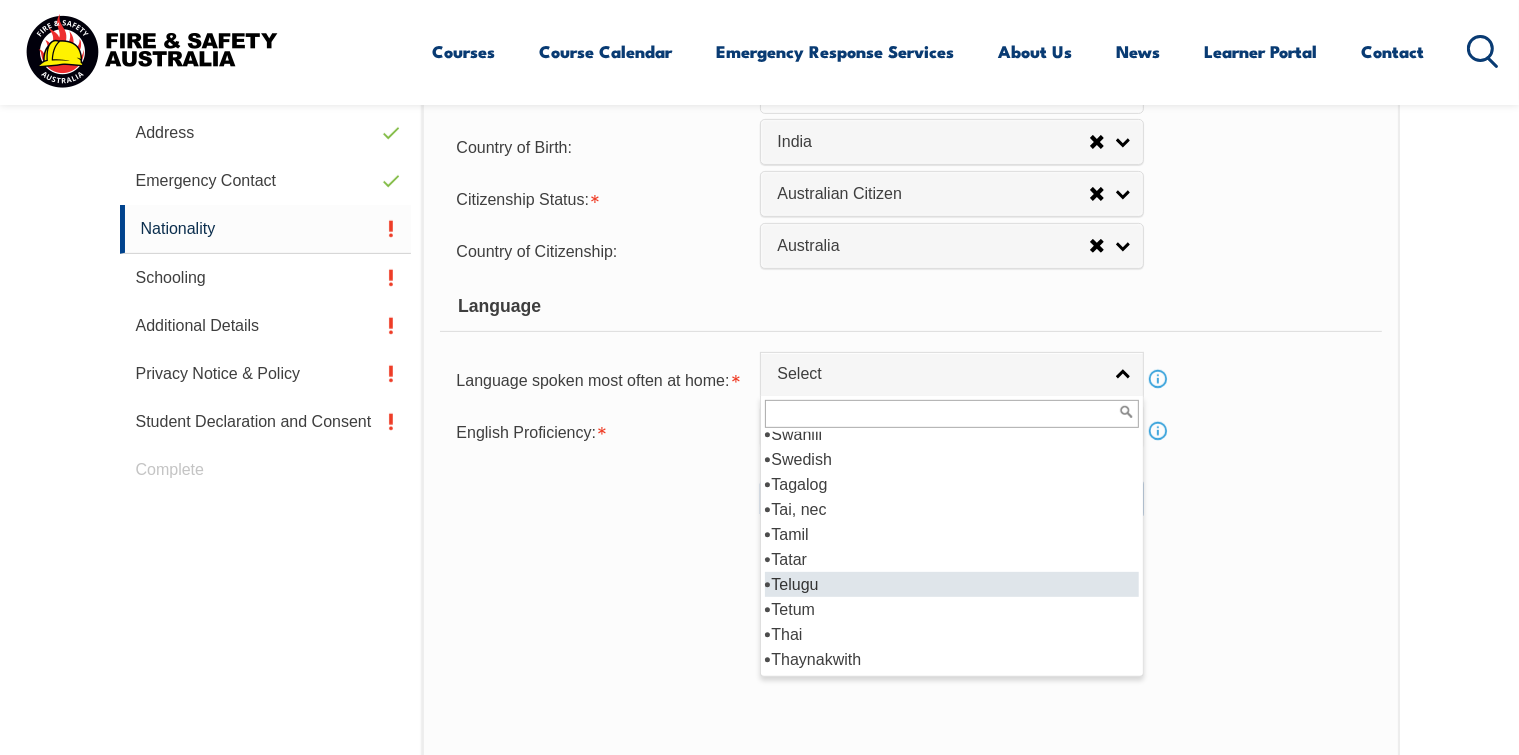 click on "Telugu" at bounding box center [952, 584] 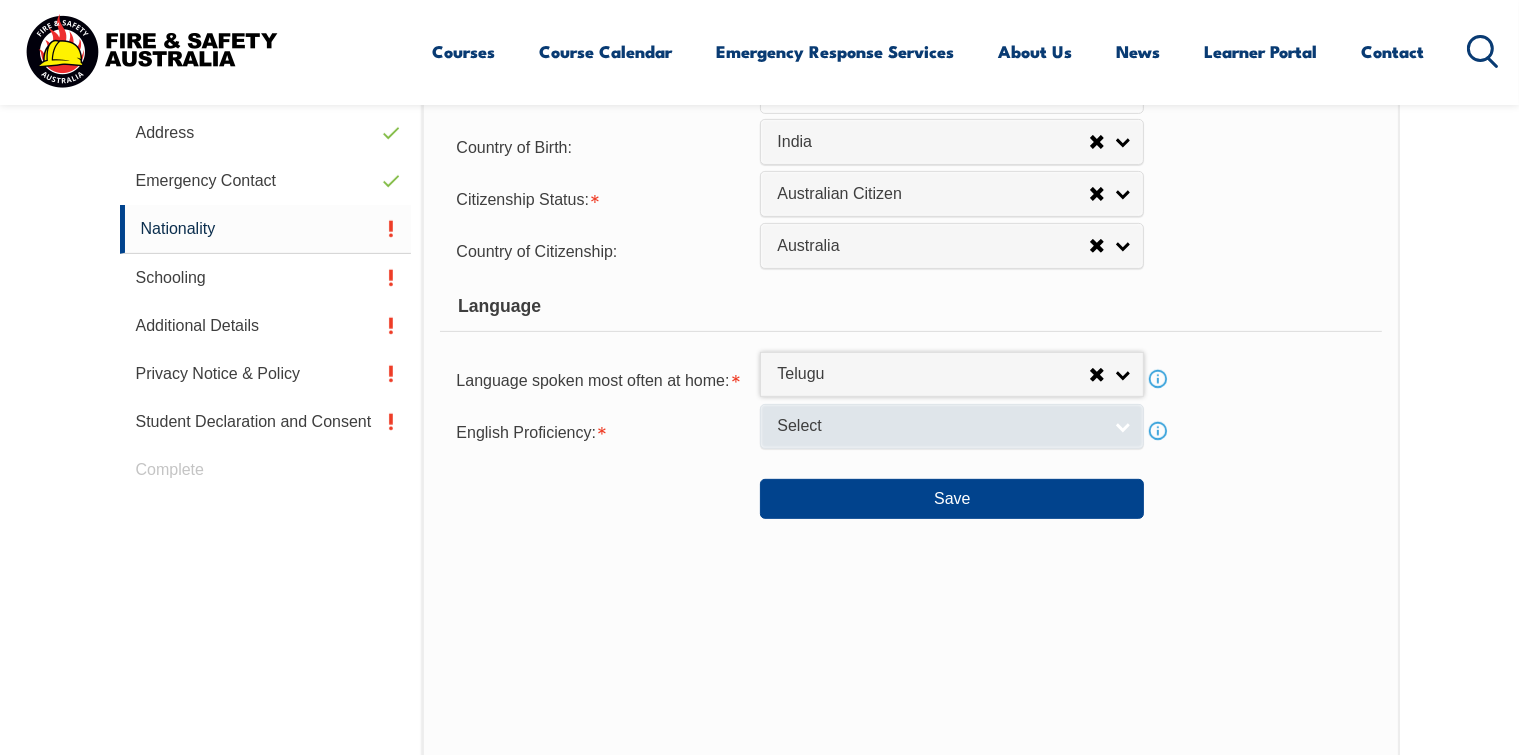 click on "Select" at bounding box center (952, 426) 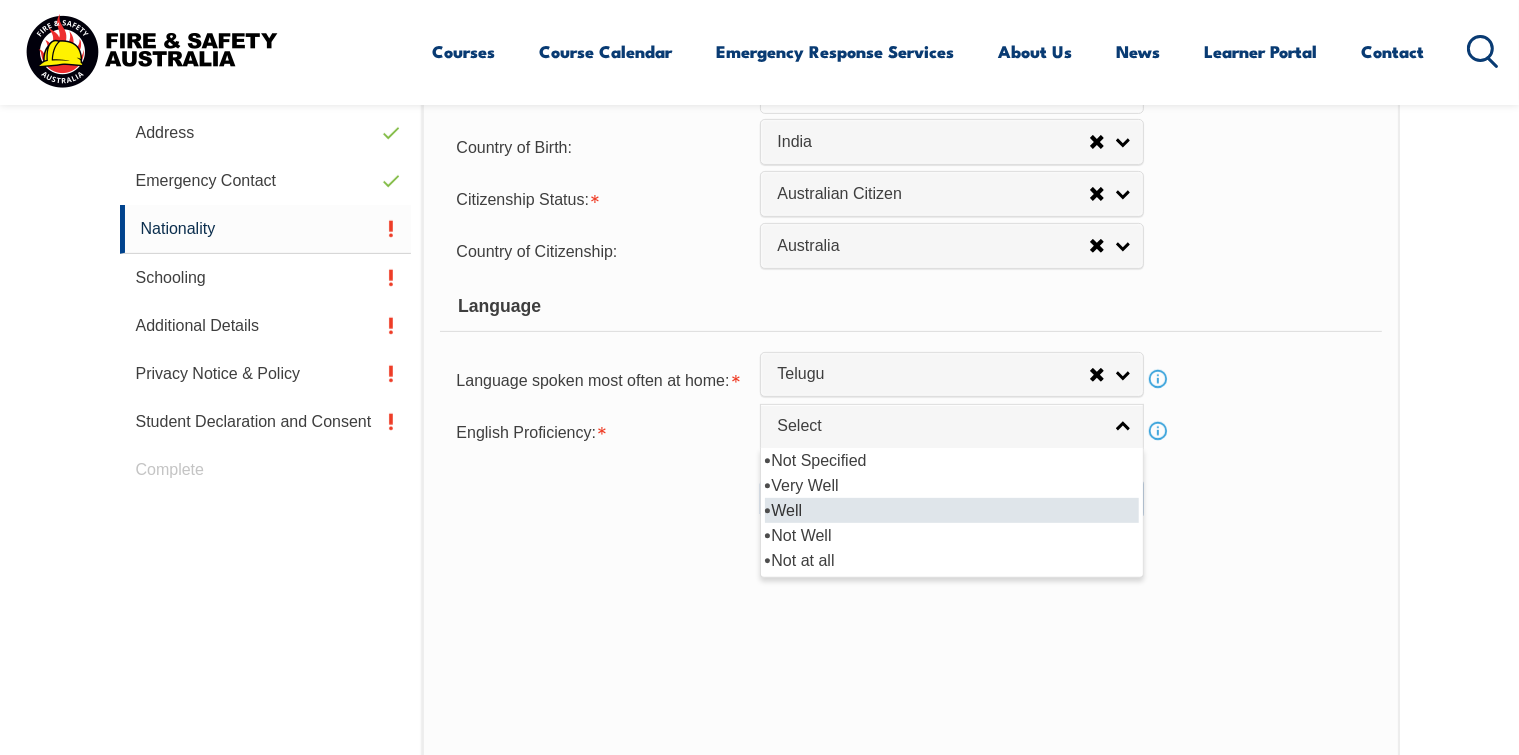 click on "Well" at bounding box center [952, 510] 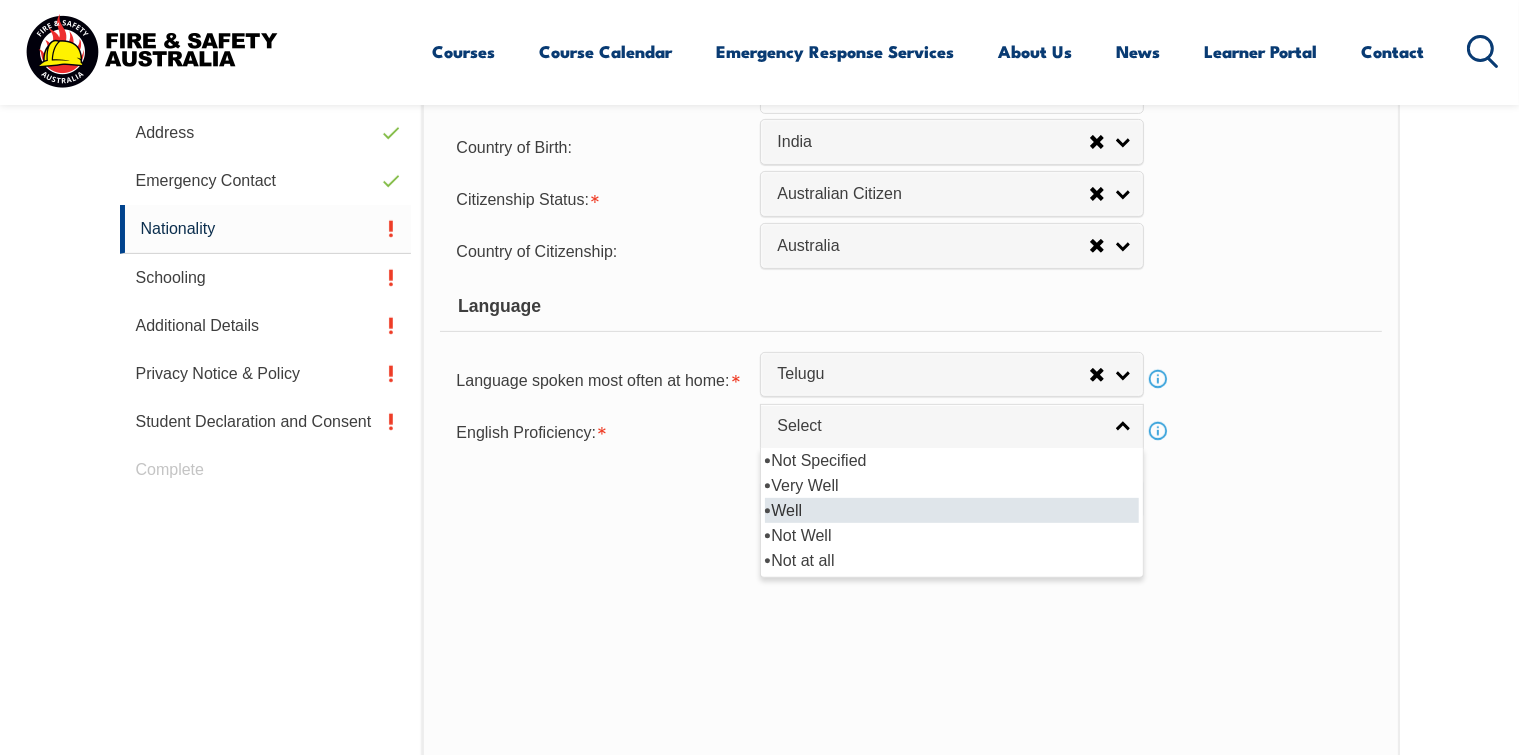 select on "2" 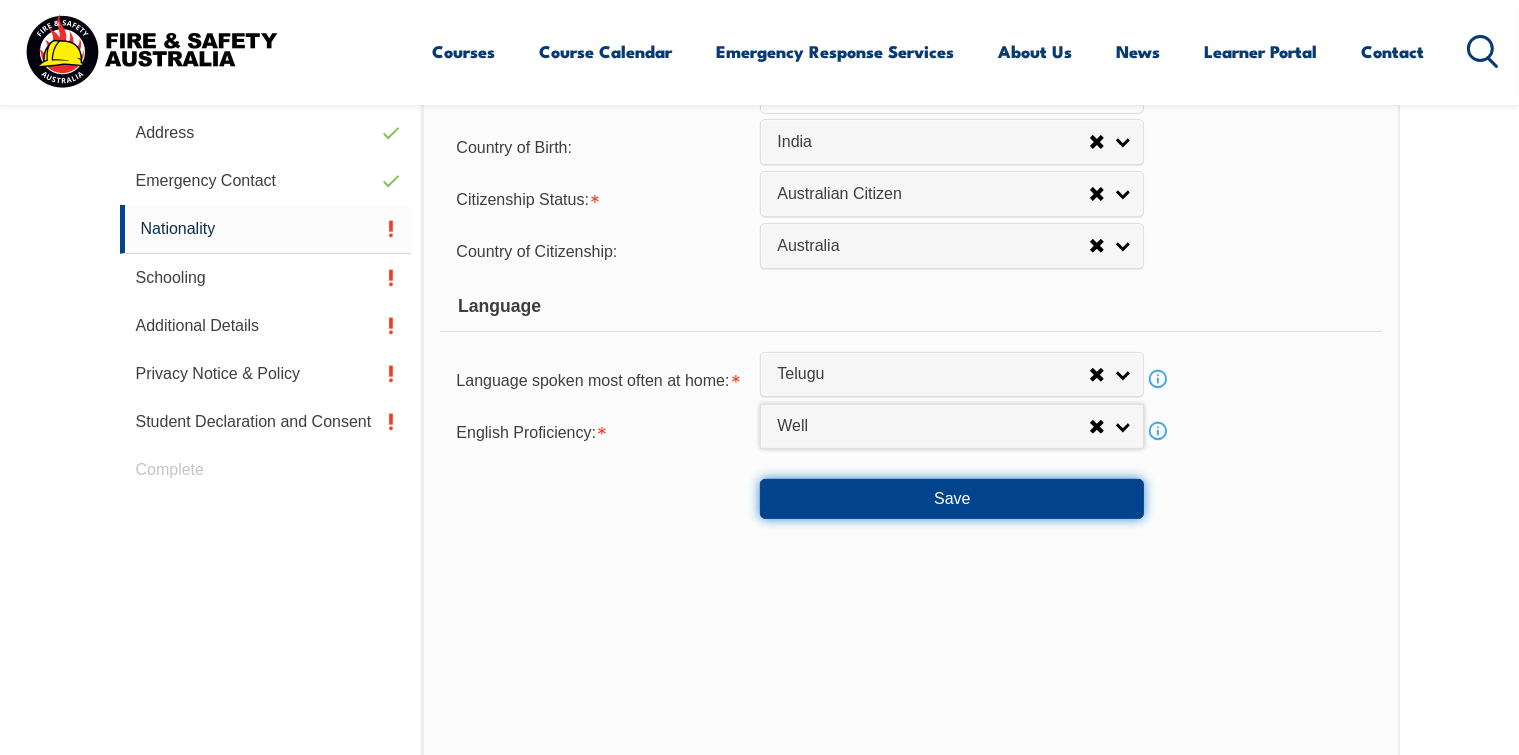 click on "Save" at bounding box center [952, 499] 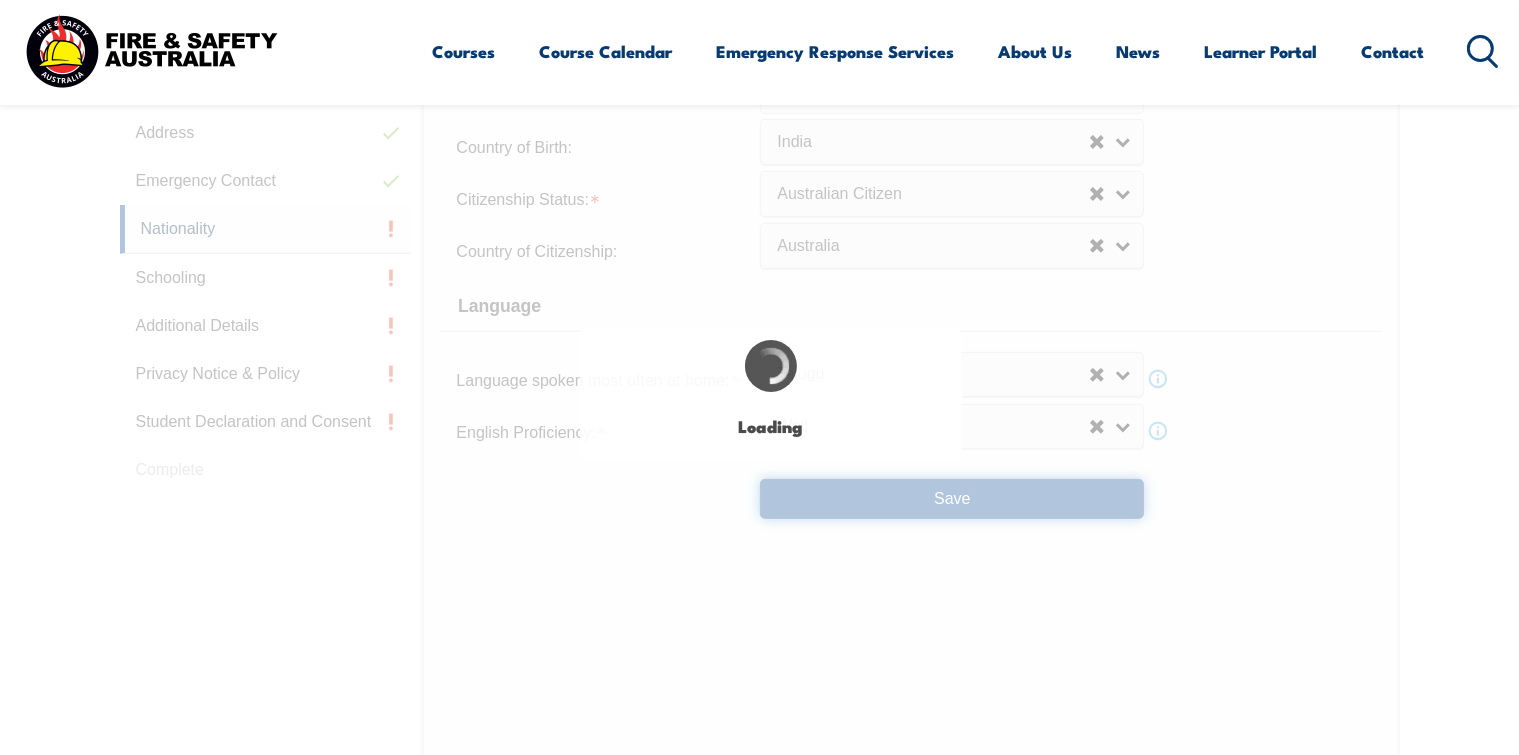 scroll, scrollTop: 0, scrollLeft: 0, axis: both 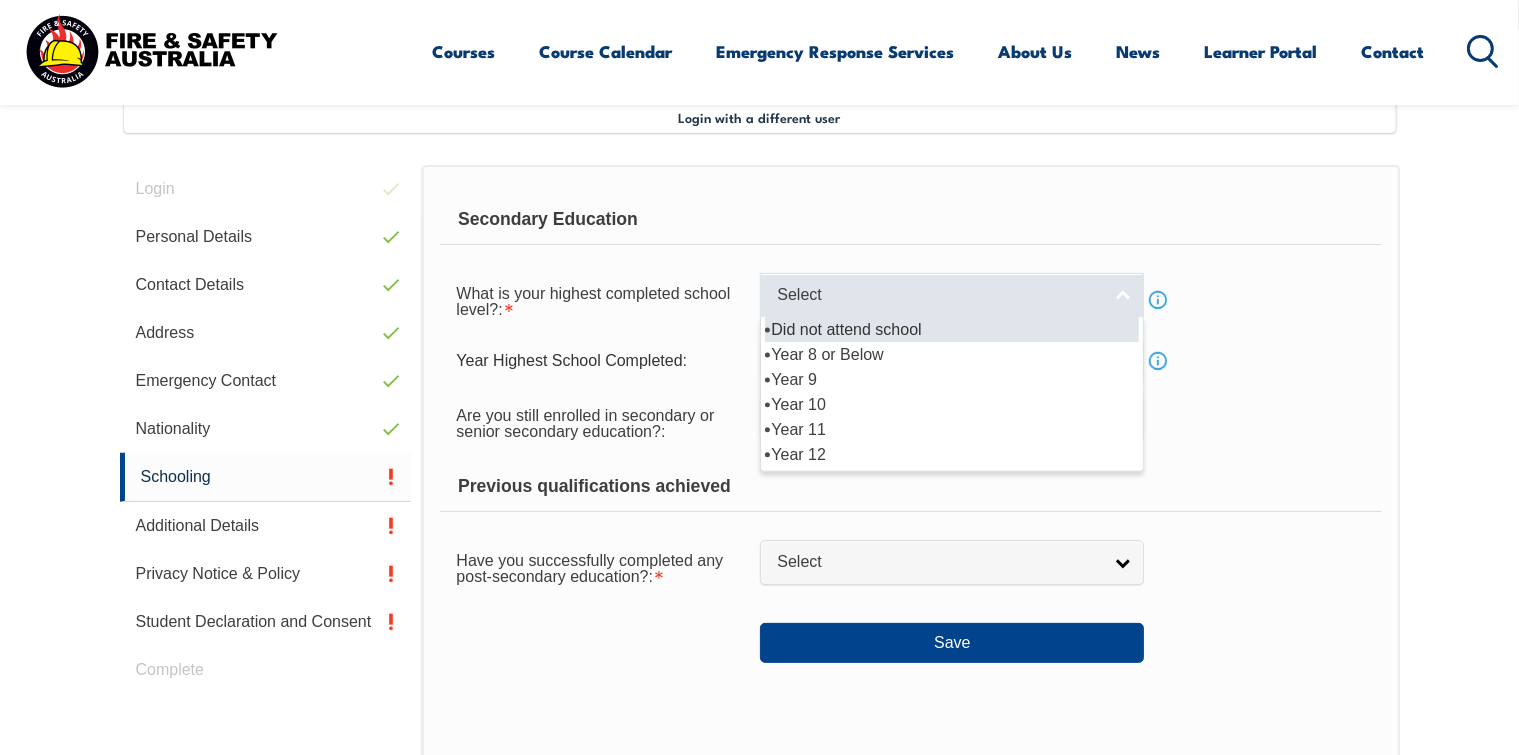 click on "Select" at bounding box center [952, 295] 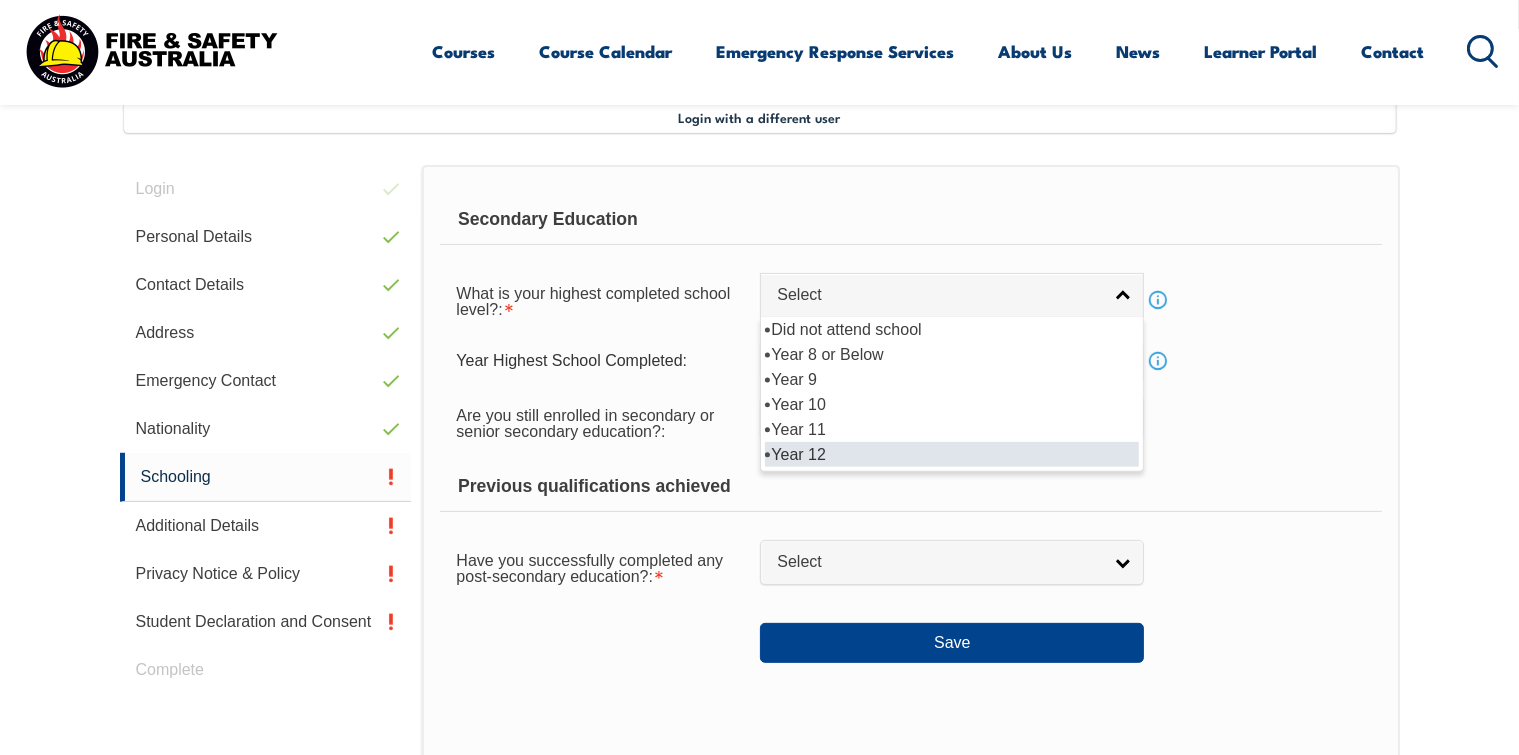 click on "Year 12" at bounding box center [952, 454] 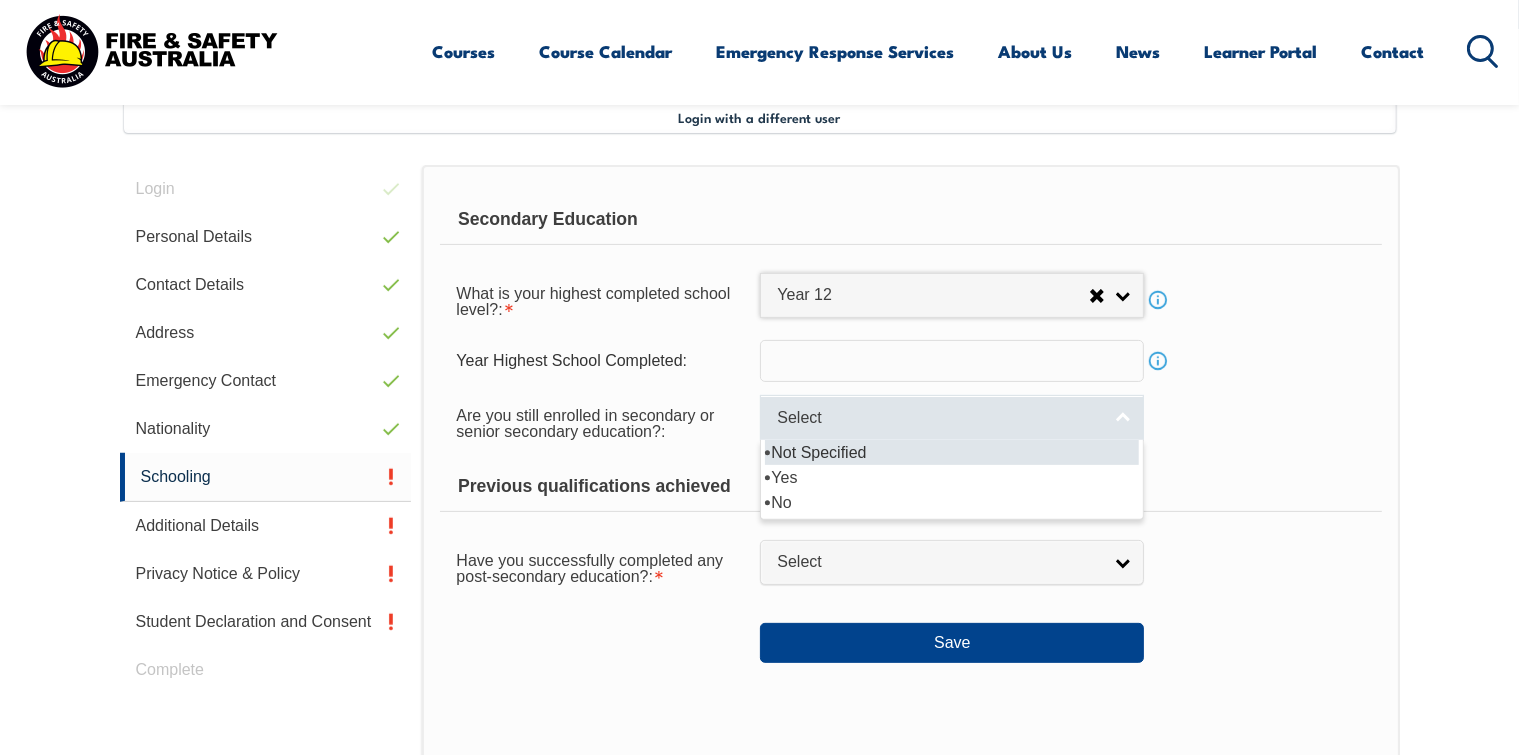 click on "Select" at bounding box center (952, 417) 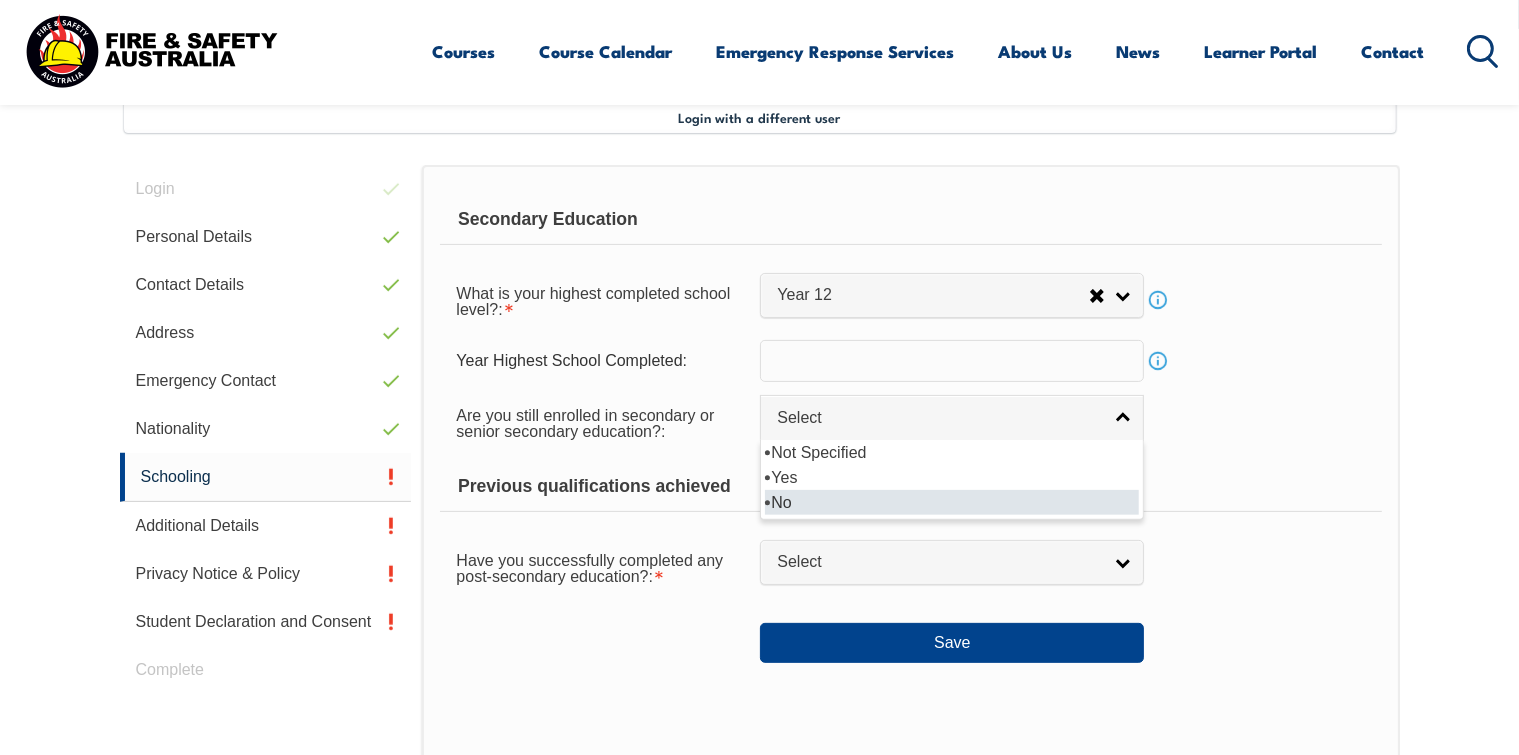 click on "No" at bounding box center (952, 502) 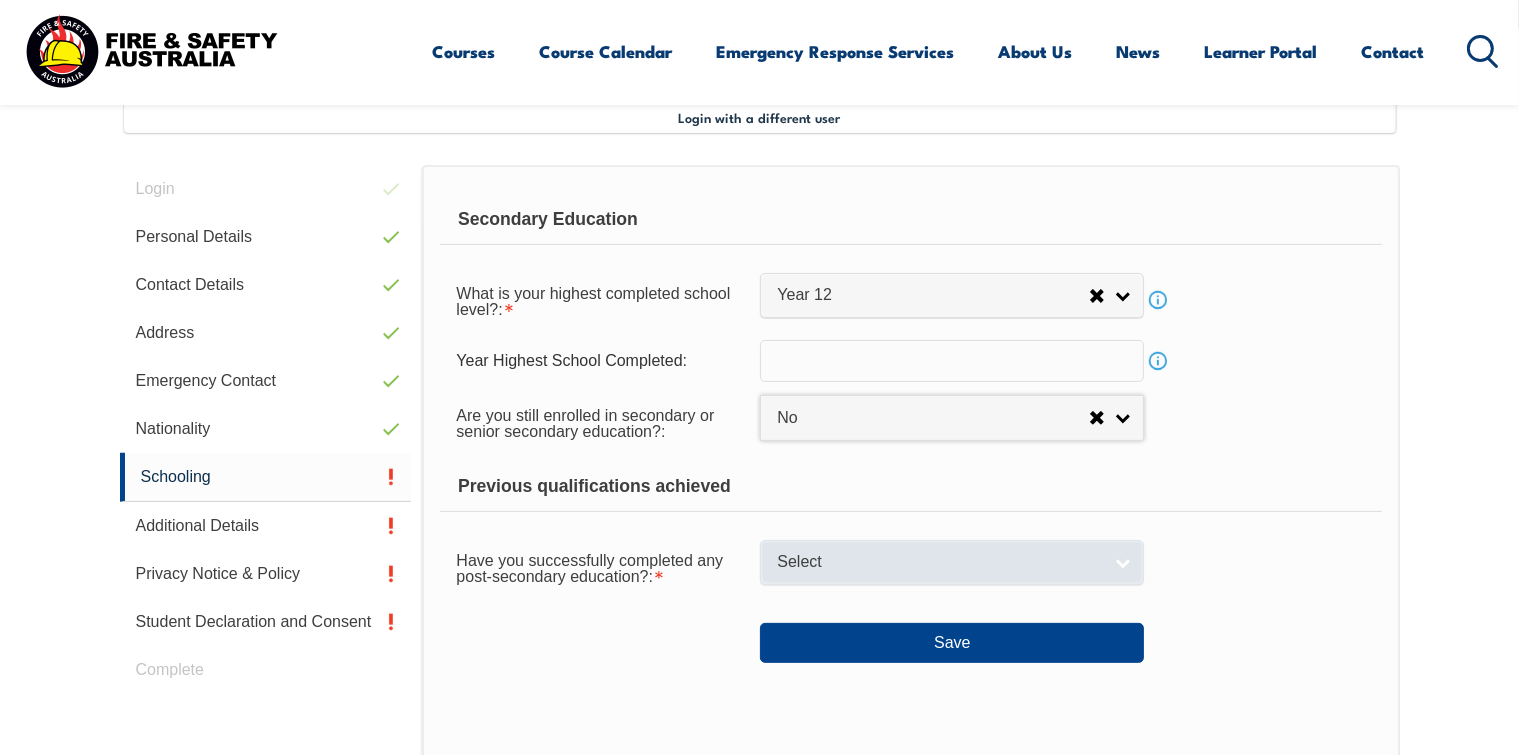 click on "Select" at bounding box center [952, 562] 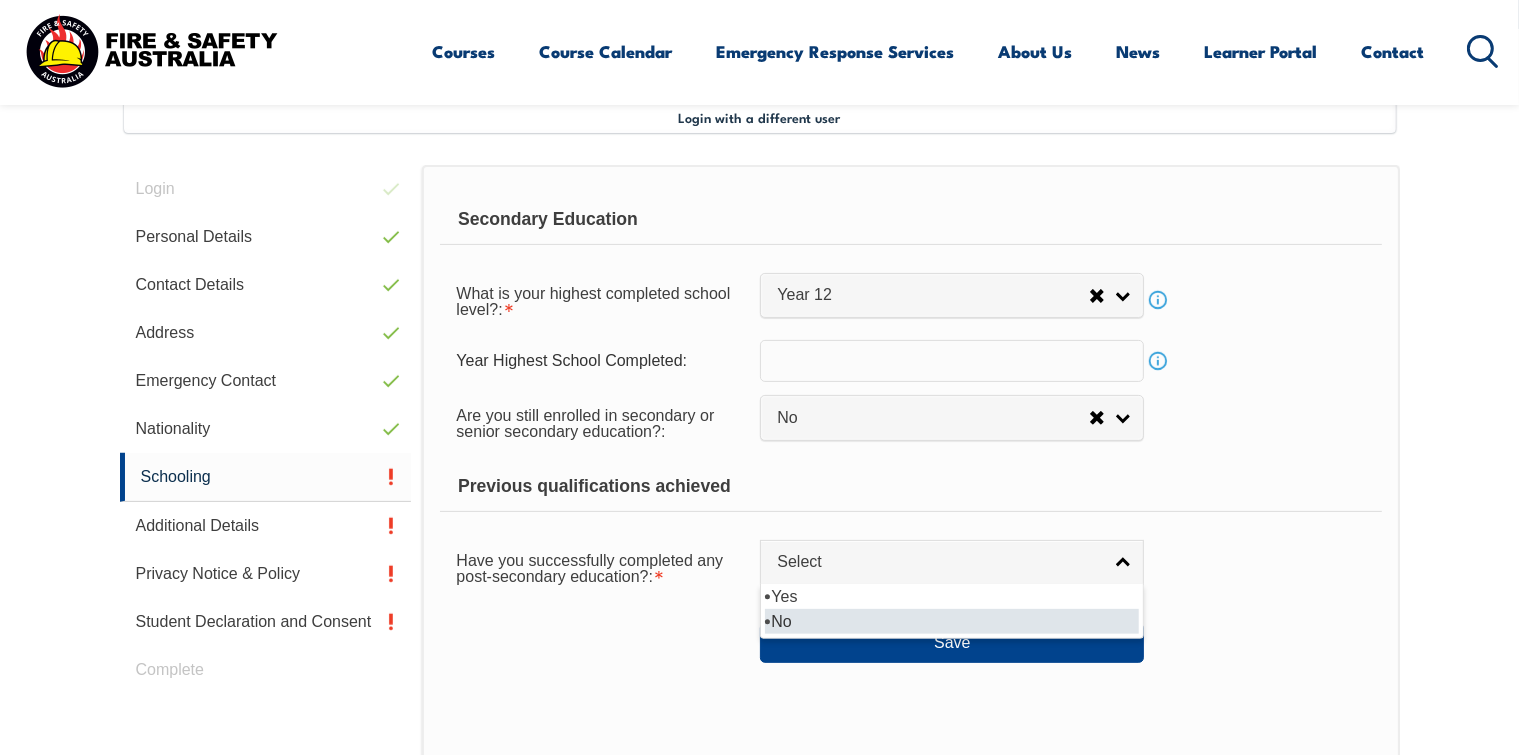 click on "No" at bounding box center (952, 621) 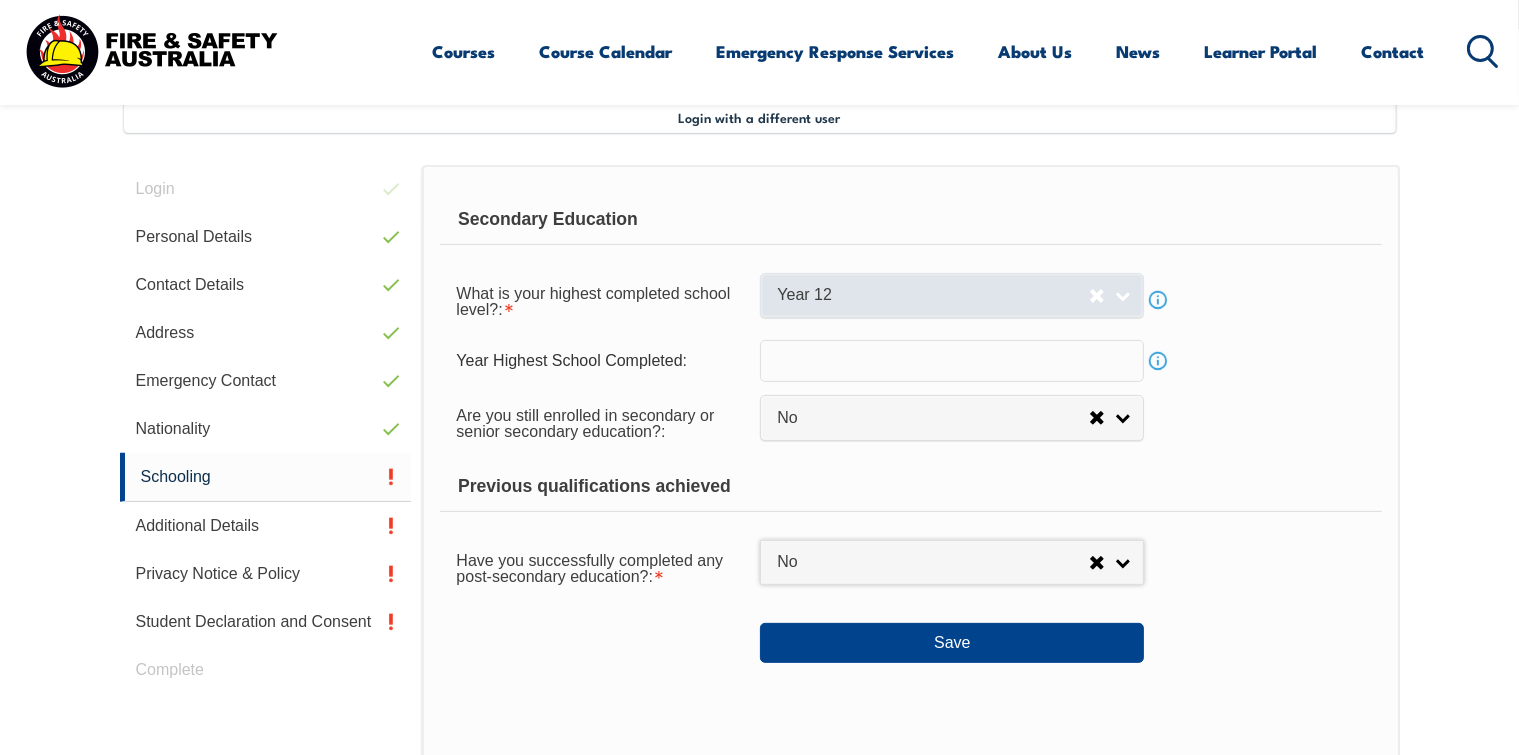 click on "Year 12" at bounding box center (952, 295) 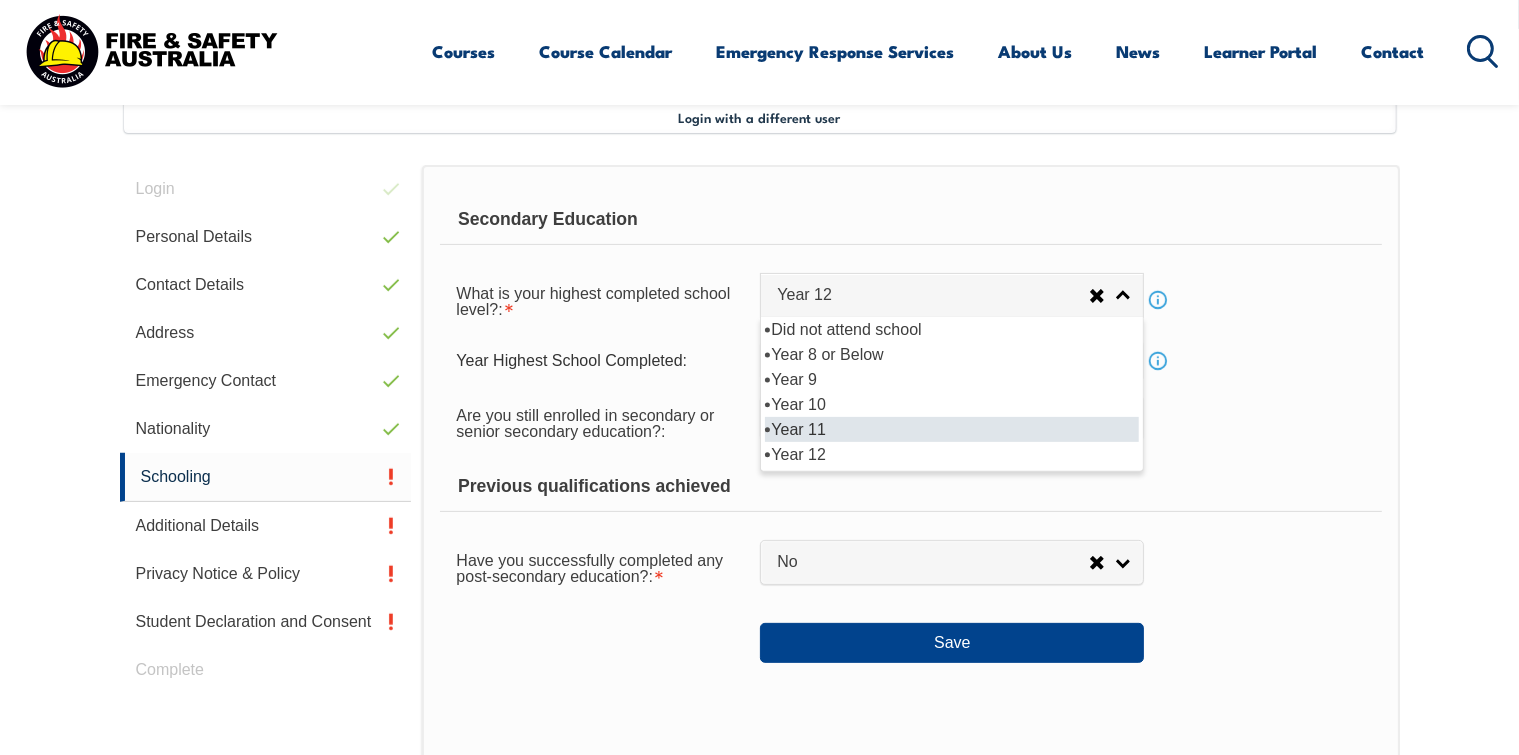 click on "Year 11" at bounding box center [952, 429] 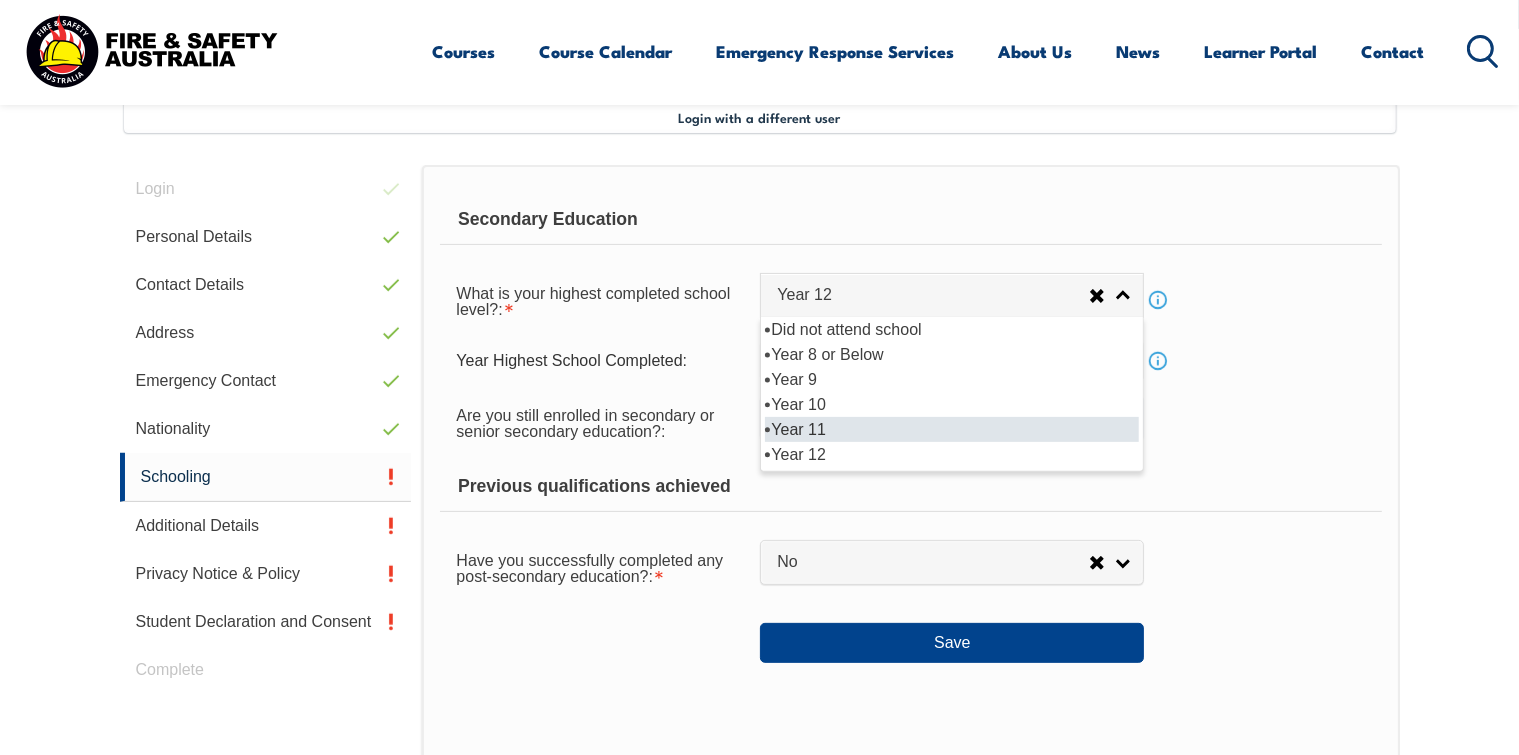 select on "11" 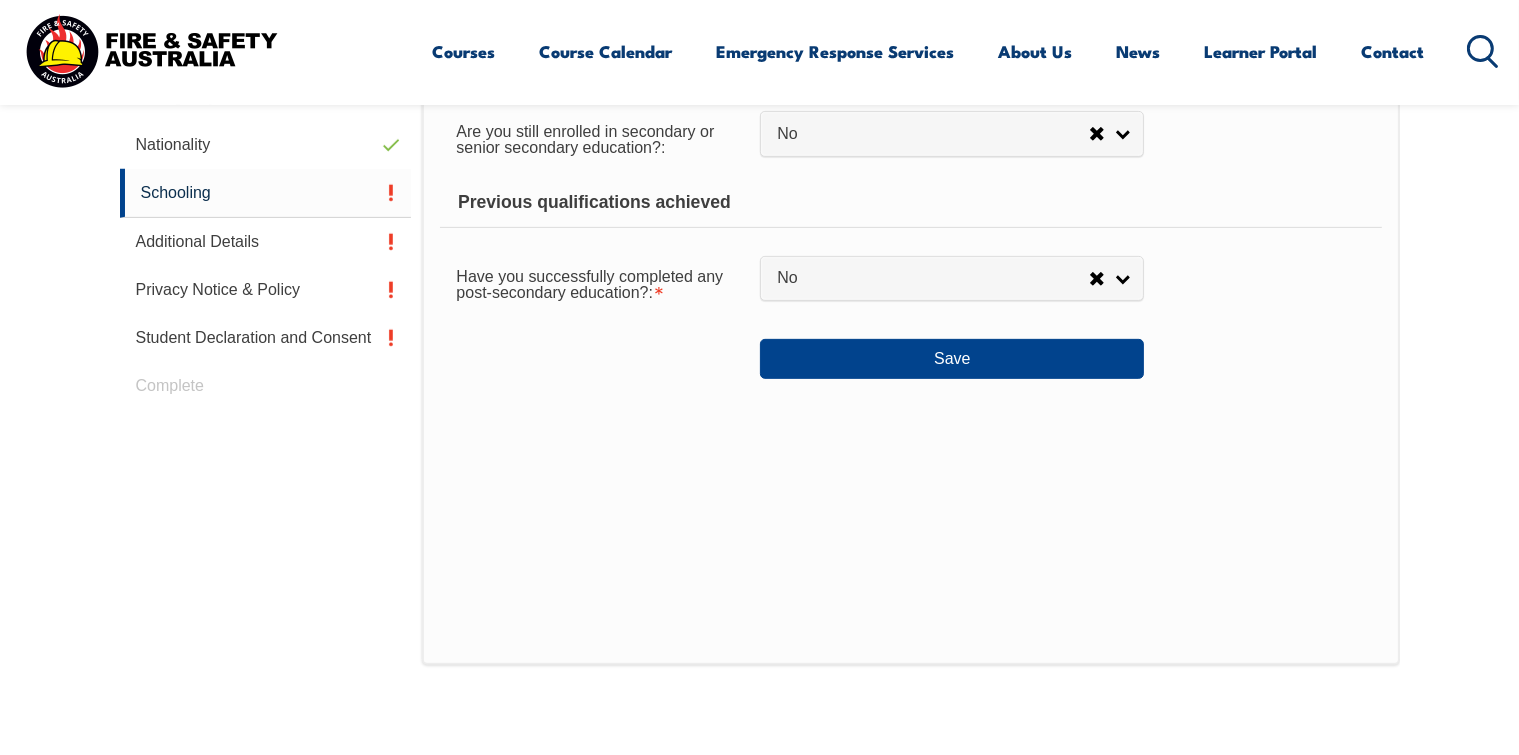 scroll, scrollTop: 844, scrollLeft: 0, axis: vertical 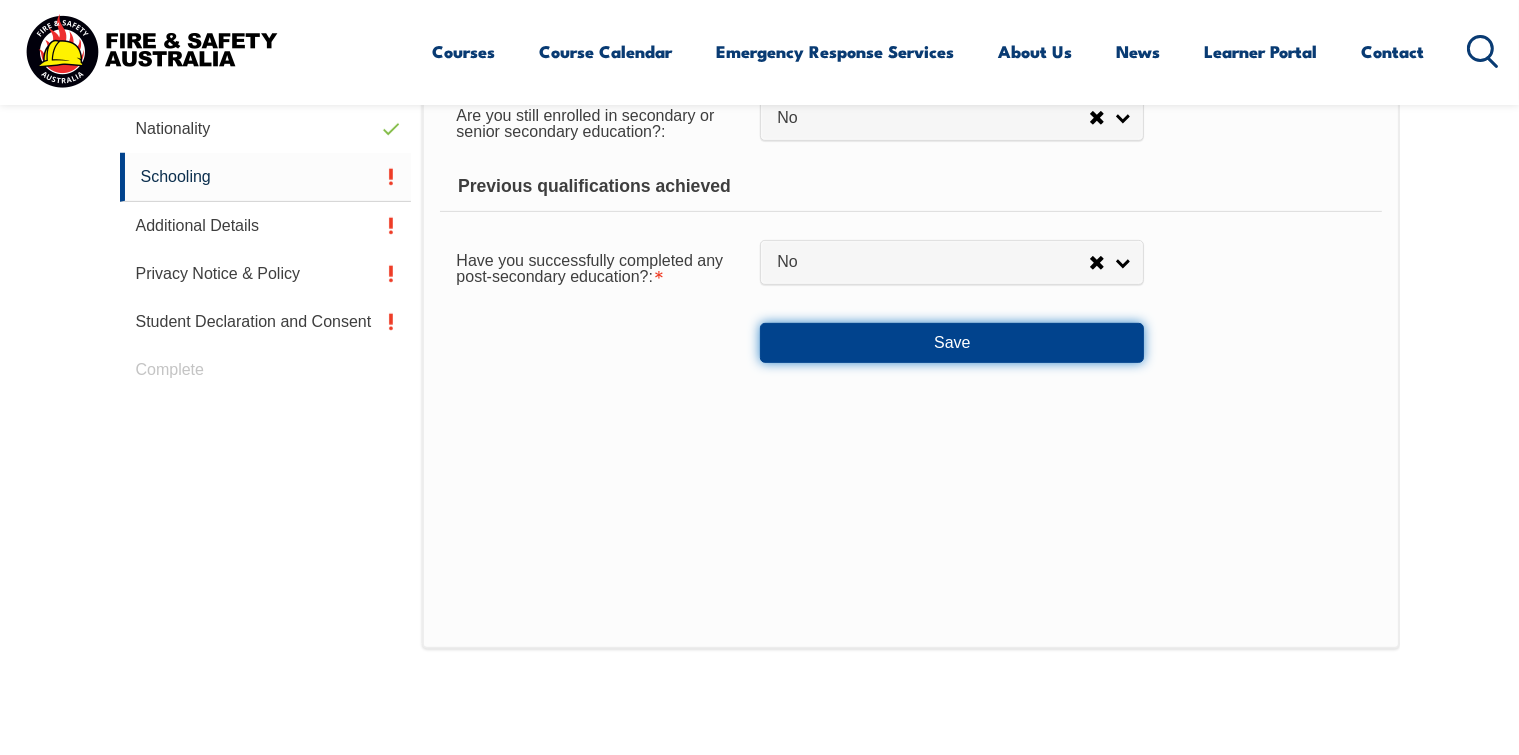 click on "Save" at bounding box center (952, 343) 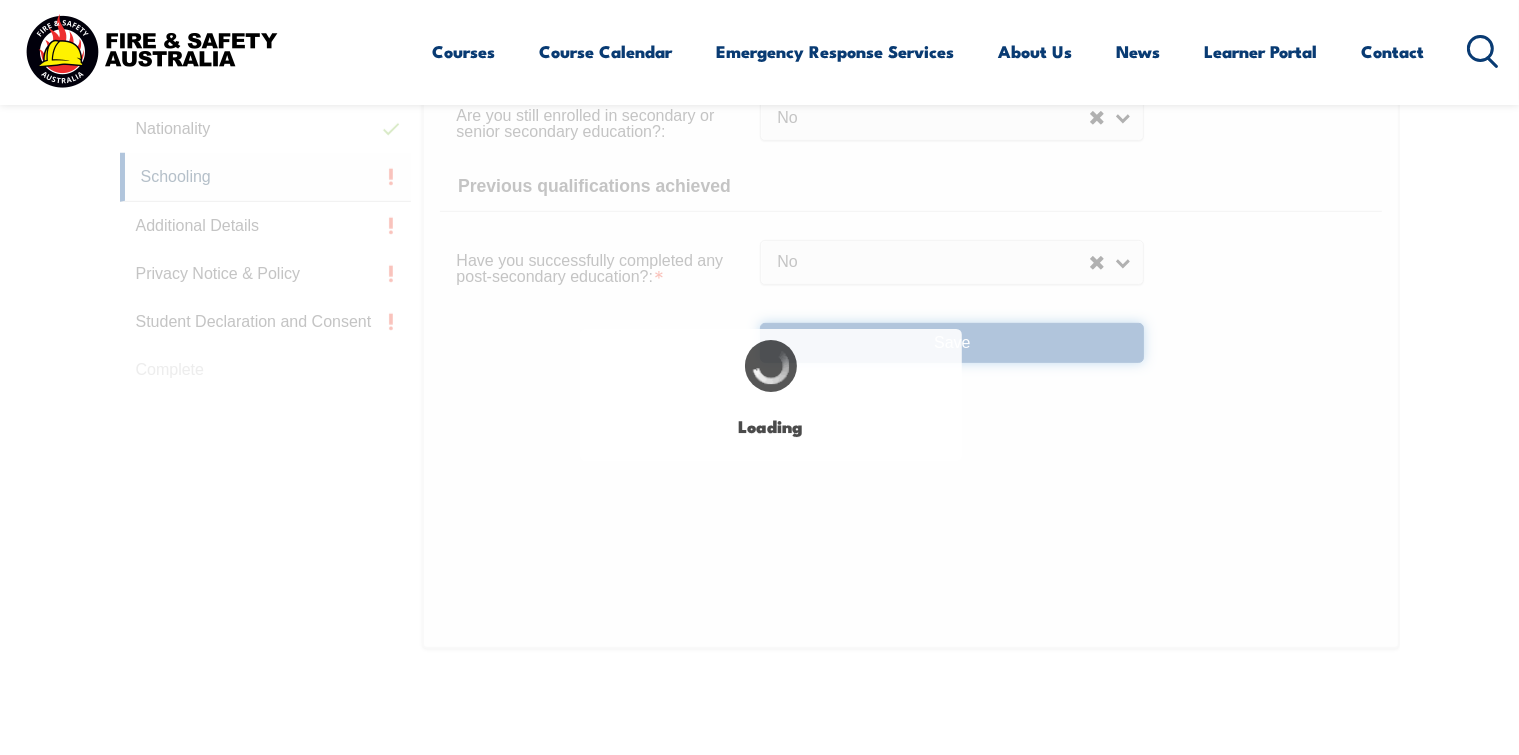 select 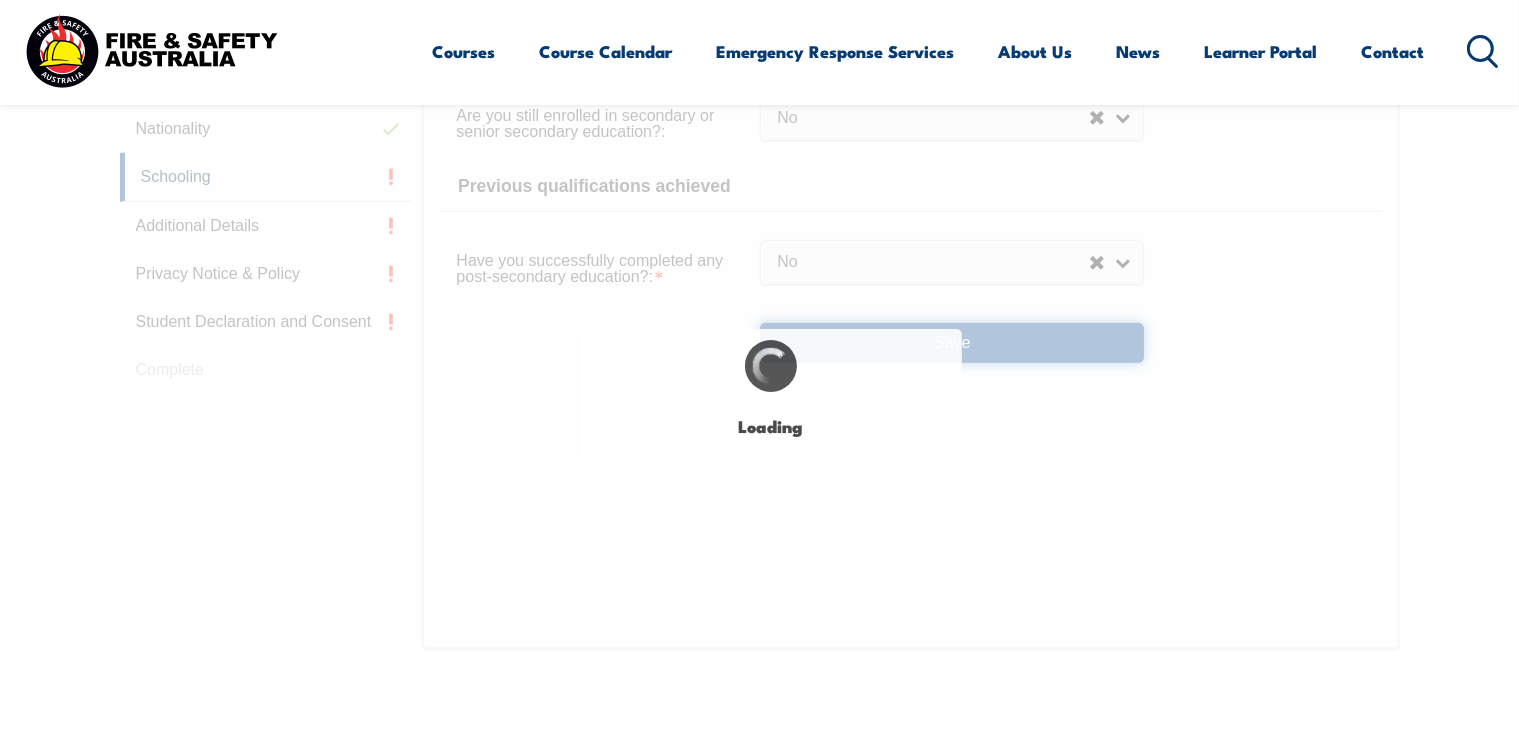 select on "false" 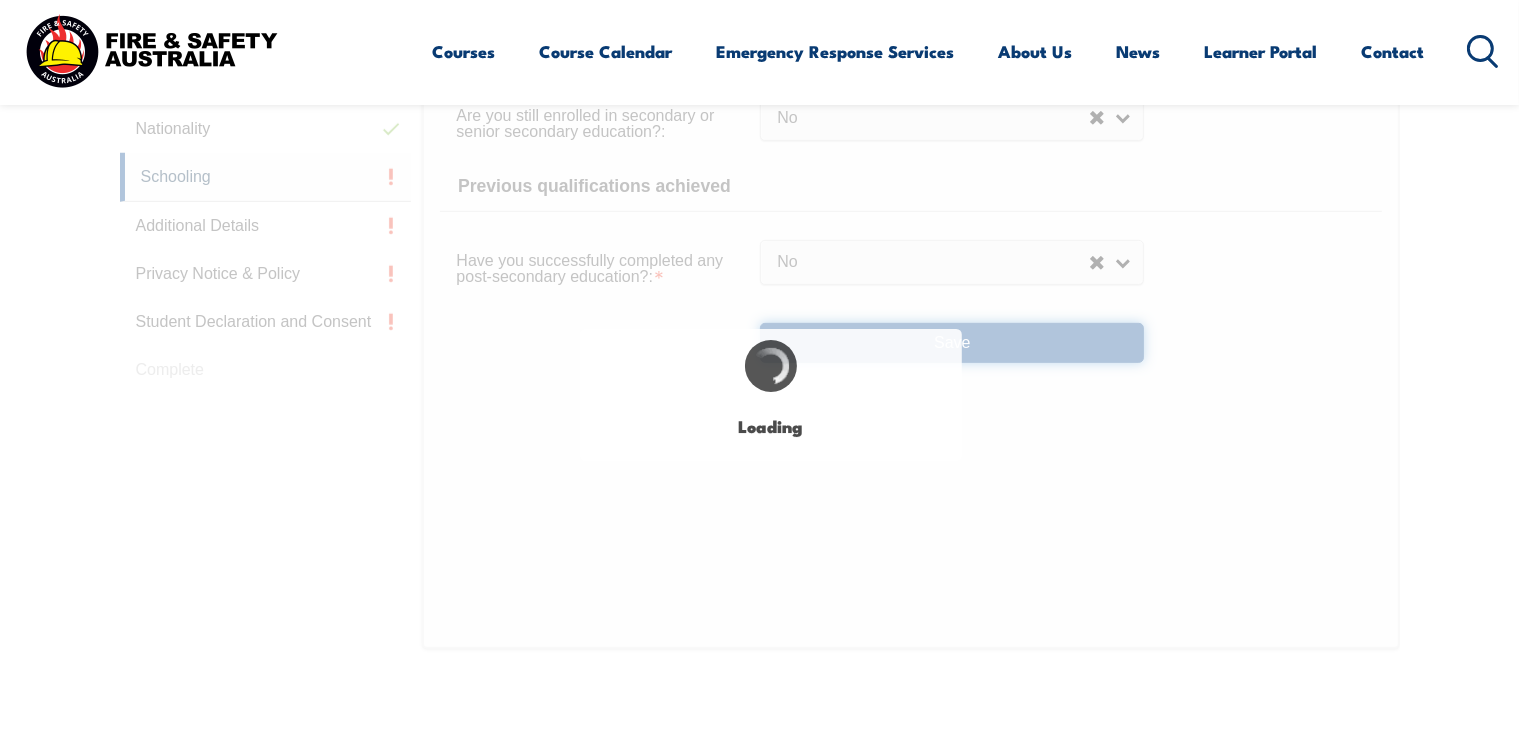 select on "false" 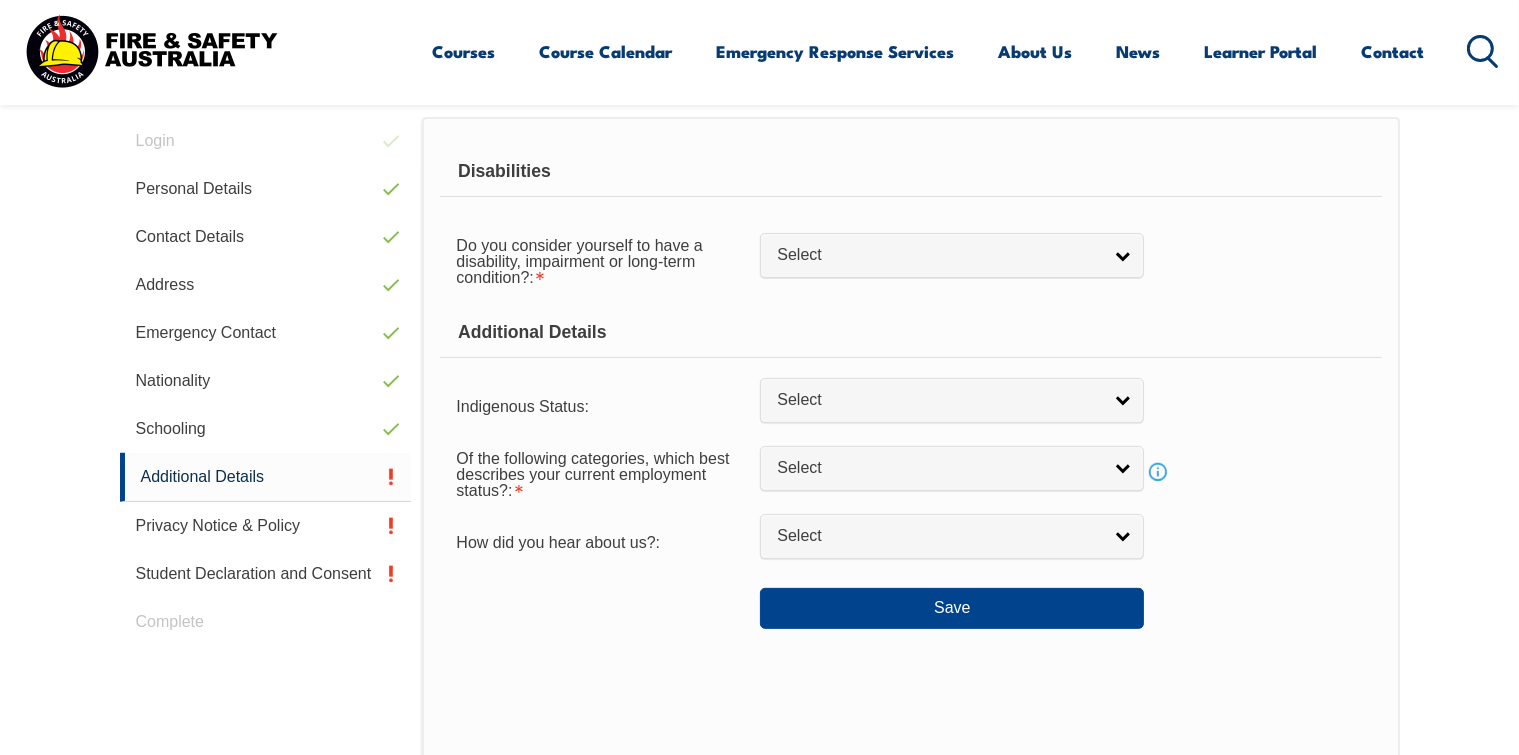 scroll, scrollTop: 544, scrollLeft: 0, axis: vertical 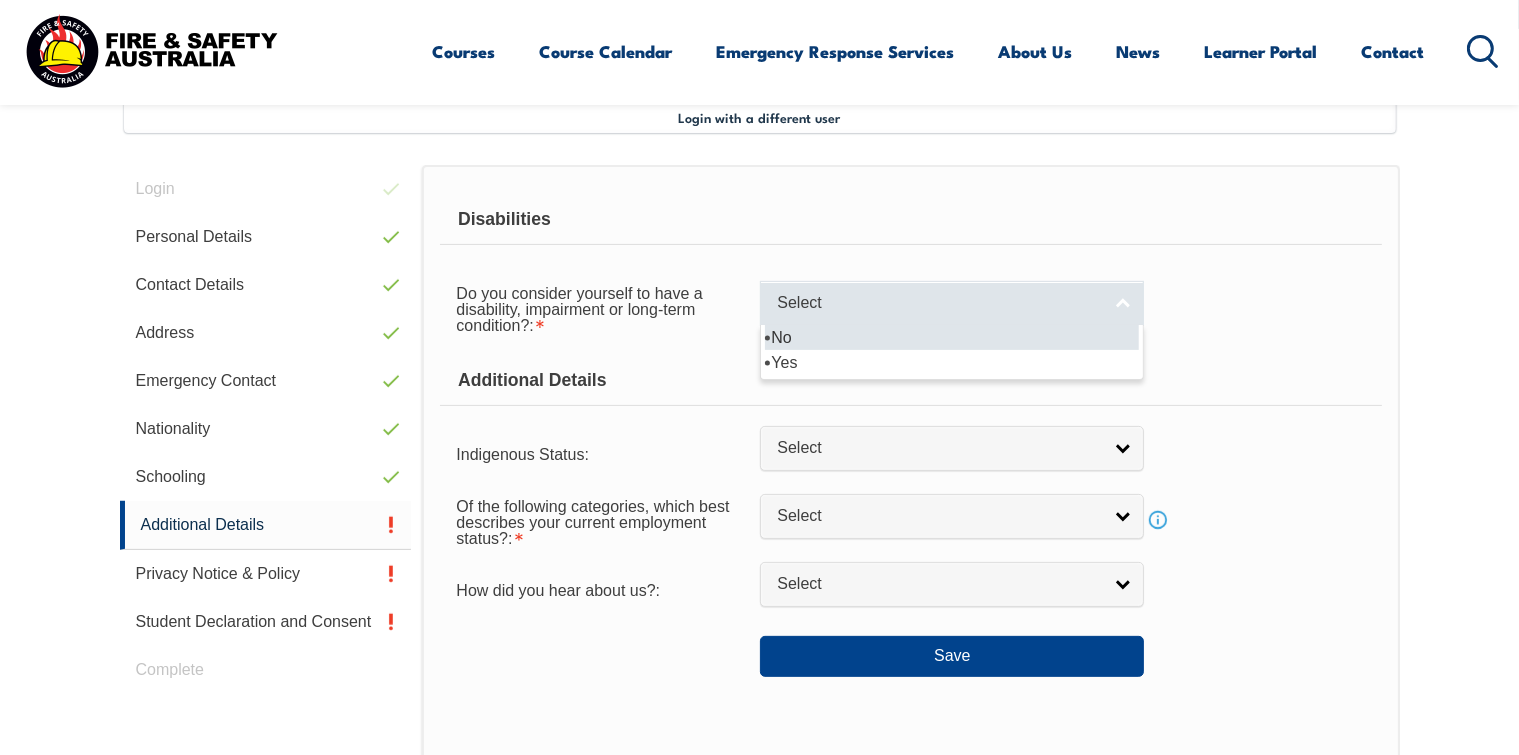 click on "Select" at bounding box center [952, 303] 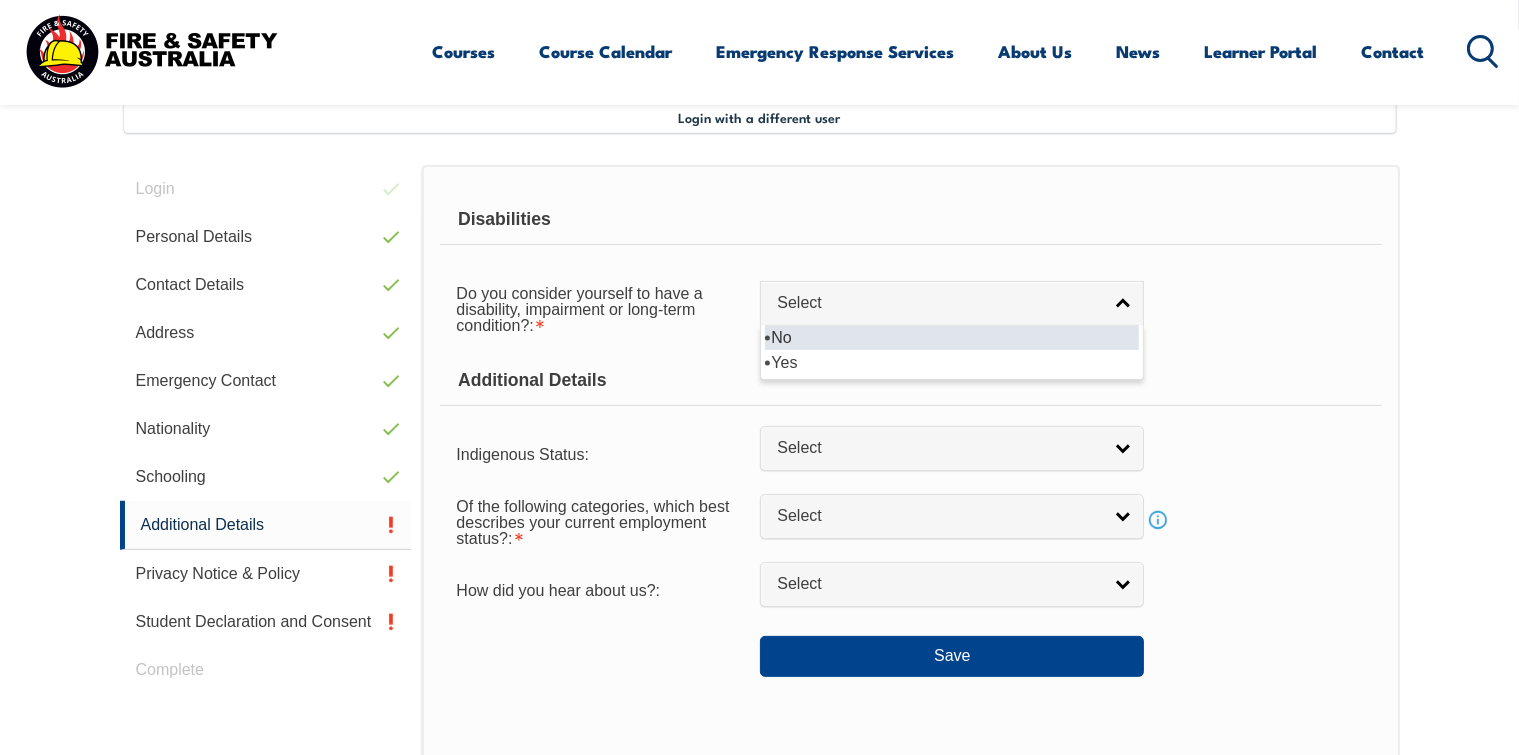 click on "No" at bounding box center [952, 337] 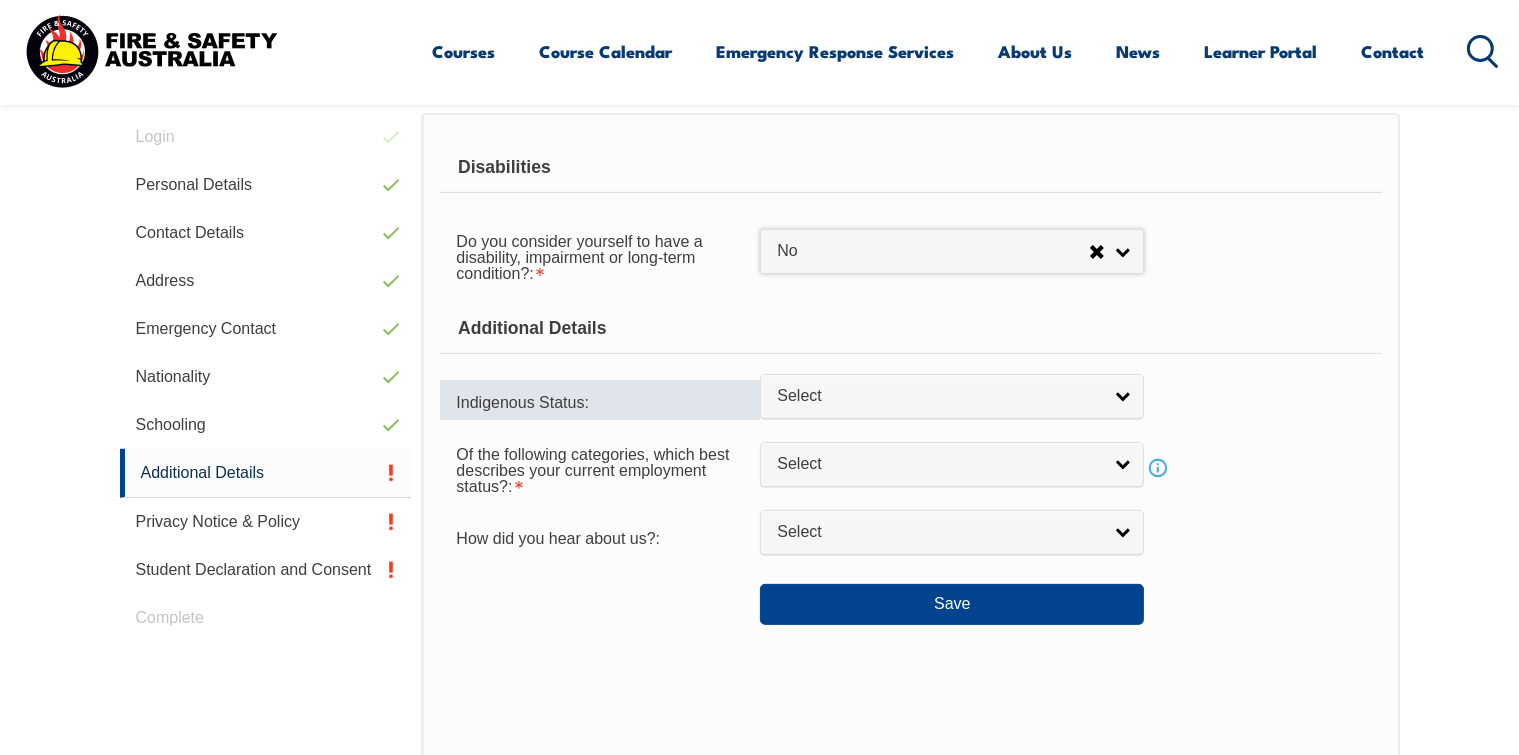scroll, scrollTop: 644, scrollLeft: 0, axis: vertical 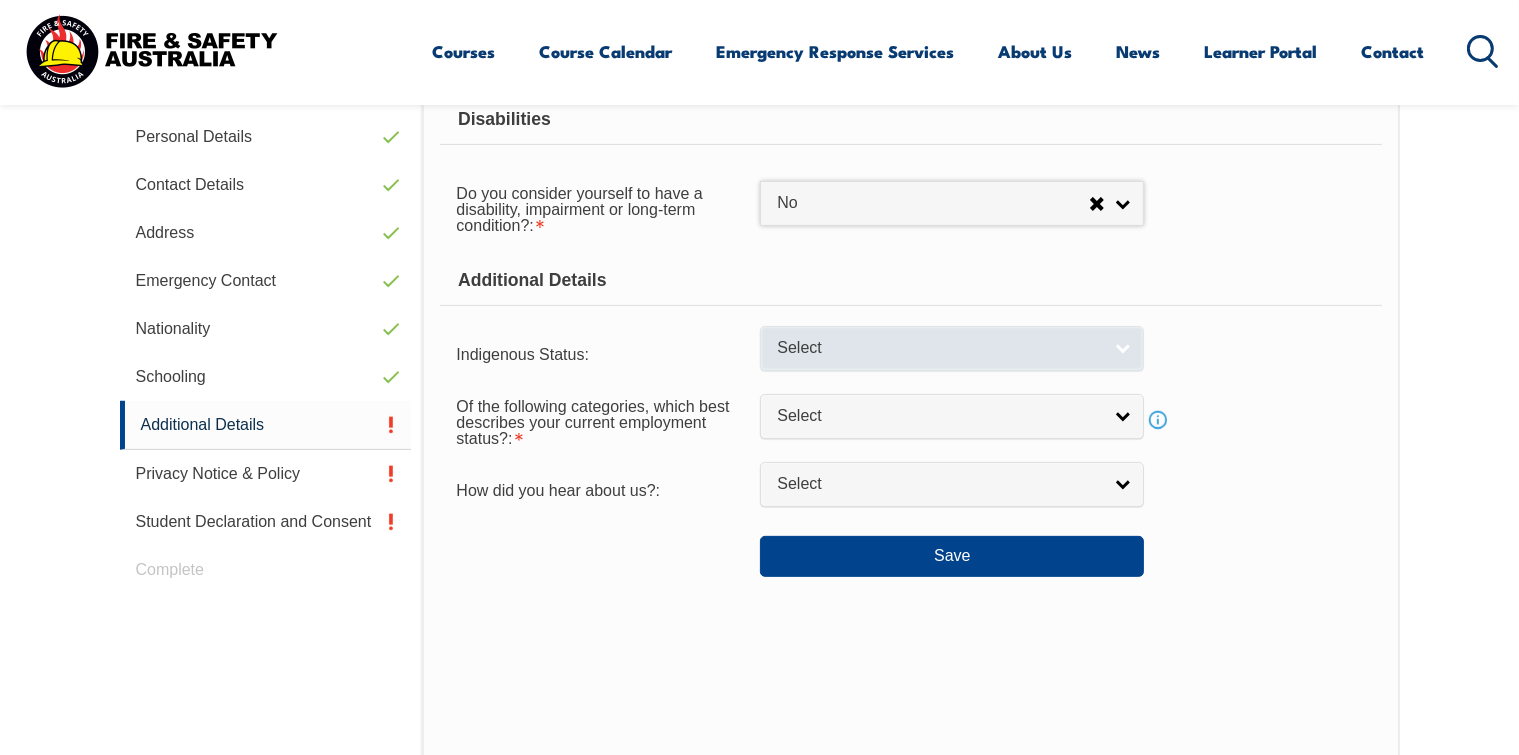 click on "Select" at bounding box center [952, 348] 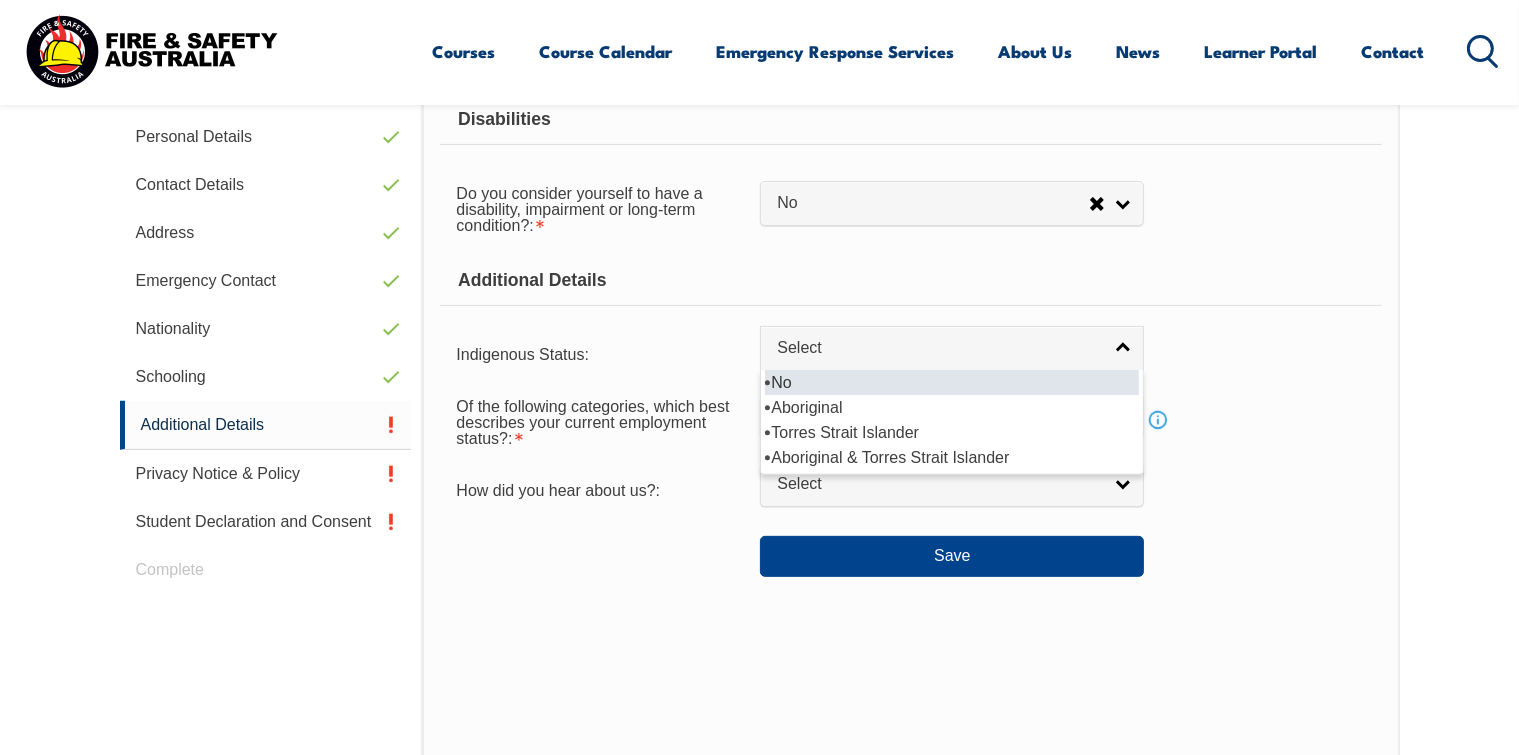 click on "No" at bounding box center (952, 382) 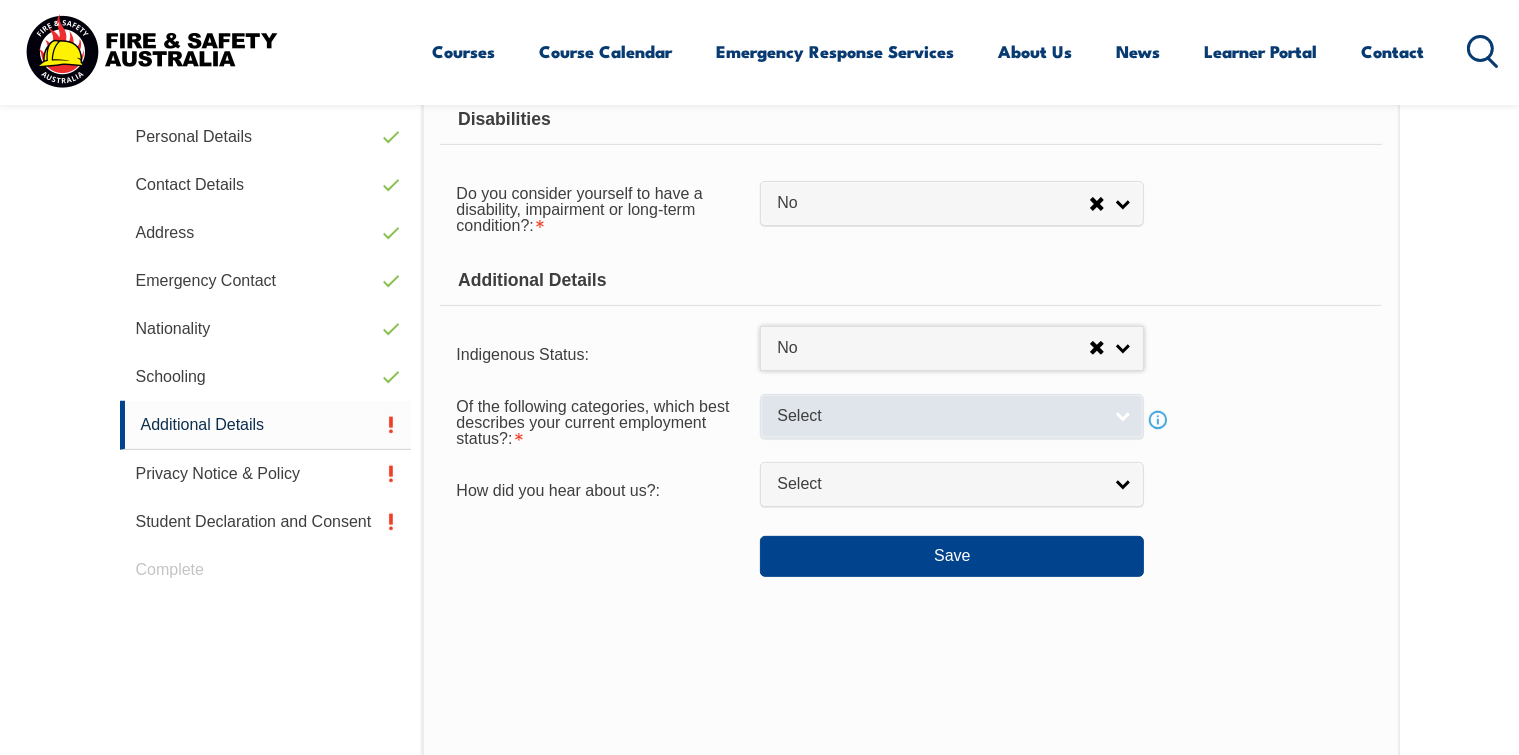click on "Select" at bounding box center [952, 416] 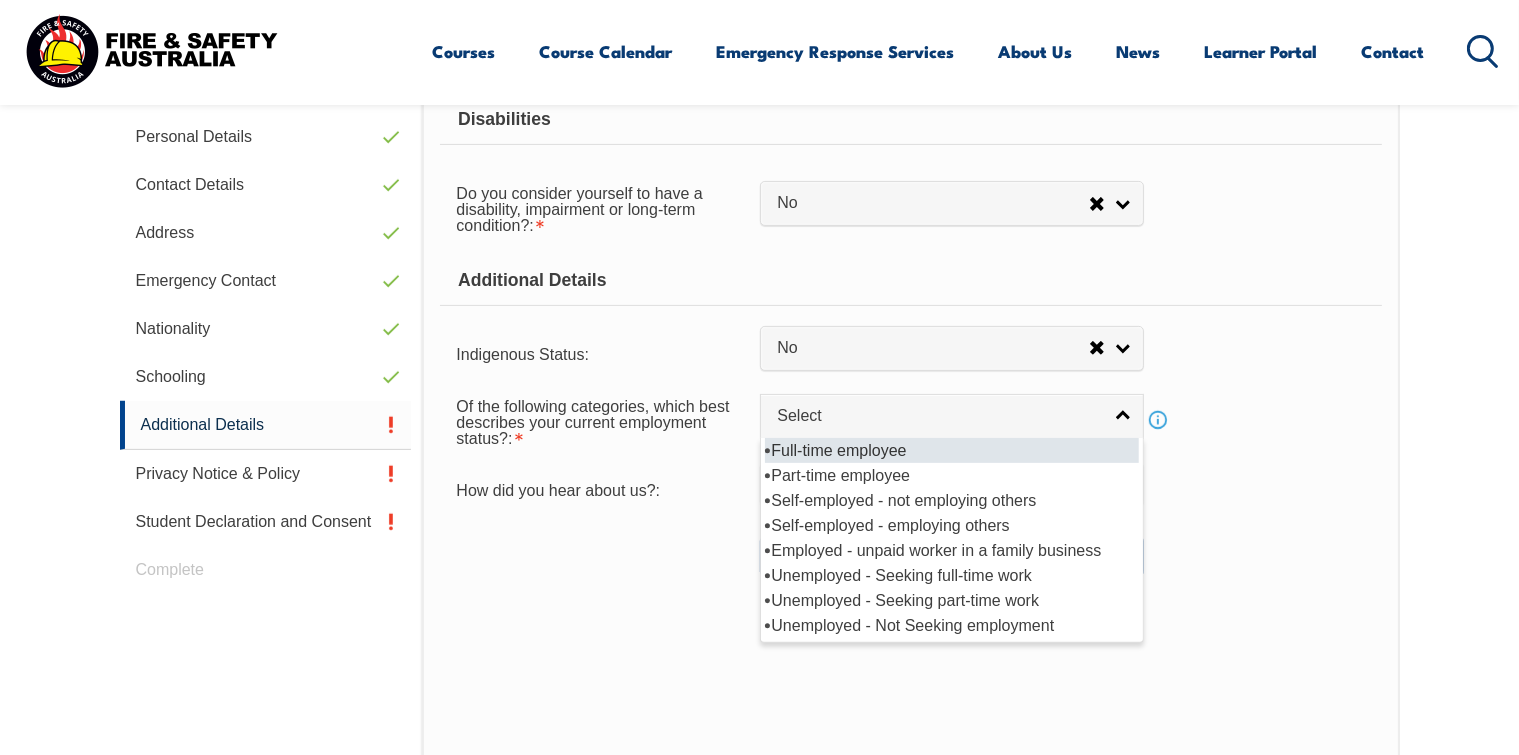 click on "Full-time employee" at bounding box center [952, 450] 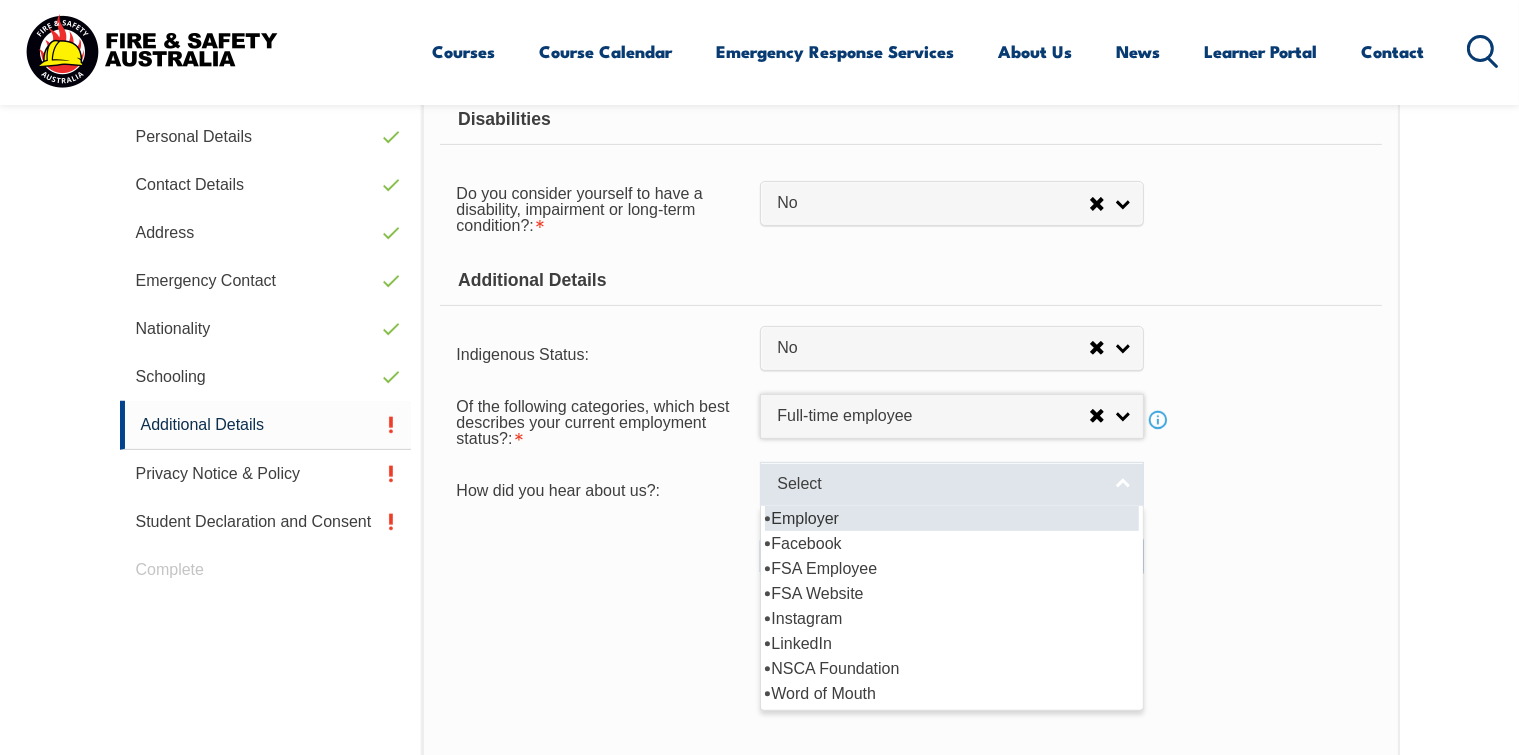 click on "Select" at bounding box center (952, 484) 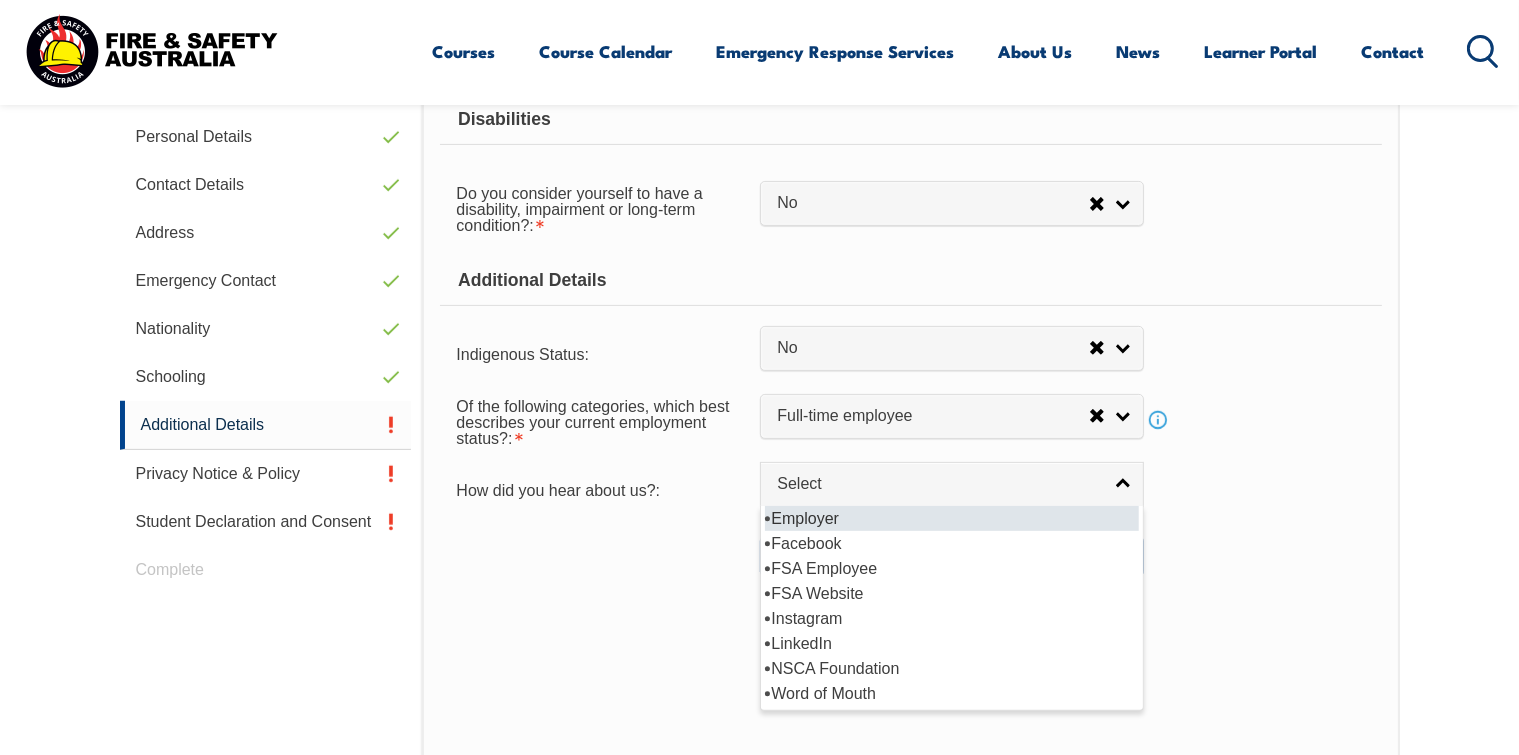 click on "Employer" at bounding box center (952, 518) 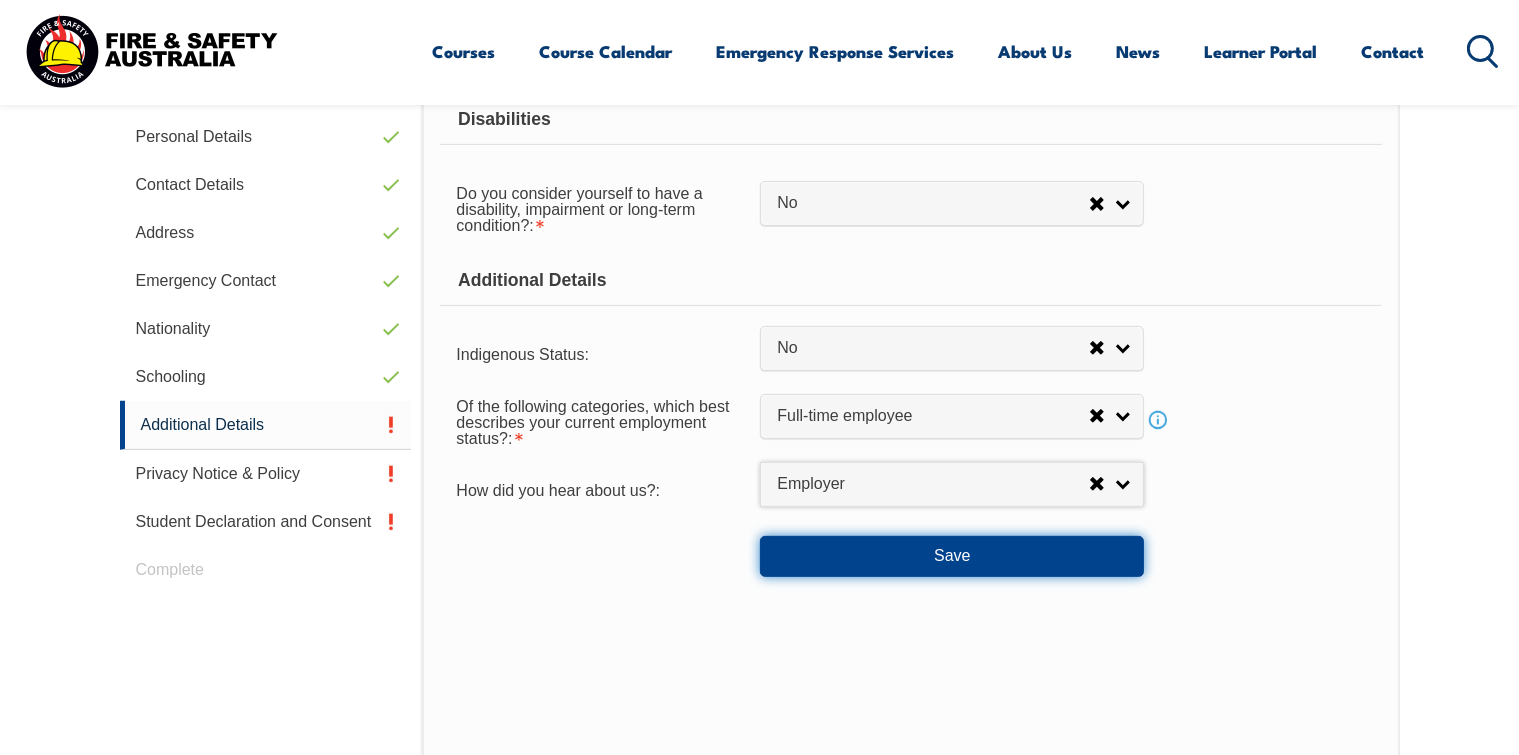 click on "Save" at bounding box center (952, 556) 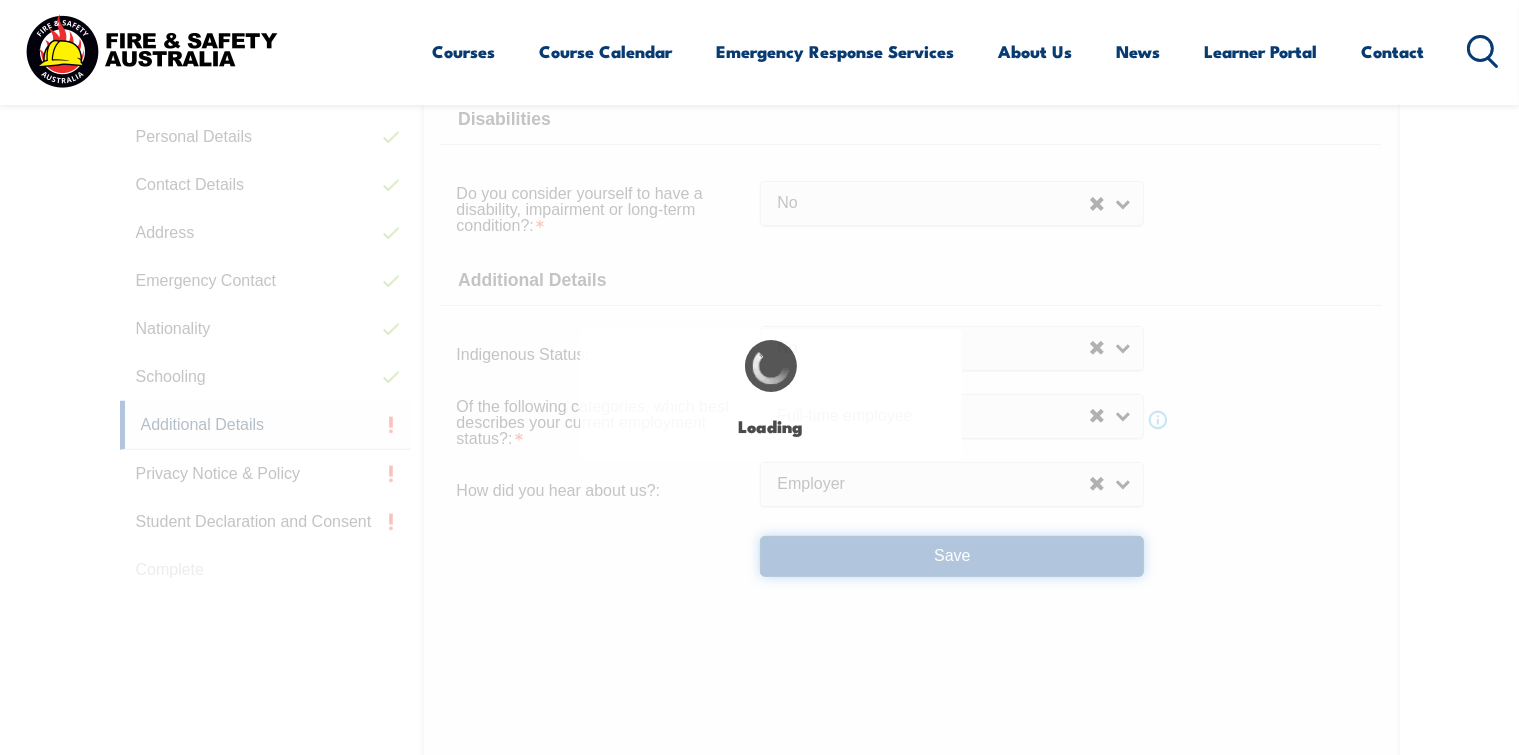 select on "false" 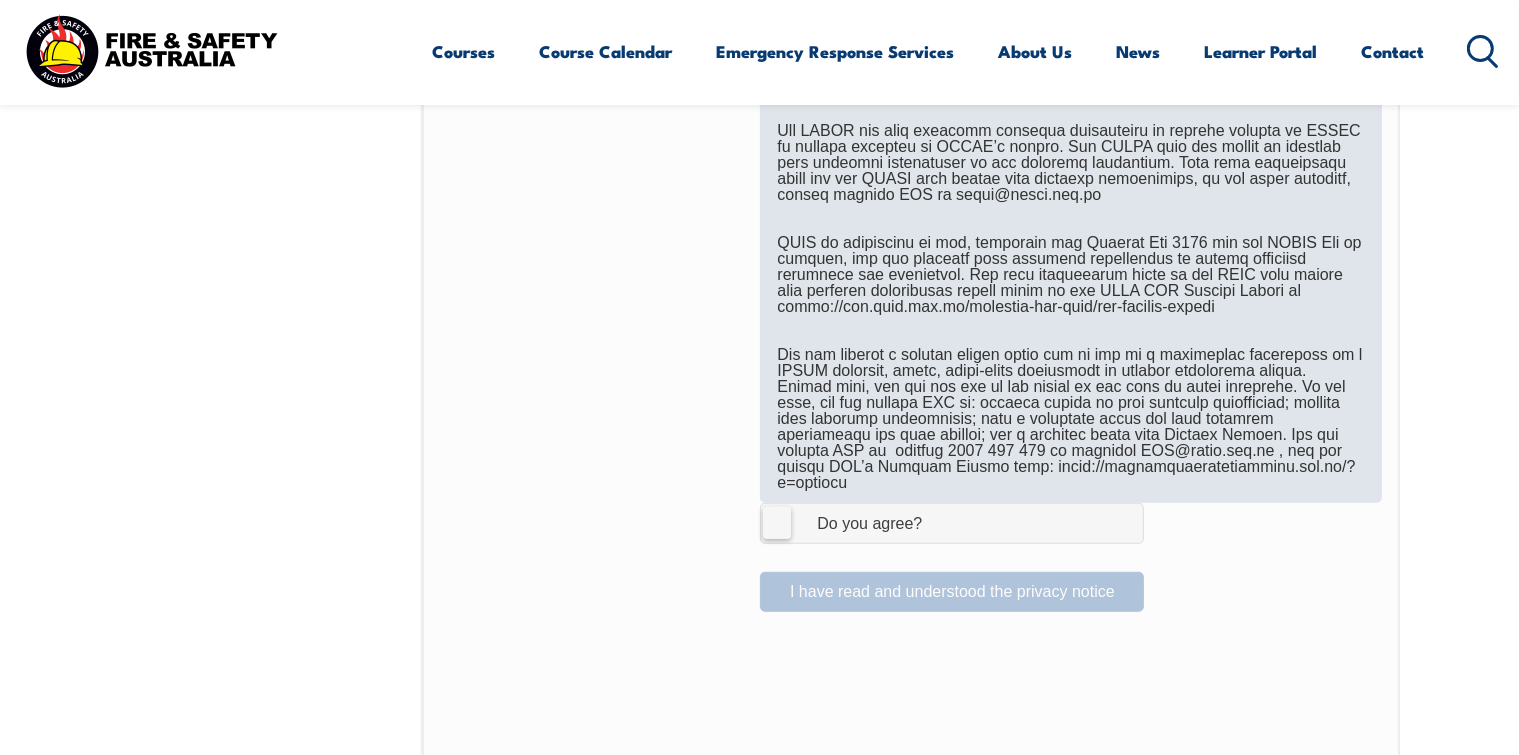 scroll, scrollTop: 1444, scrollLeft: 0, axis: vertical 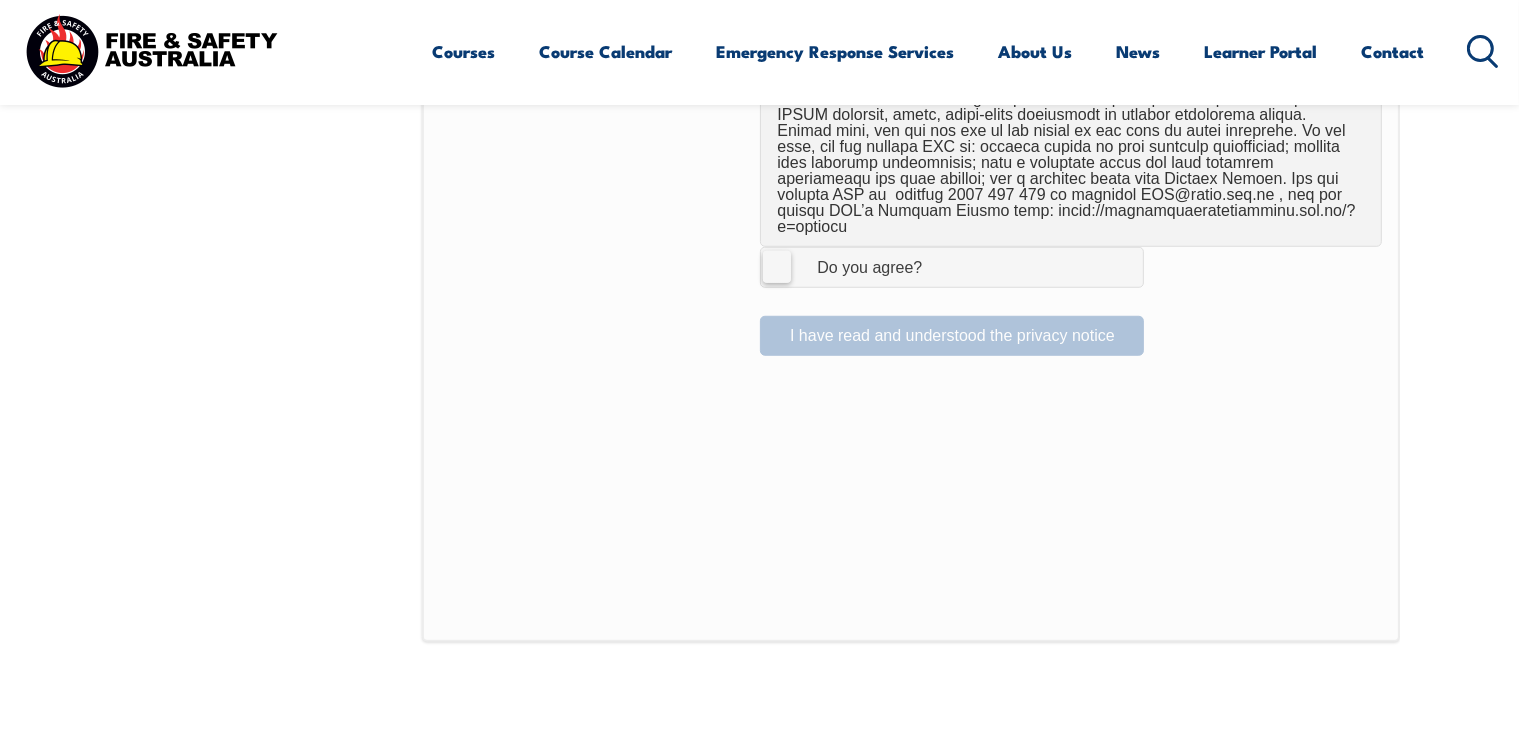 click on "I Agree Do you agree?" at bounding box center [952, 267] 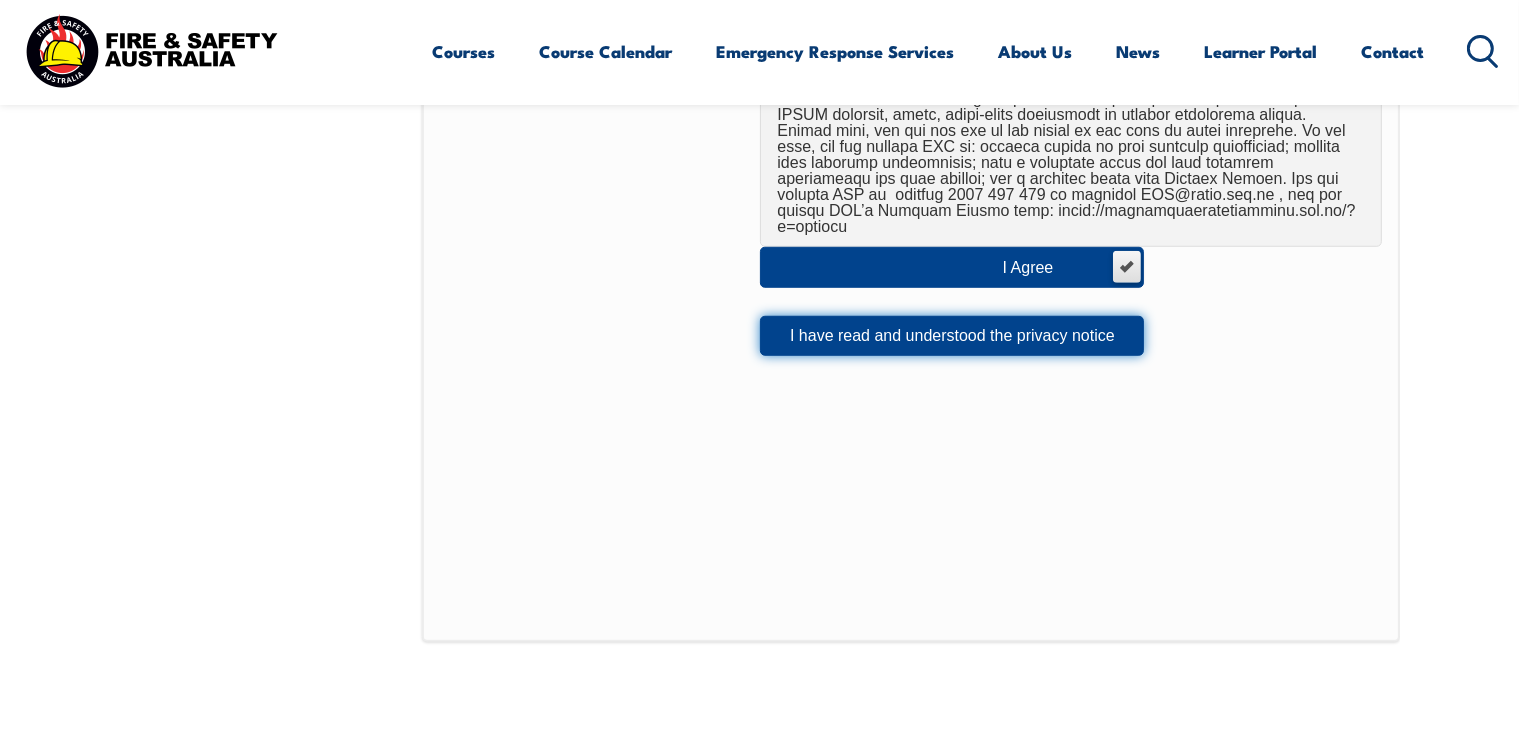 click on "I have read and understood the privacy notice" at bounding box center (952, 336) 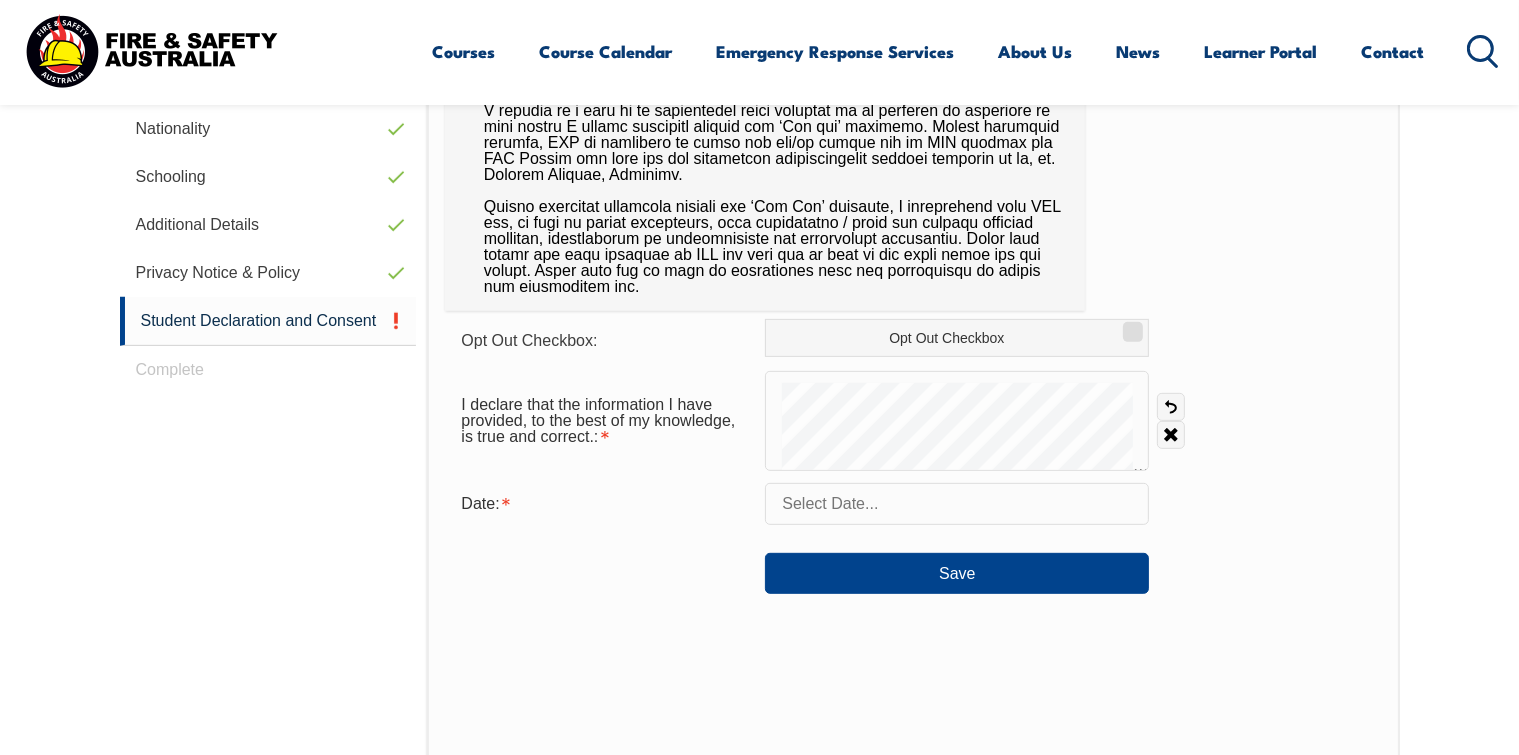 scroll, scrollTop: 844, scrollLeft: 0, axis: vertical 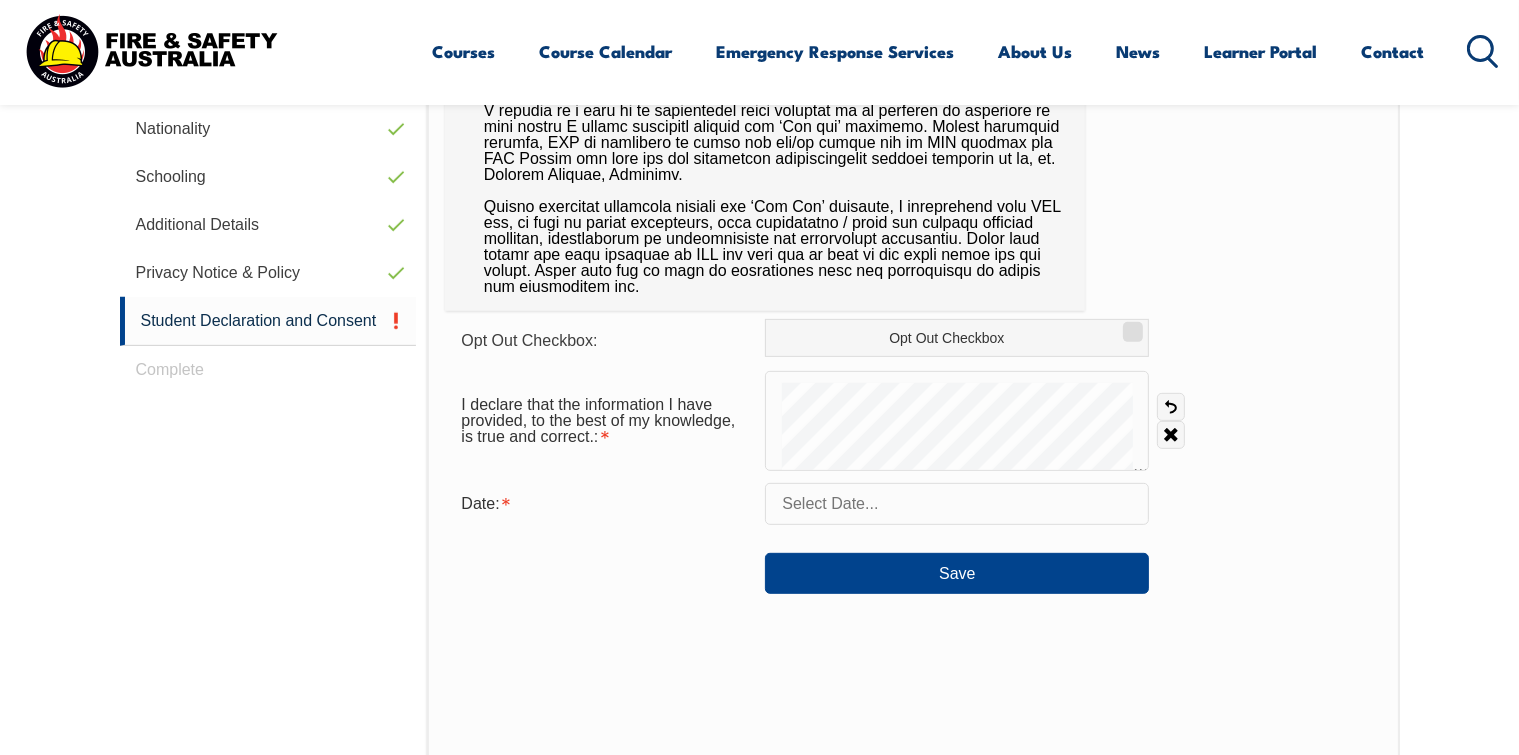 click at bounding box center [957, 504] 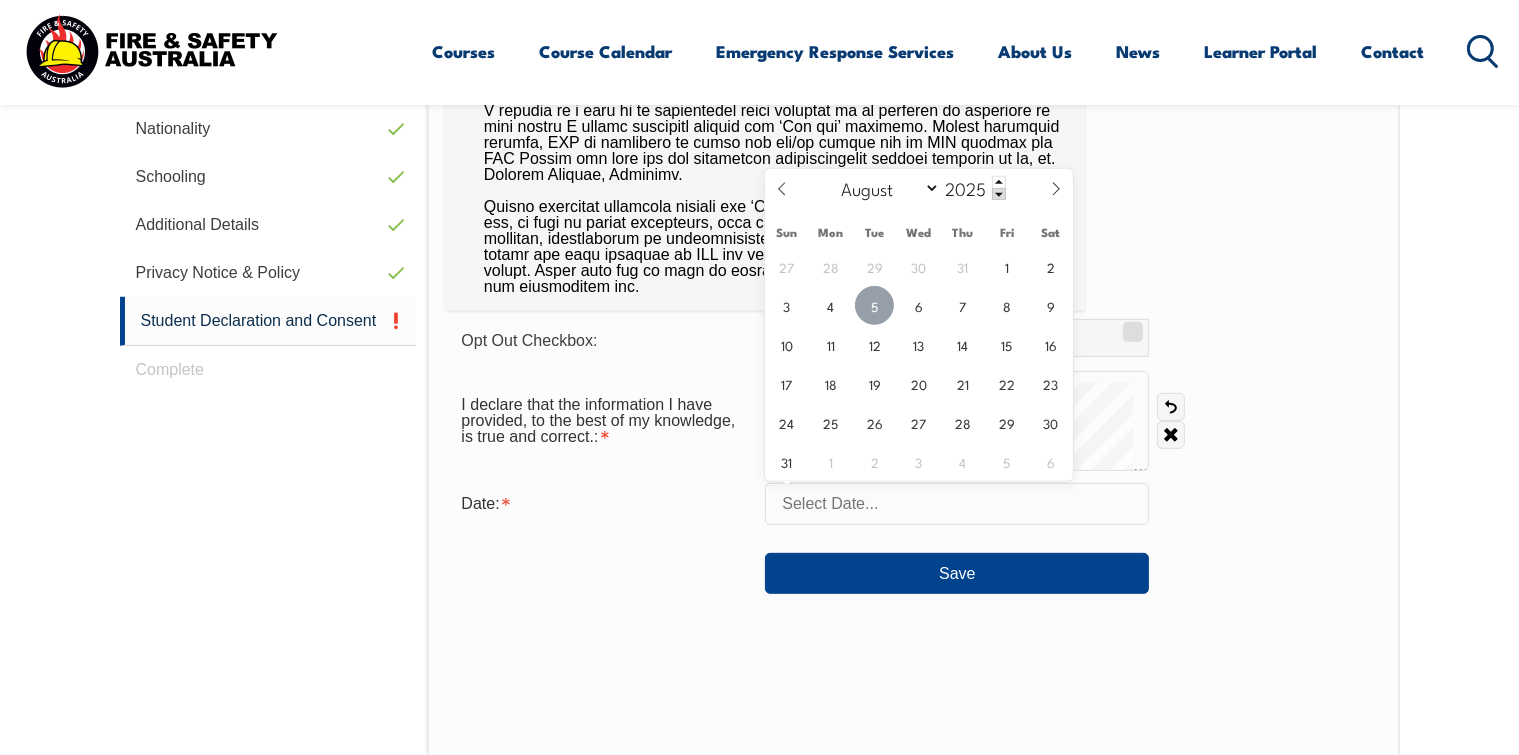 click on "5" at bounding box center (874, 305) 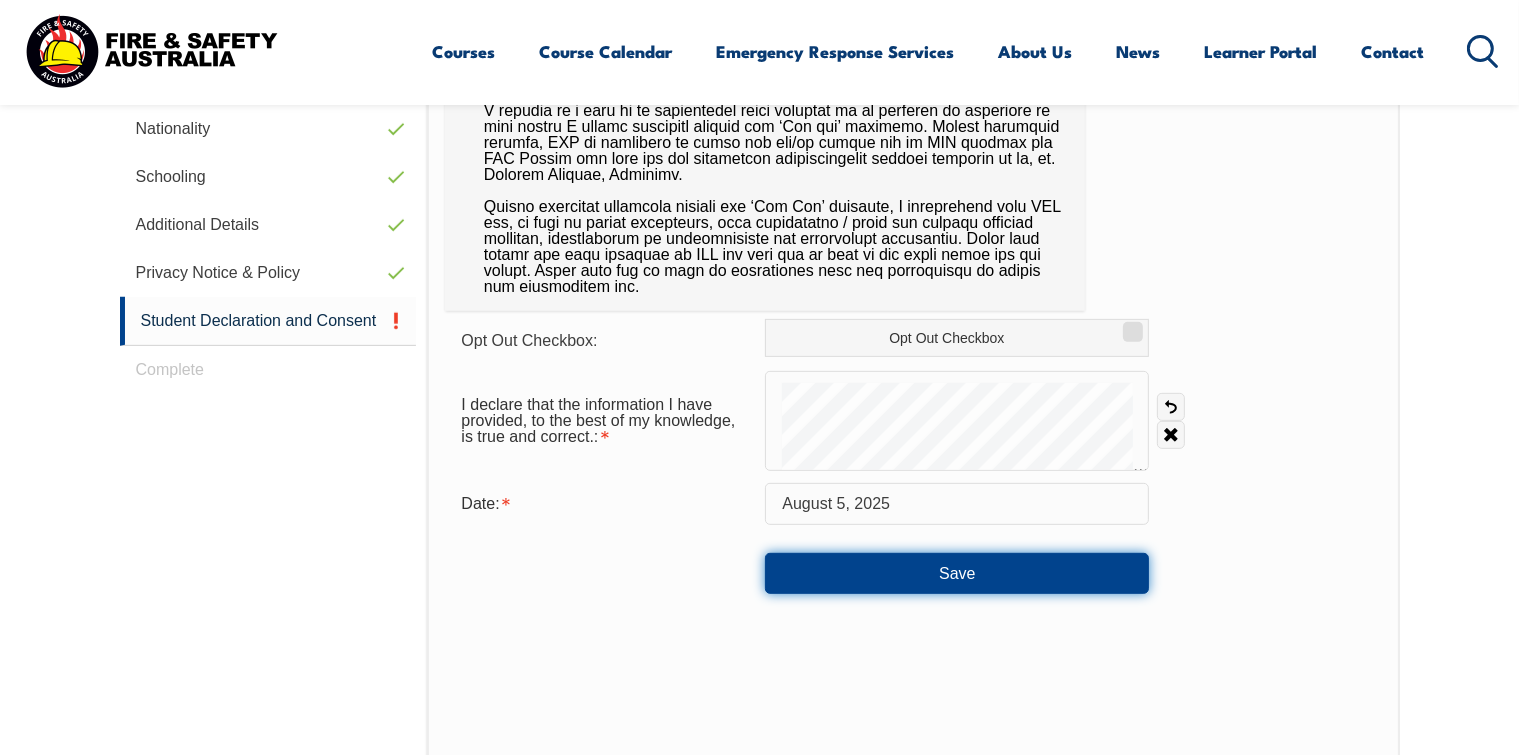 click on "Save" at bounding box center (957, 573) 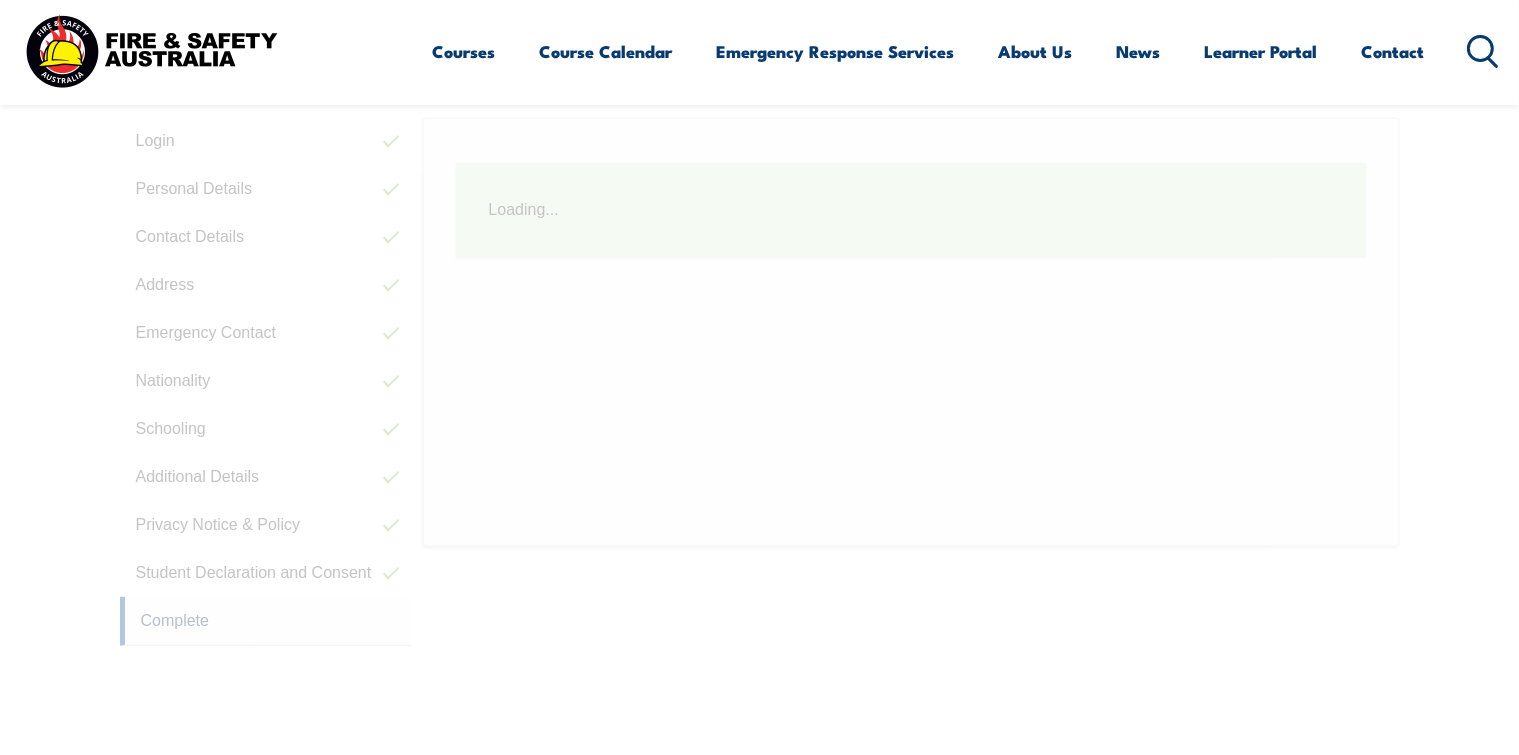 scroll, scrollTop: 544, scrollLeft: 0, axis: vertical 